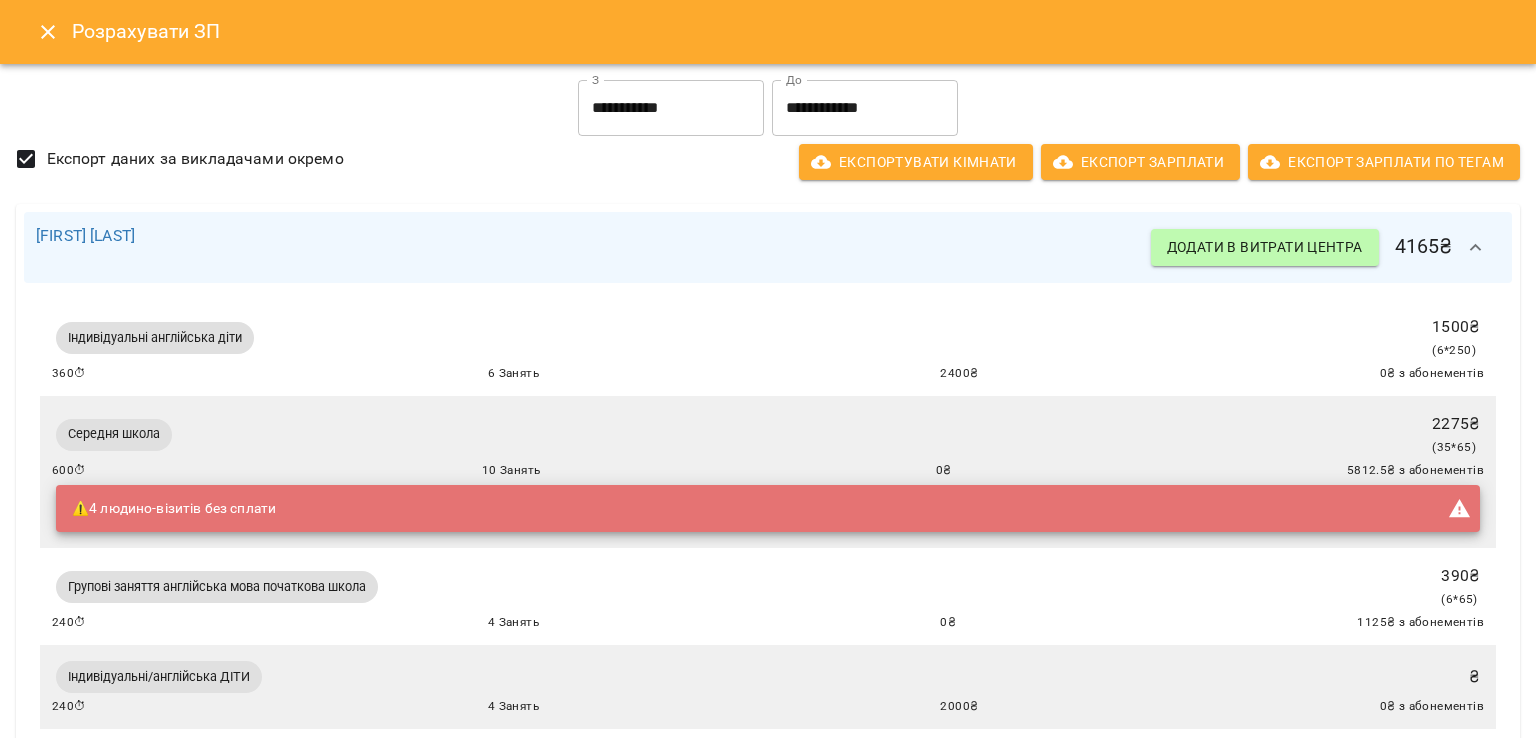 scroll, scrollTop: 0, scrollLeft: 0, axis: both 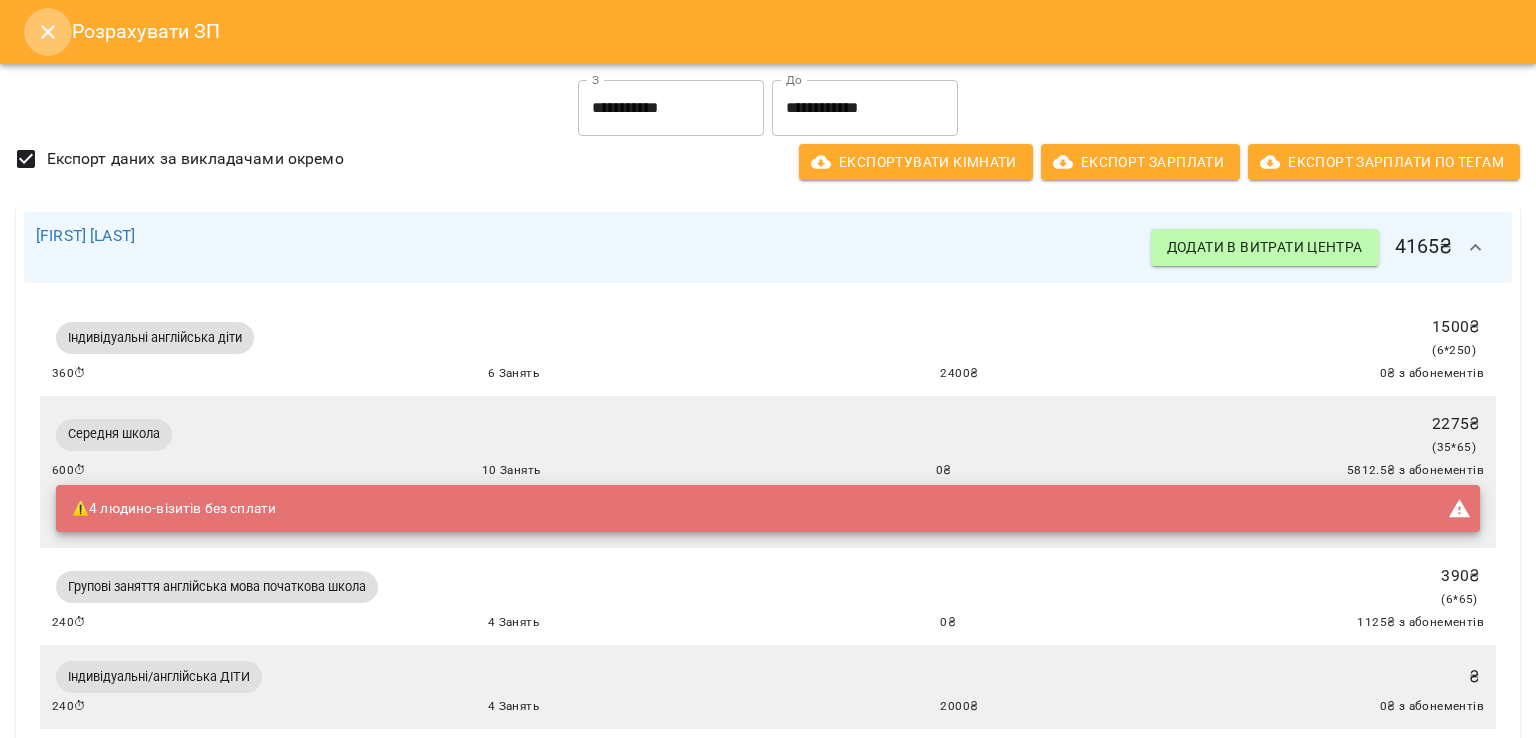 click at bounding box center (48, 32) 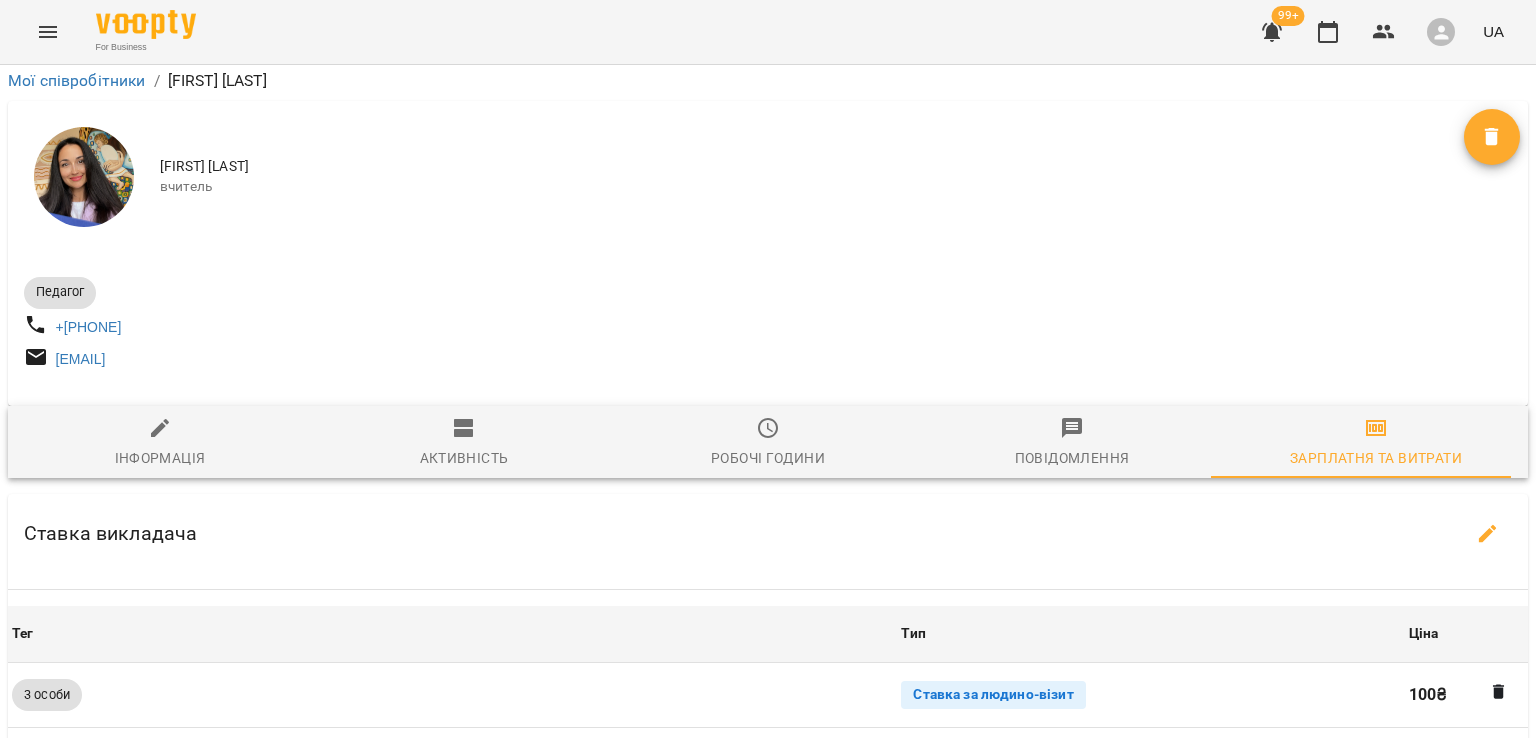scroll, scrollTop: 394, scrollLeft: 0, axis: vertical 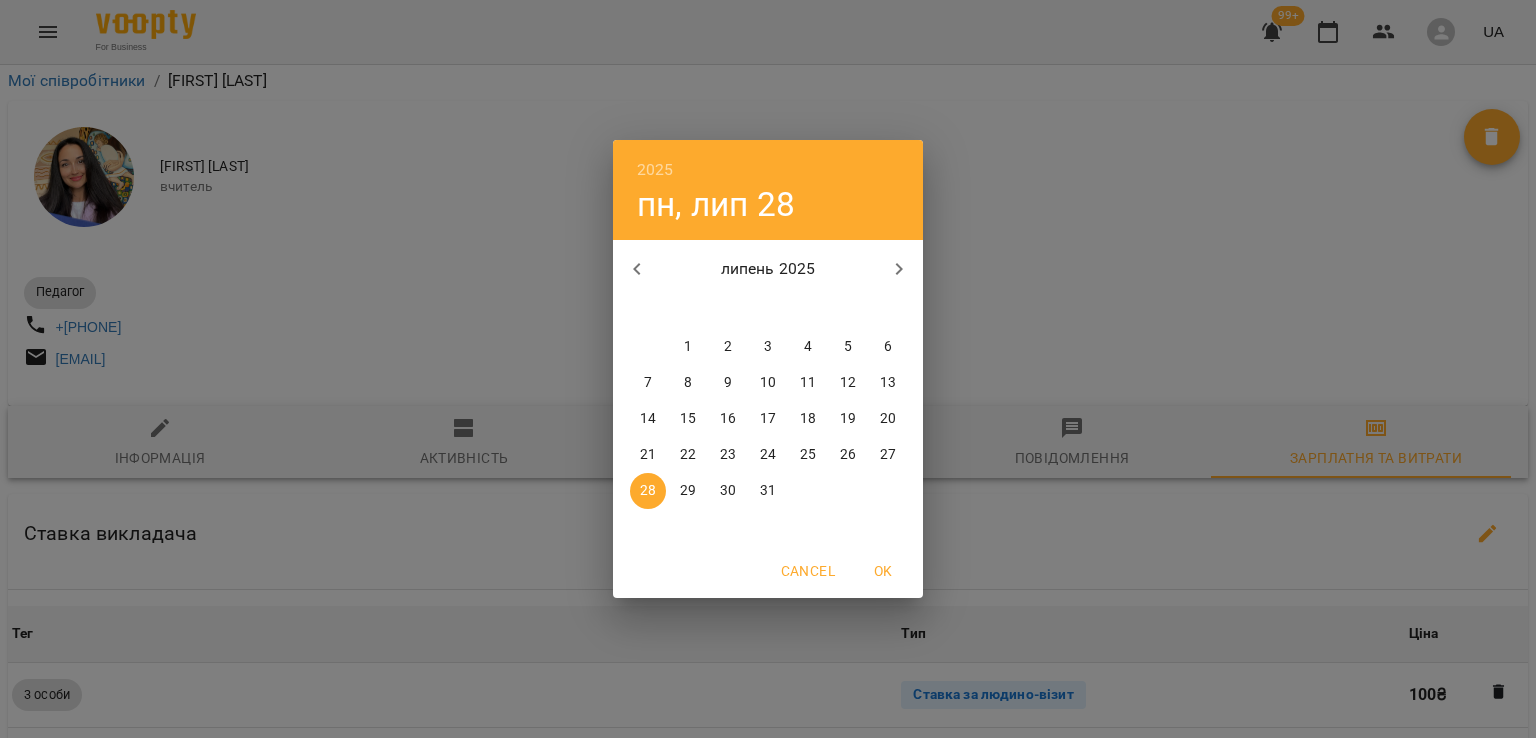 click on "2025 пн, лип 28 липень 2025 пн вт ср чт пт сб нд 30 1 2 3 4 5 6 7 8 9 10 11 12 13 14 15 16 17 18 19 20 21 22 23 24 25 26 27 28 29 30 31 1 2 3 Cancel OK" at bounding box center (768, 369) 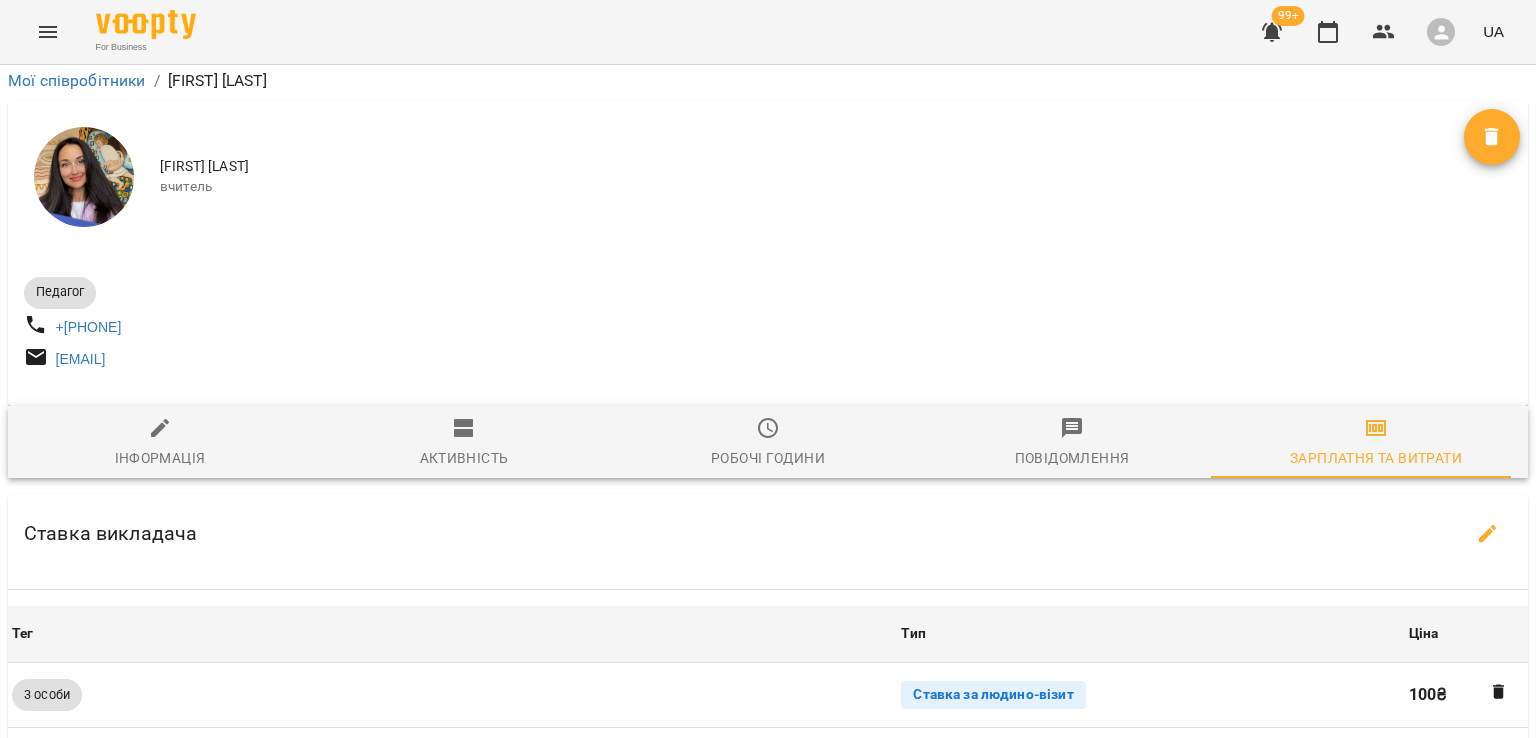 click on "Оновити" at bounding box center (961, 1197) 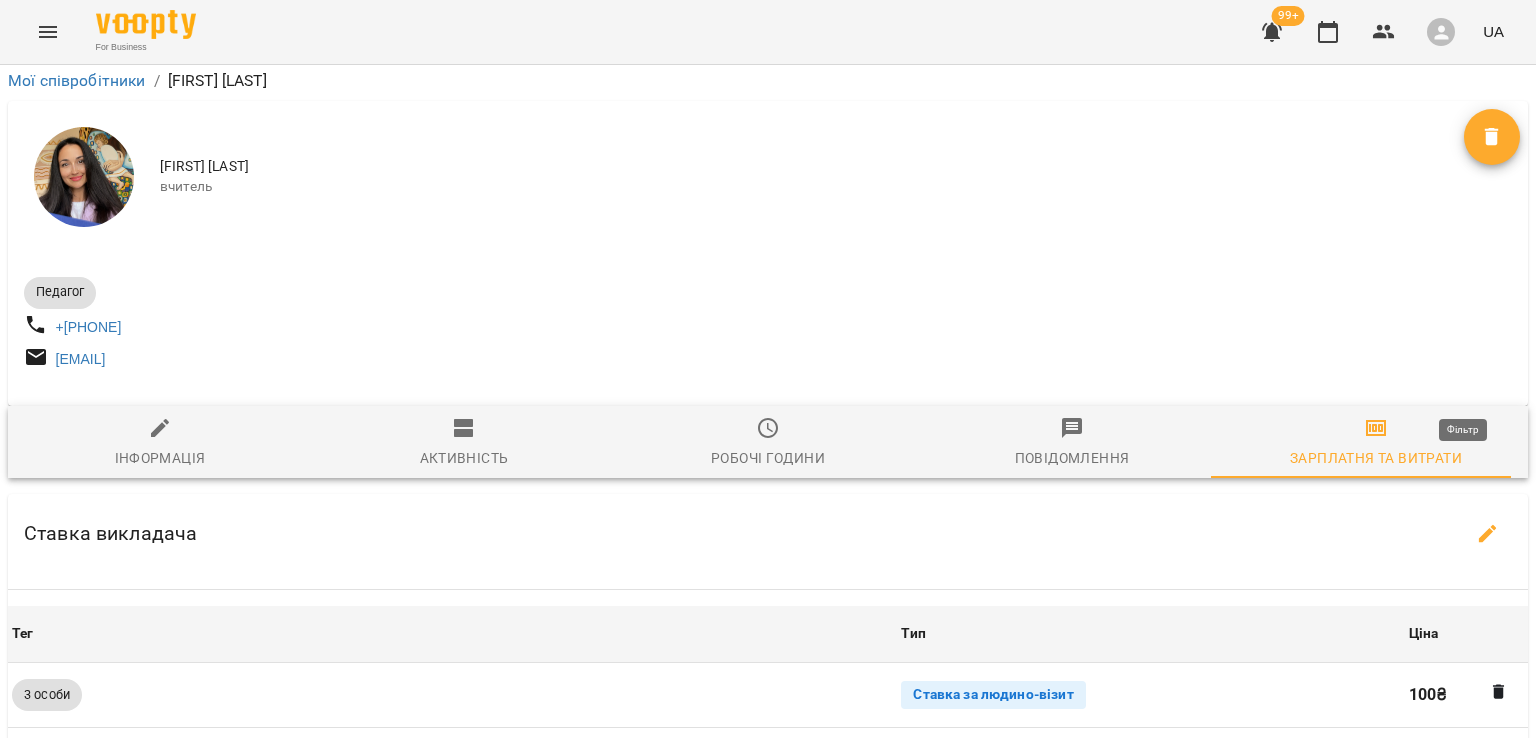 click 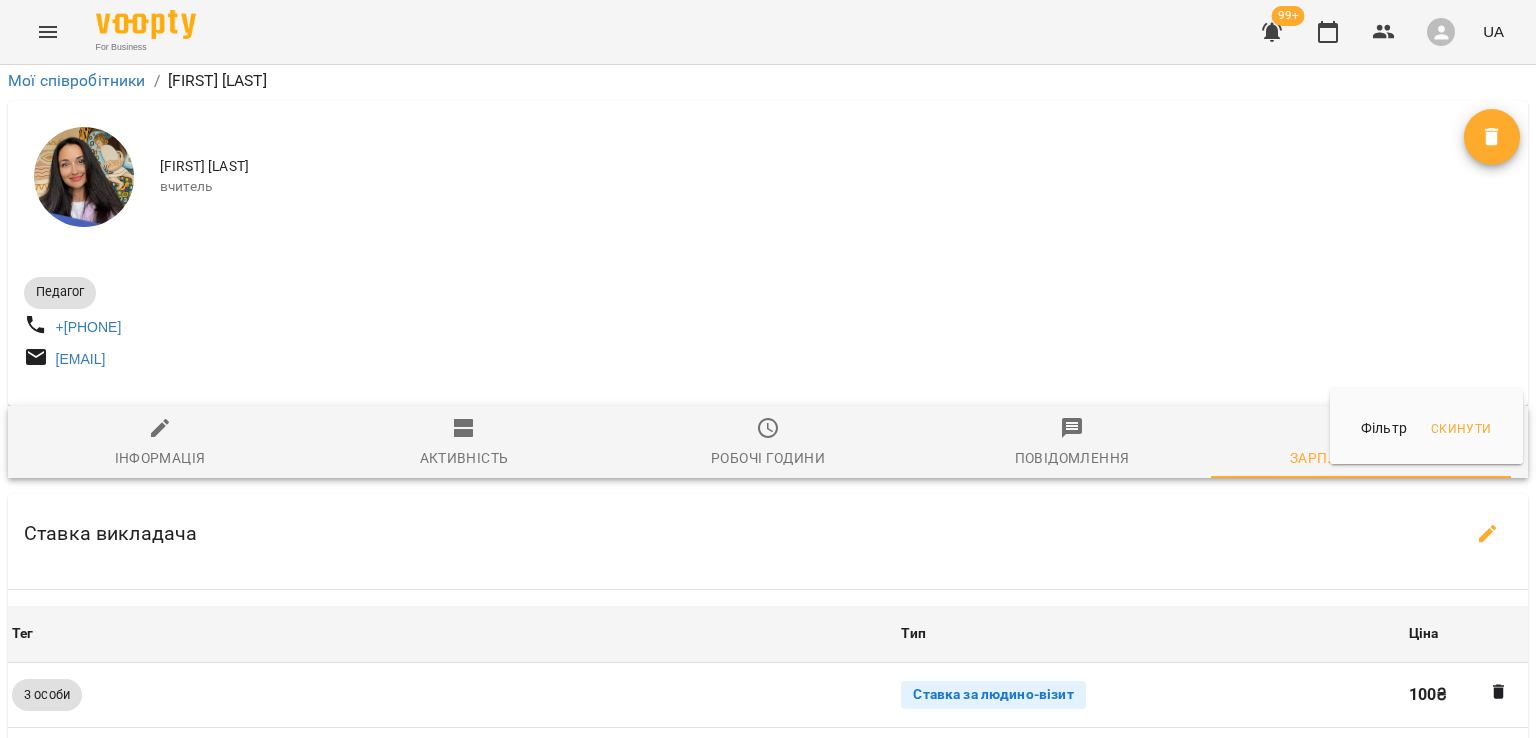 click at bounding box center [768, 369] 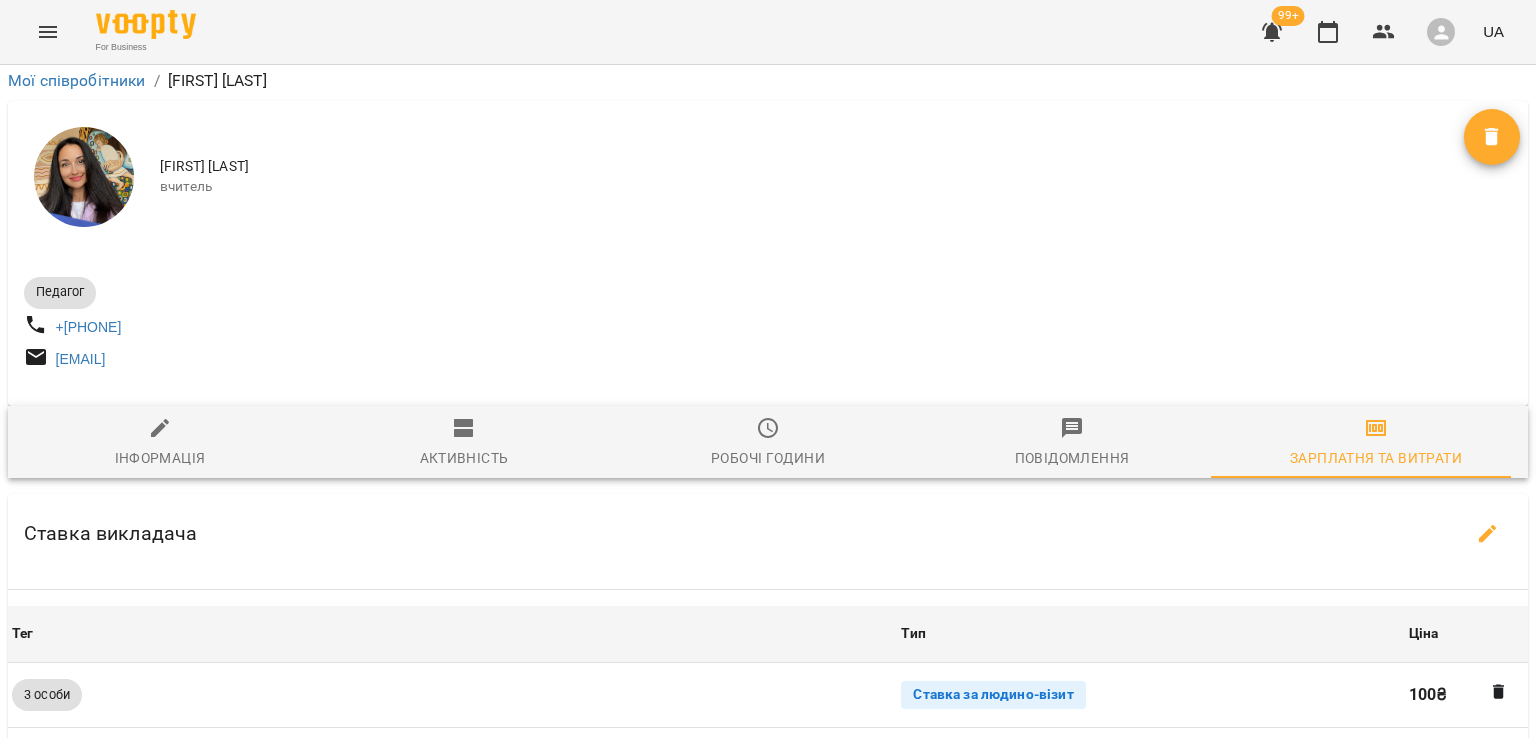 click on "Розрахувати ЗП" at bounding box center [768, 1095] 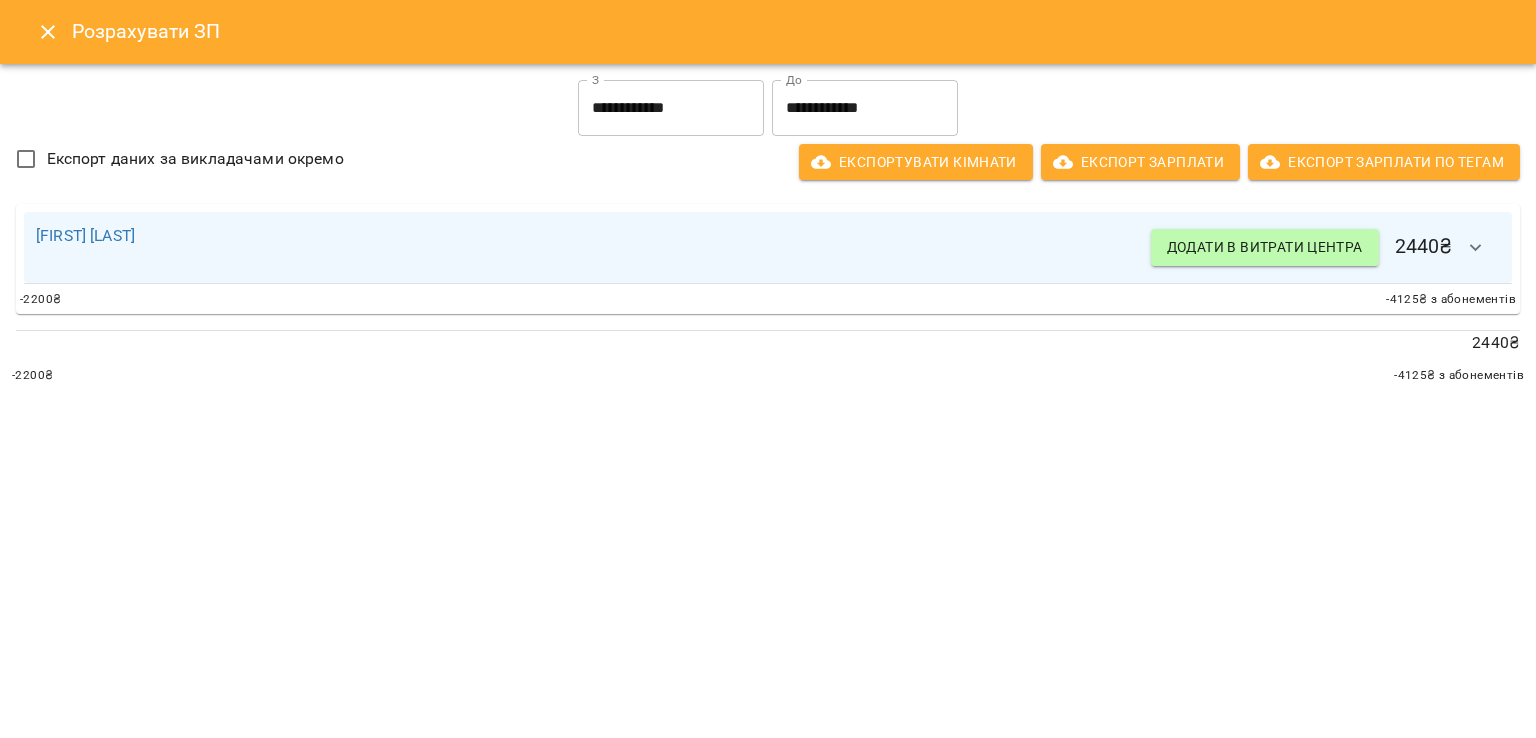 click on "**********" at bounding box center (671, 108) 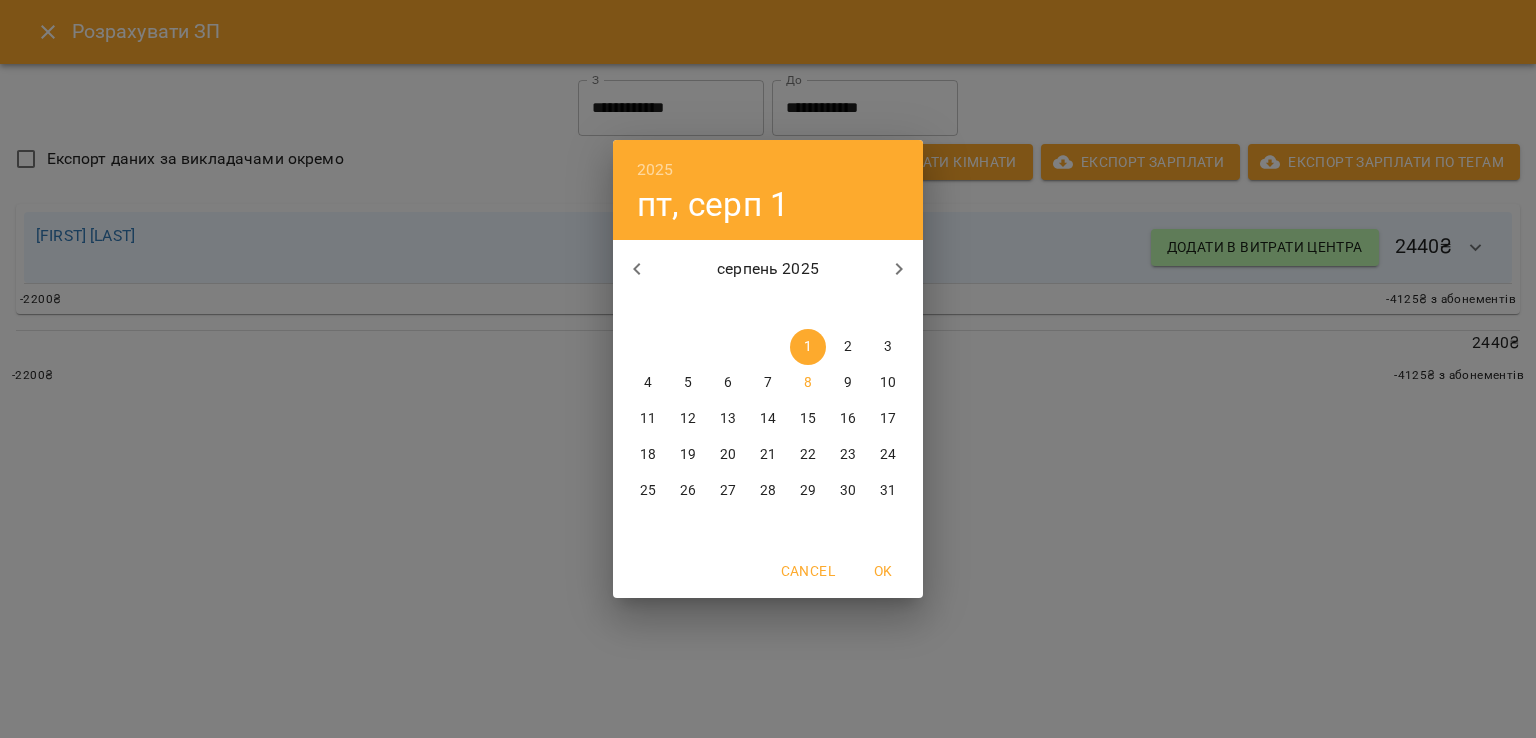 click 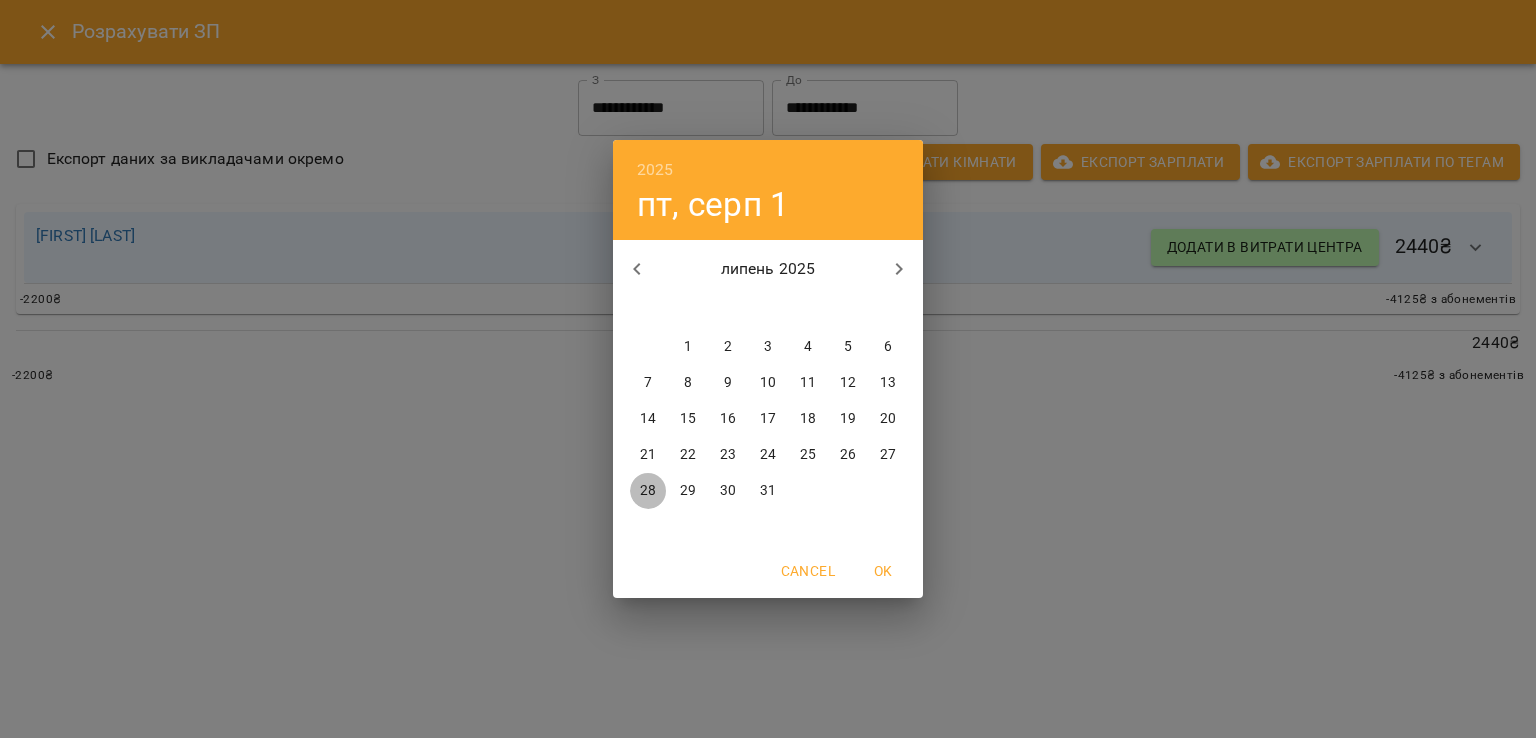 click on "28" at bounding box center [648, 491] 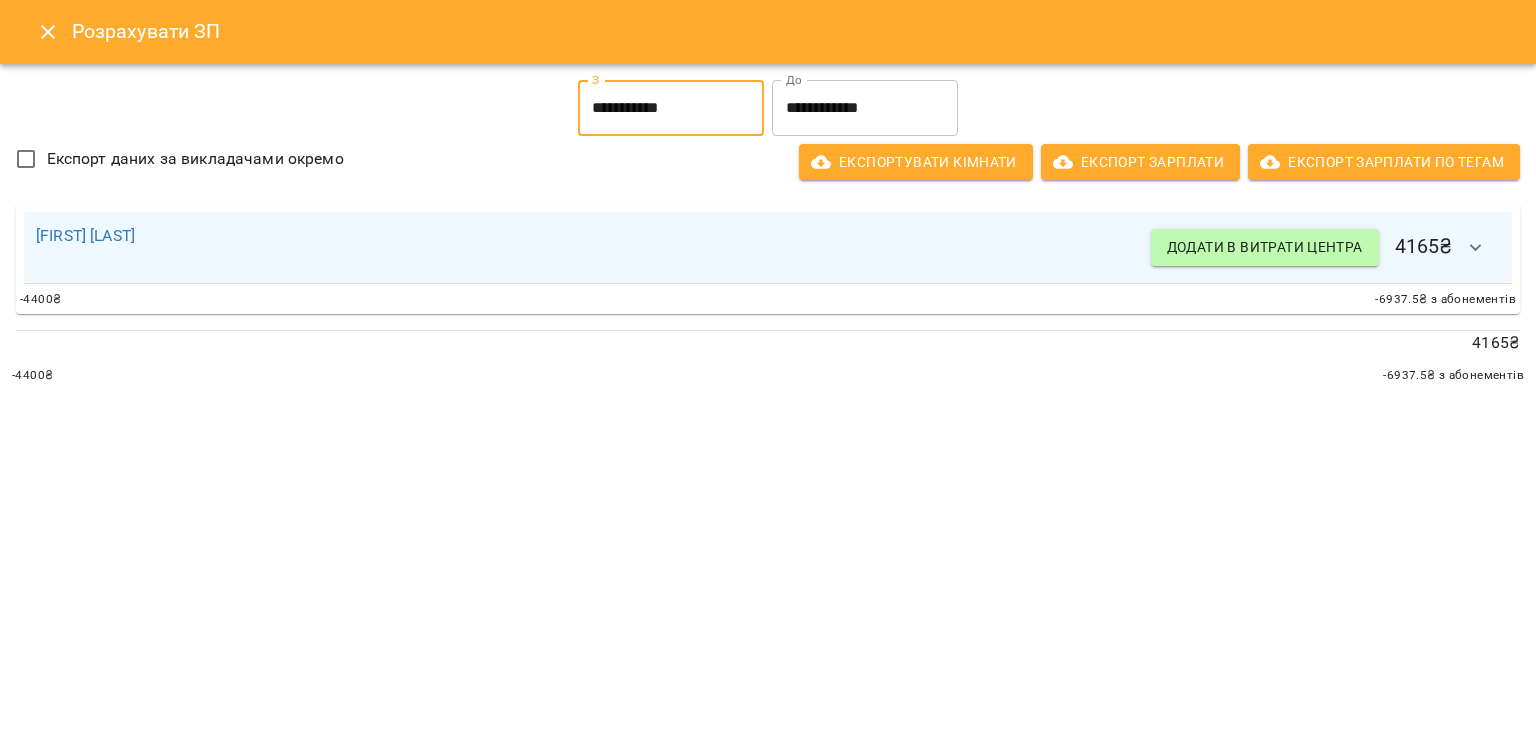 click on "**********" at bounding box center [865, 108] 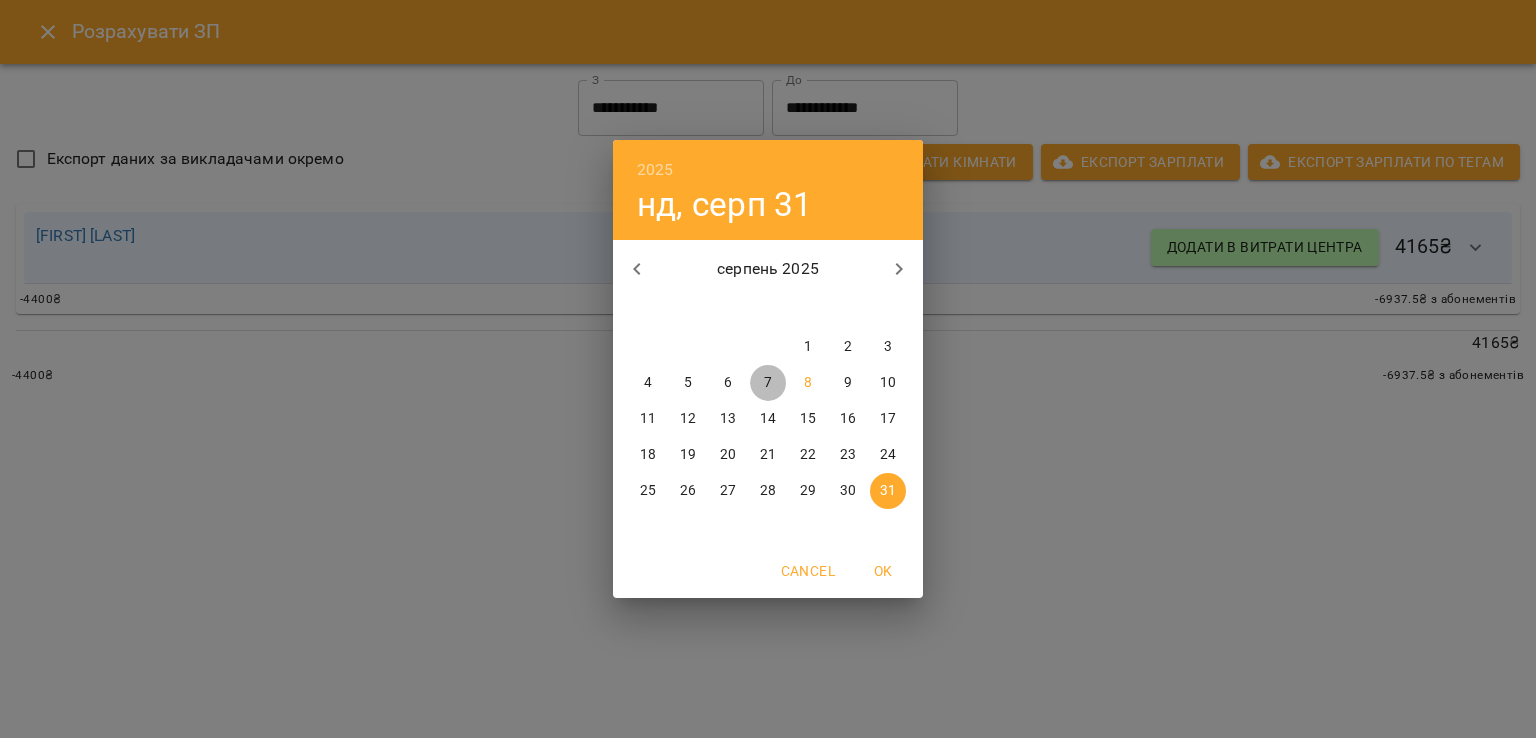 click on "7" at bounding box center (768, 383) 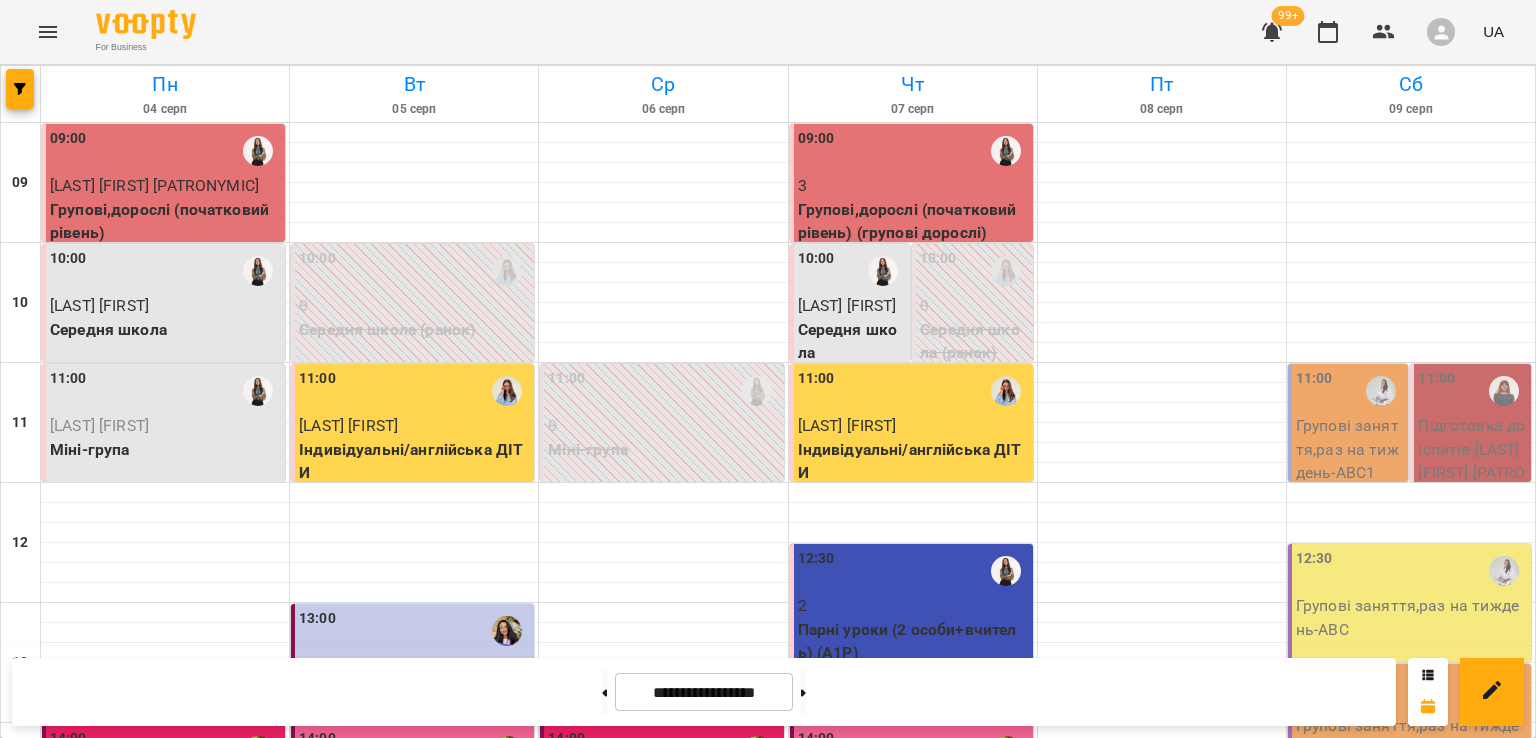 scroll, scrollTop: 0, scrollLeft: 0, axis: both 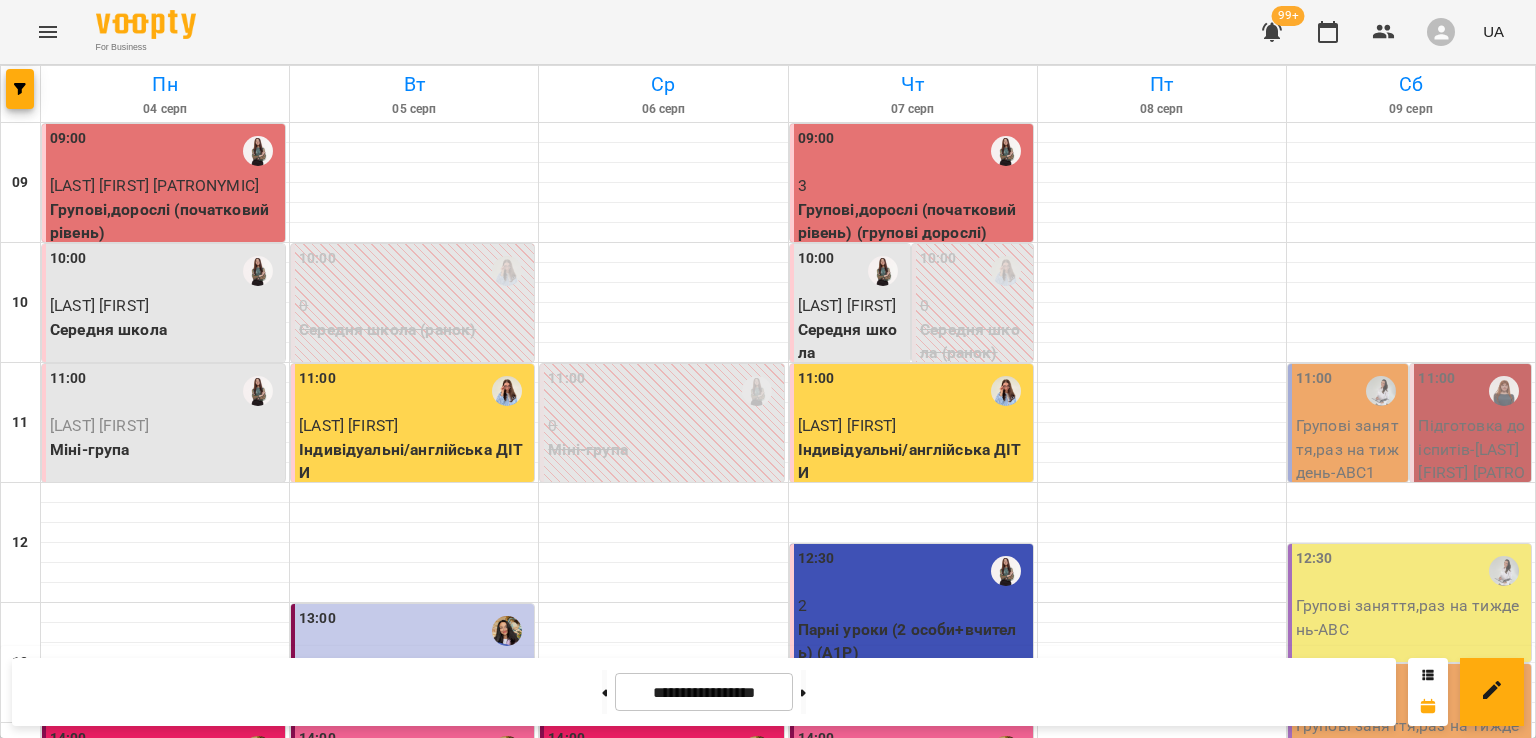 click on "3" at bounding box center [913, 1053] 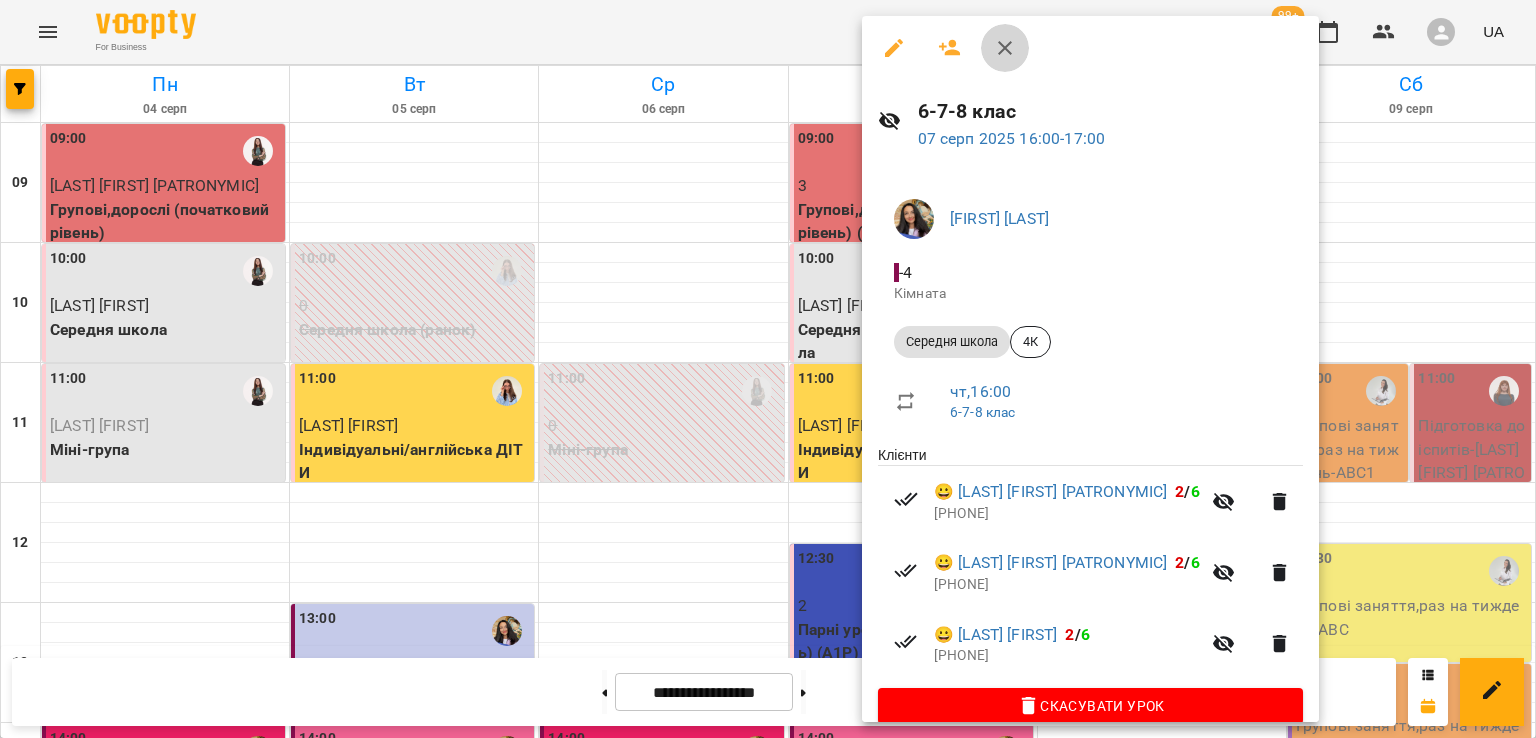 click 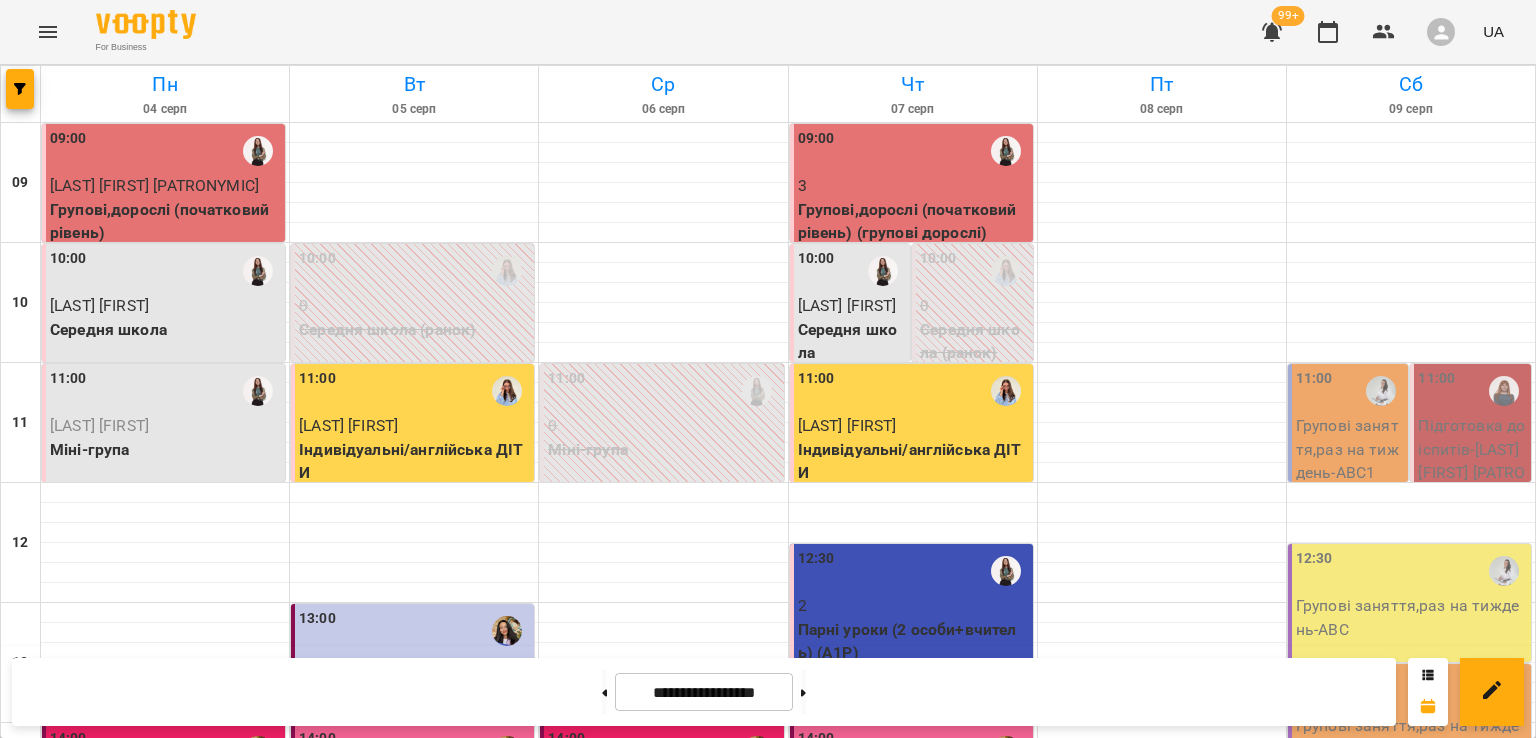 click on "Середня школа (3К)" at bounding box center (725, 941) 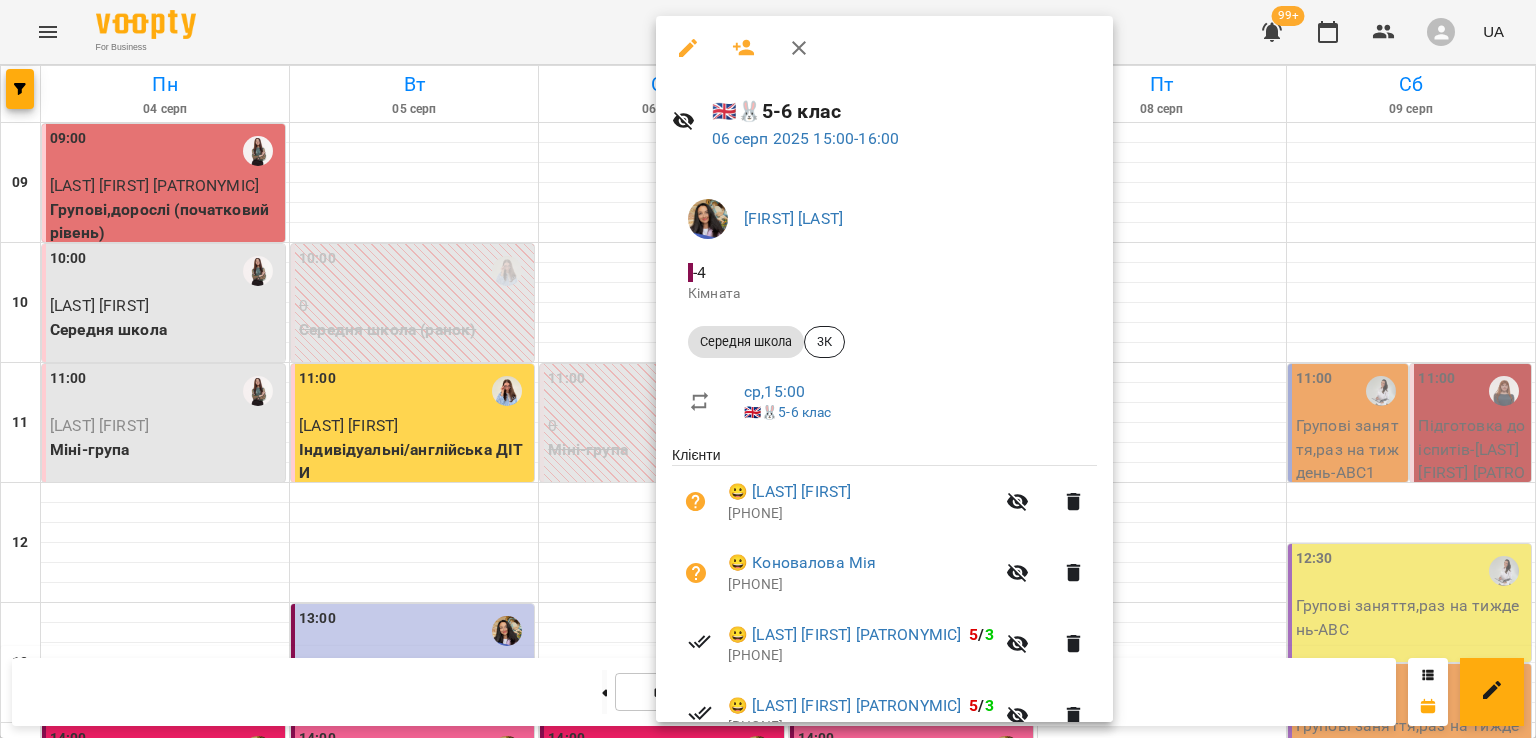 click 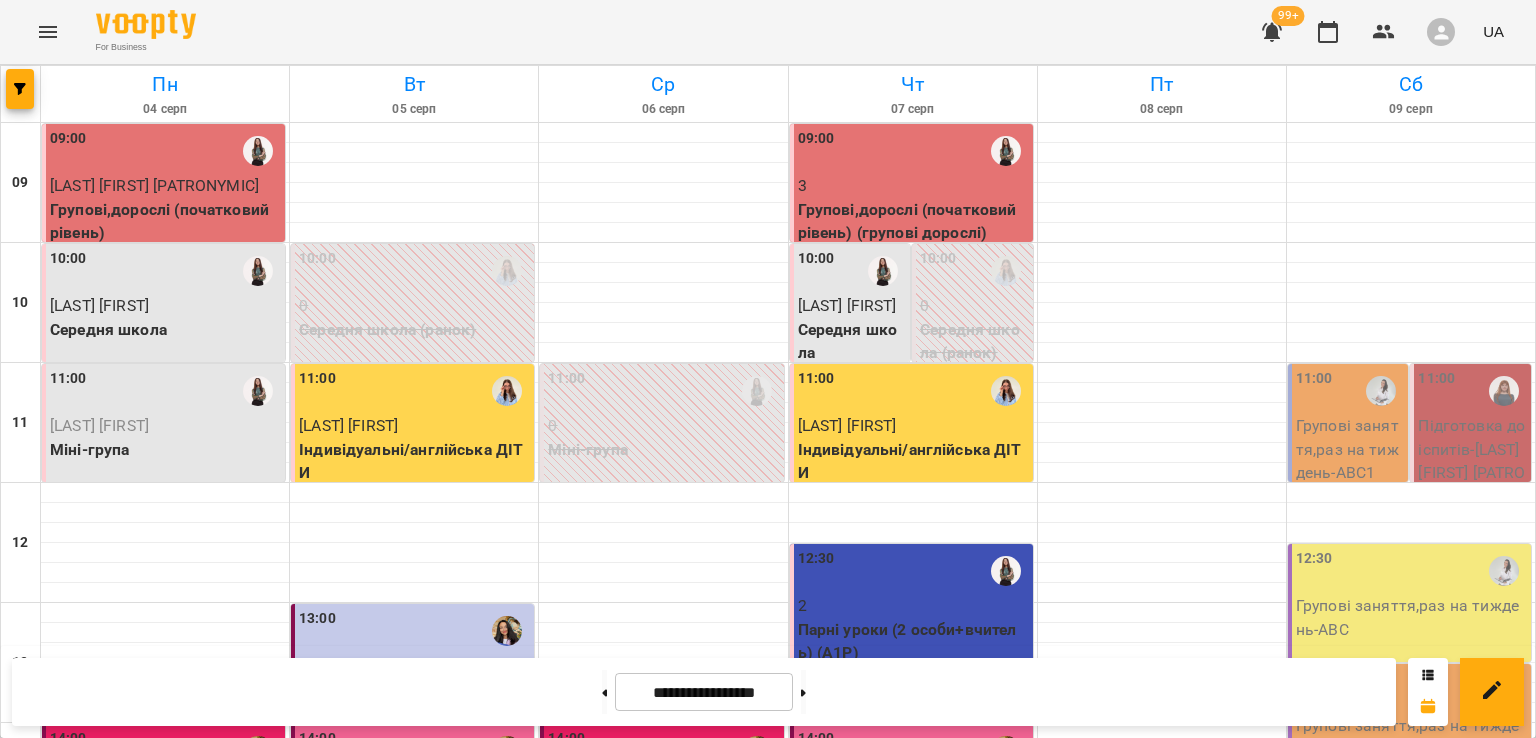 scroll, scrollTop: 495, scrollLeft: 0, axis: vertical 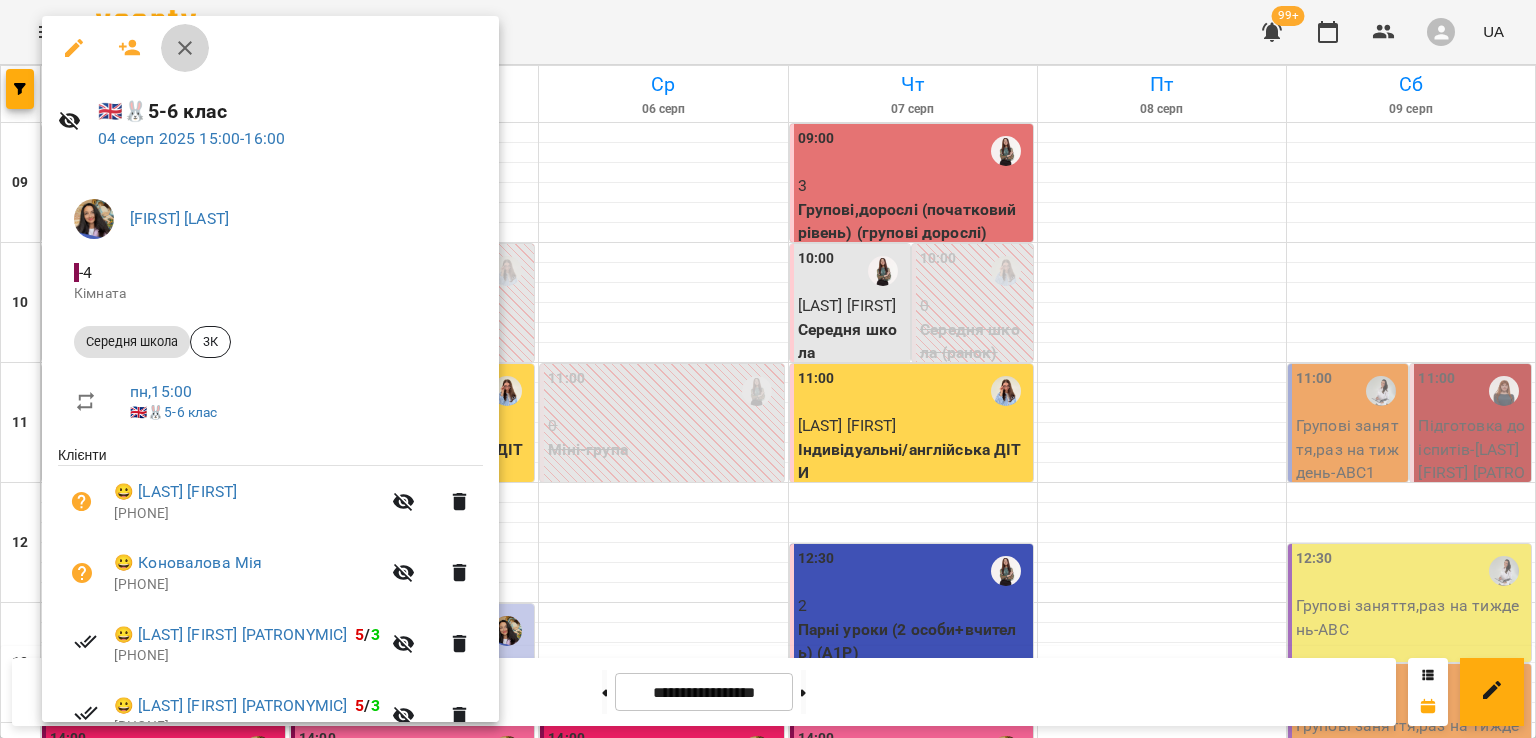 click 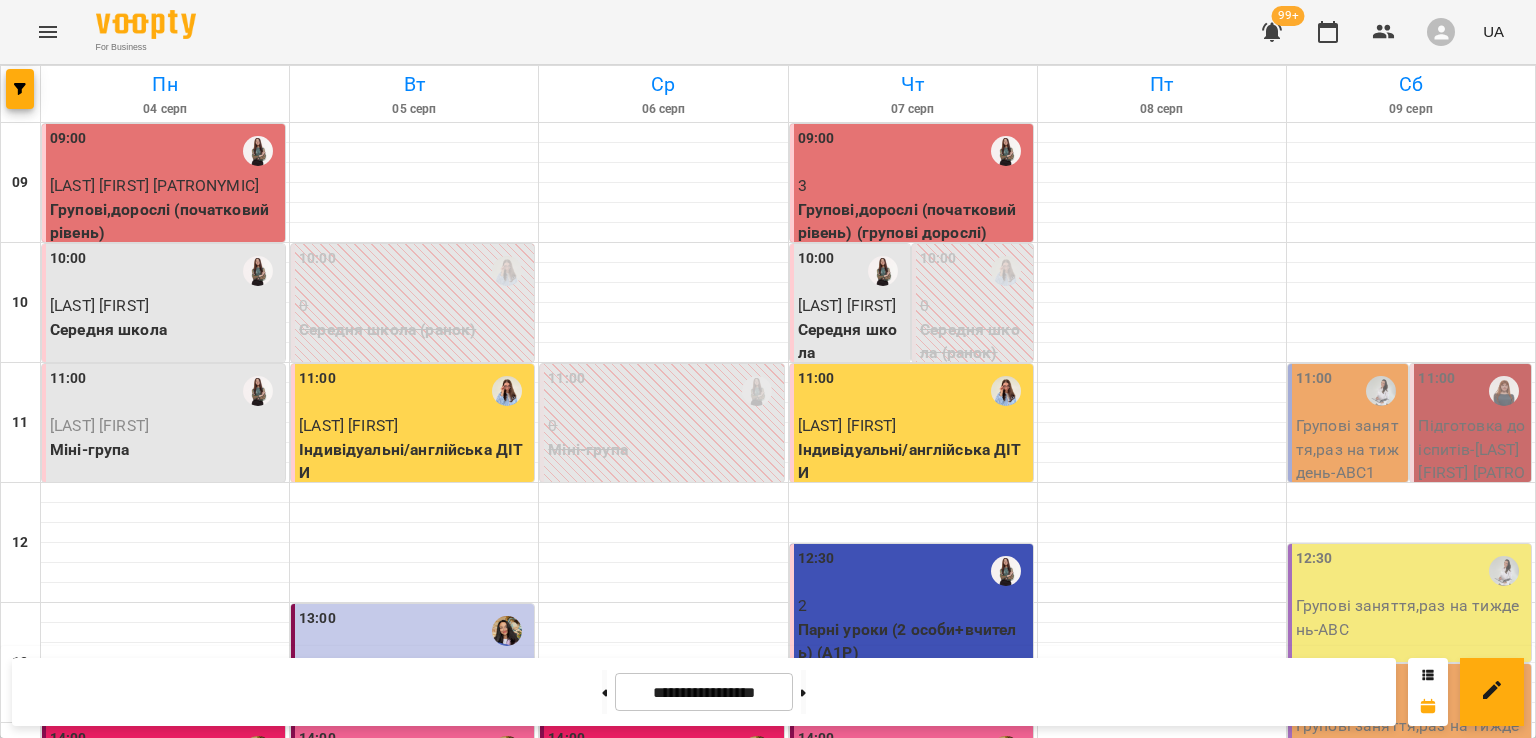 click on "Барабуля Анастасія" at bounding box center [663, 786] 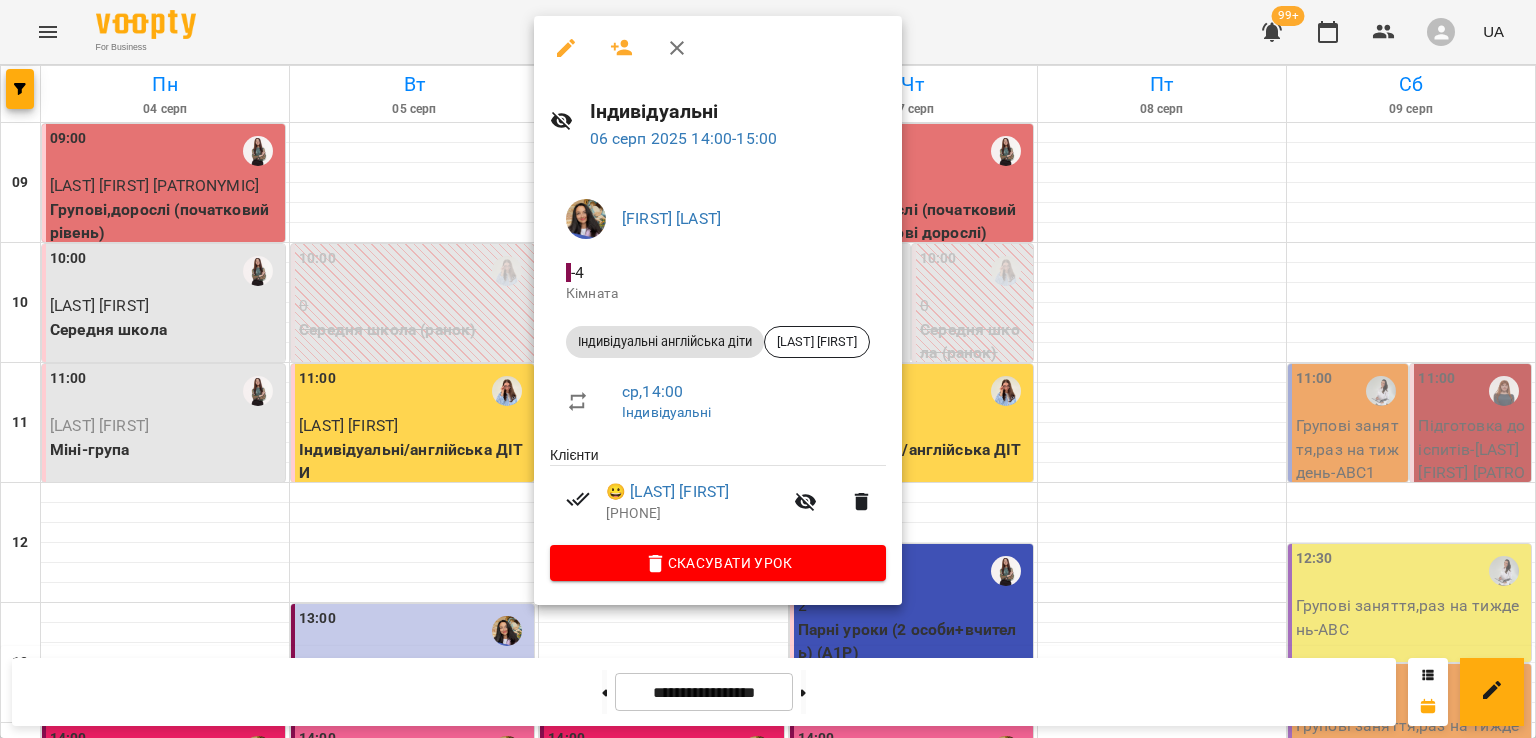 drag, startPoint x: 672, startPoint y: 41, endPoint x: 667, endPoint y: 62, distance: 21.587032 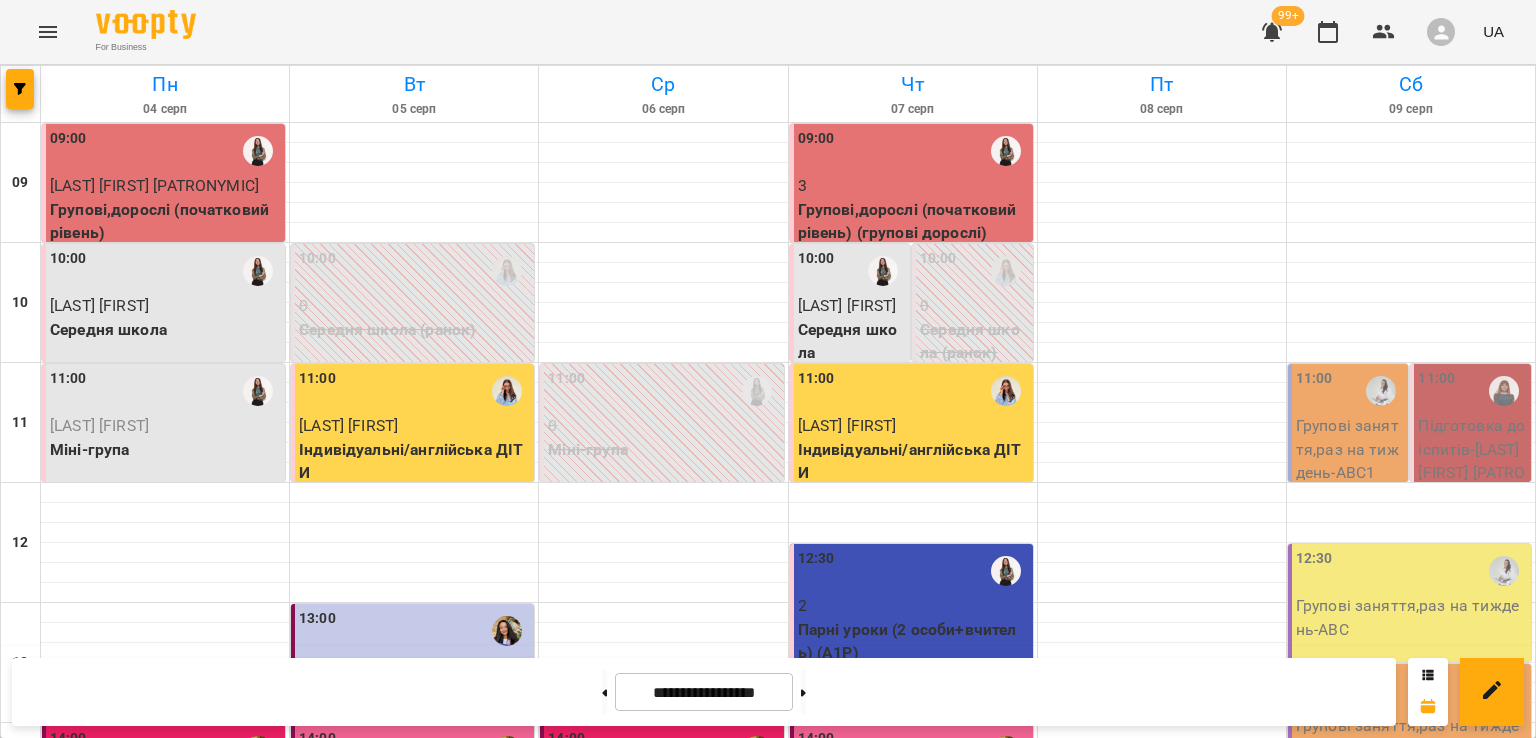 click on "14:00" at bounding box center (414, 751) 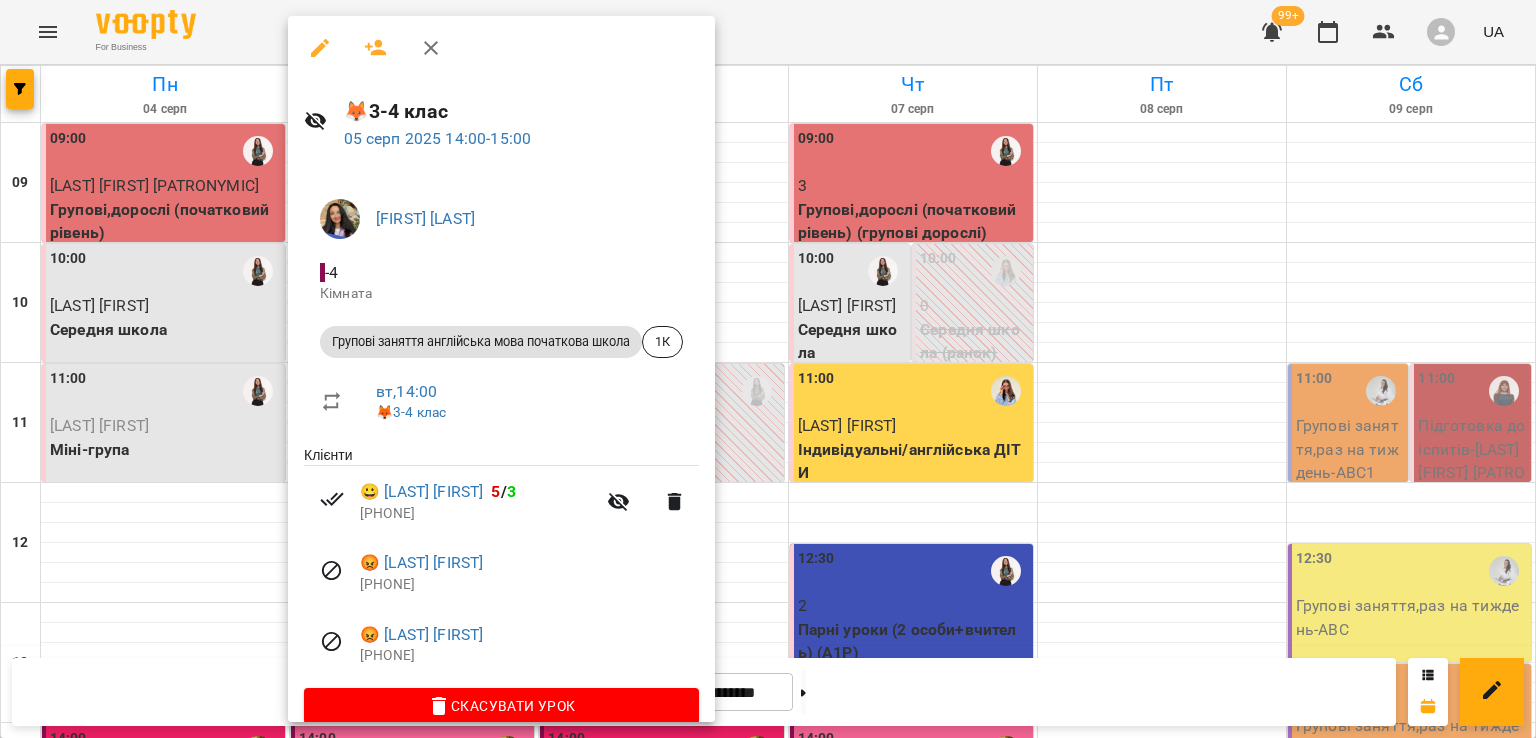 click at bounding box center (431, 48) 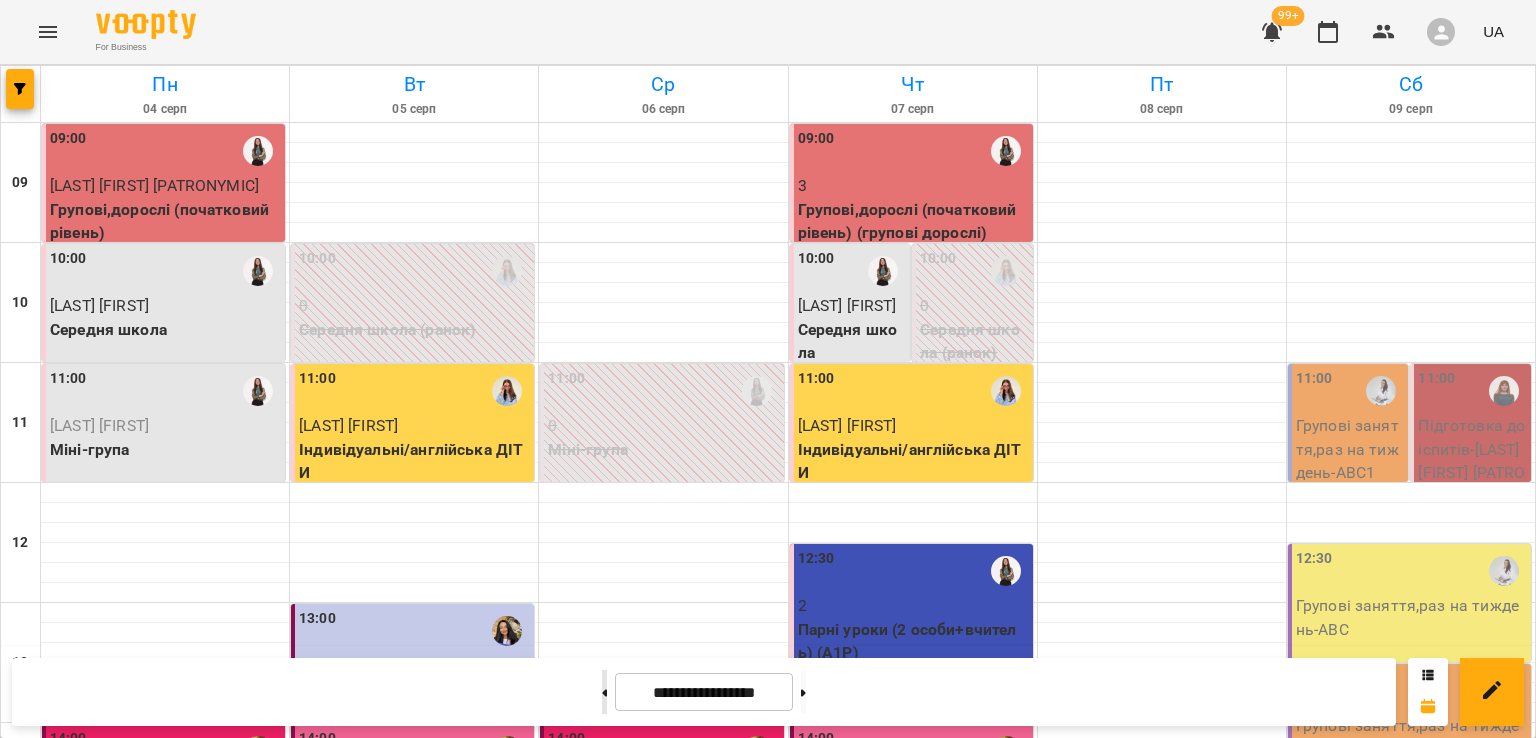 click 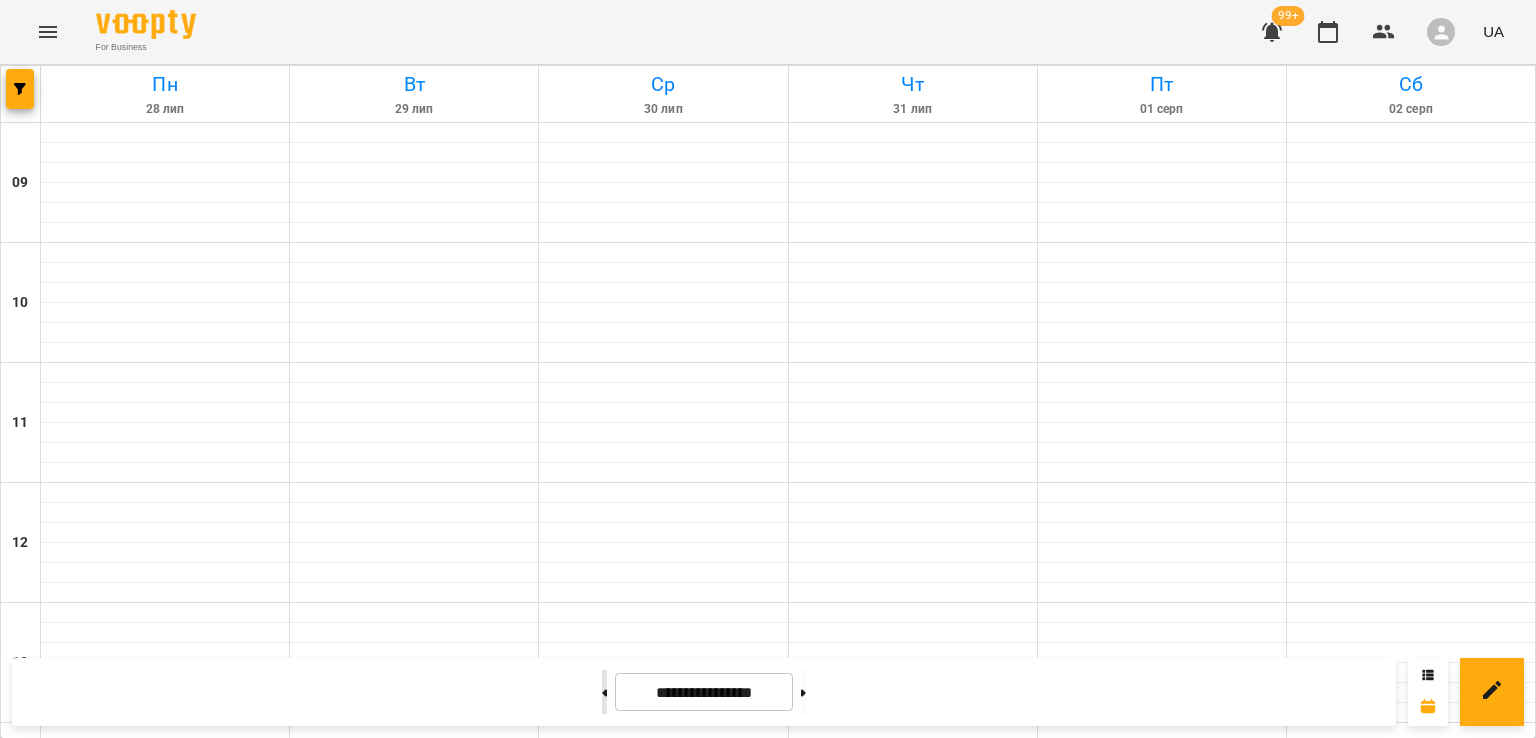 type on "**********" 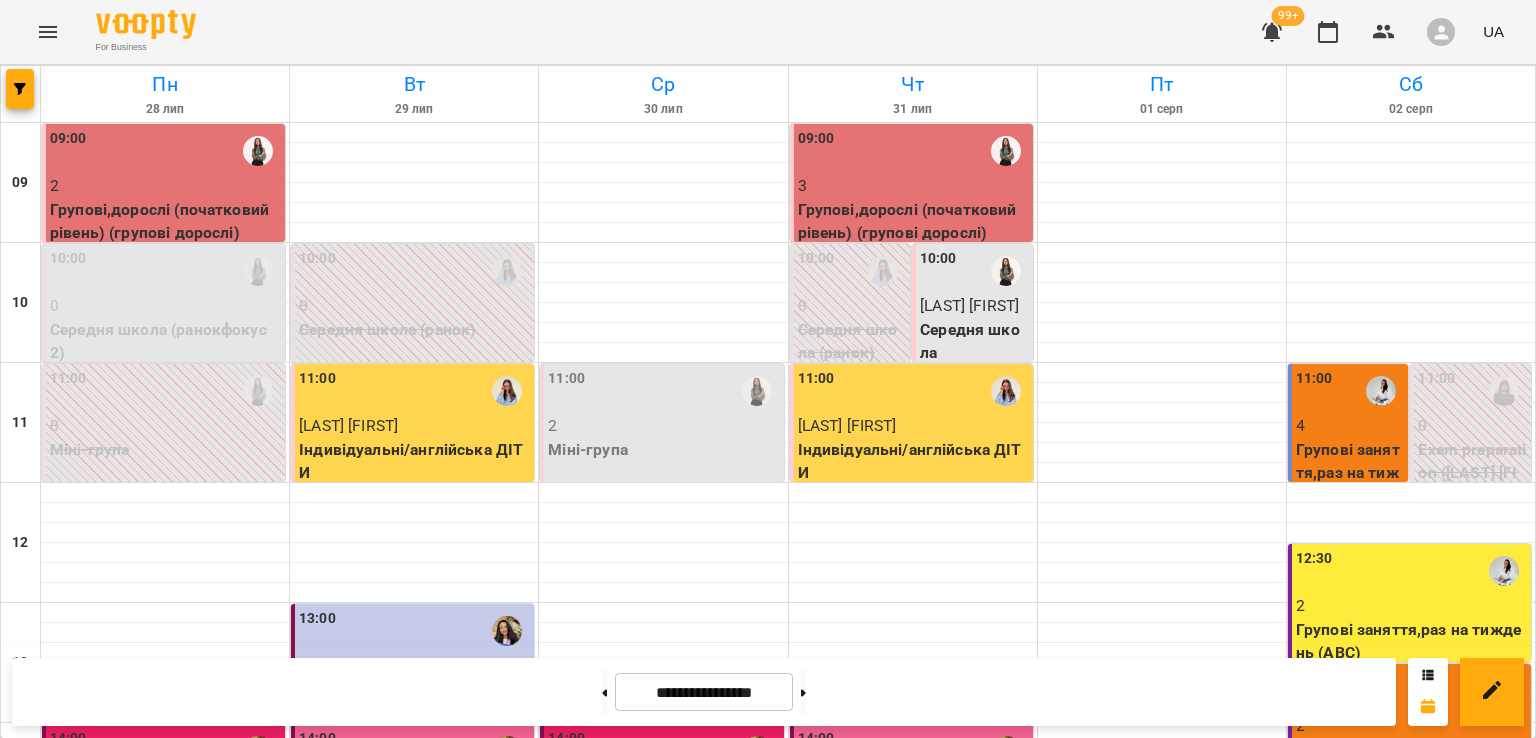 scroll, scrollTop: 595, scrollLeft: 0, axis: vertical 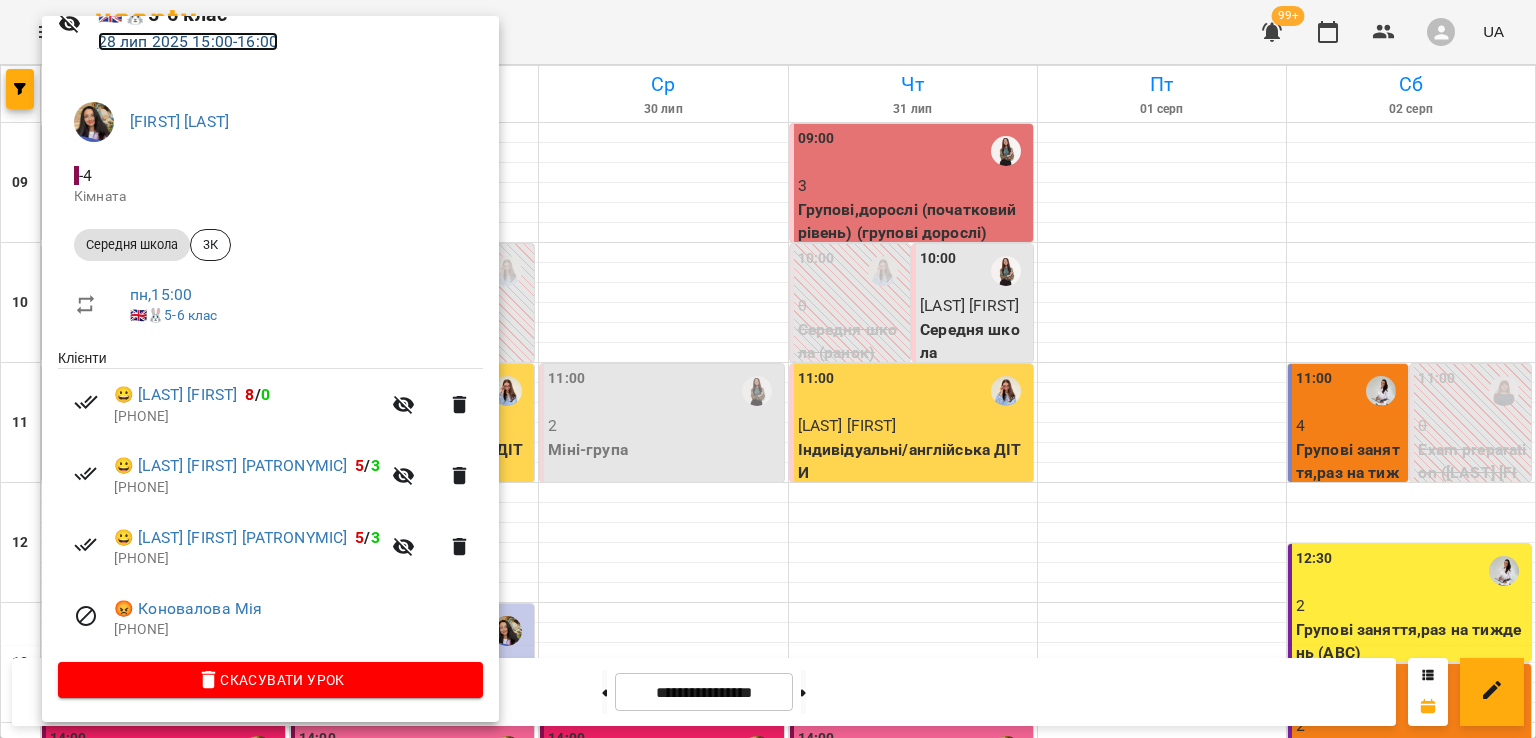 click on "28 лип 2025 15:00  -  16:00" at bounding box center (188, 41) 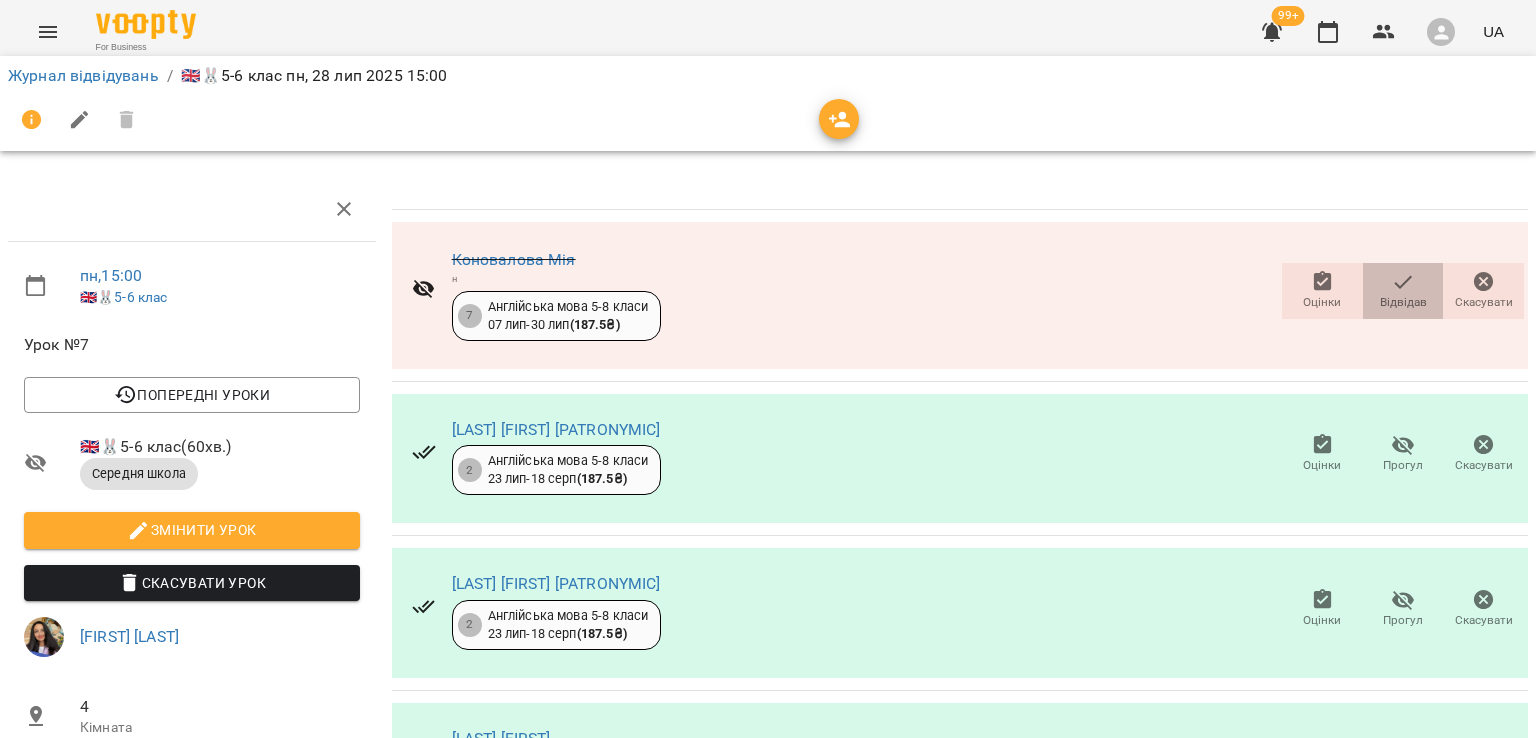 click on "Відвідав" at bounding box center (1403, 302) 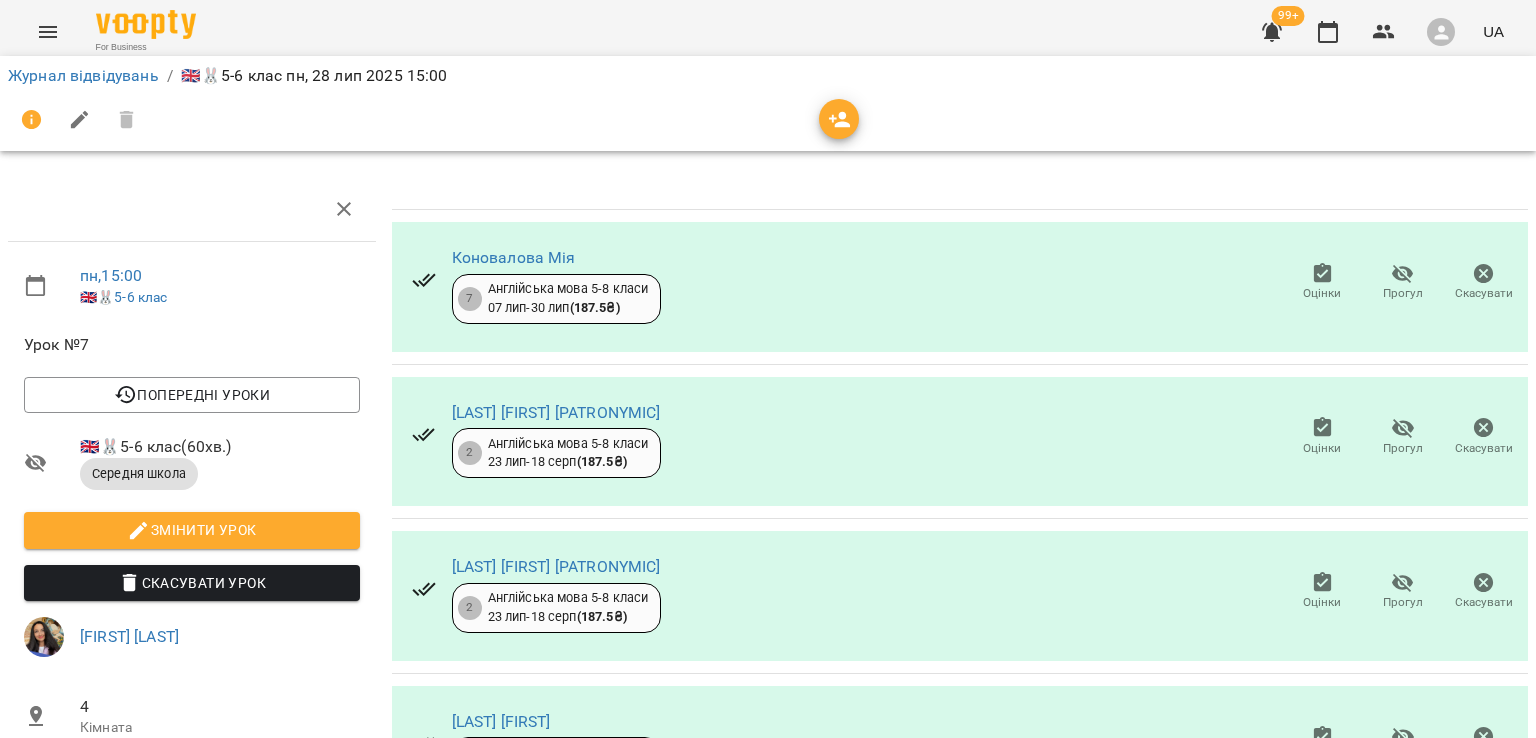 click on "Прогул" at bounding box center [1403, 293] 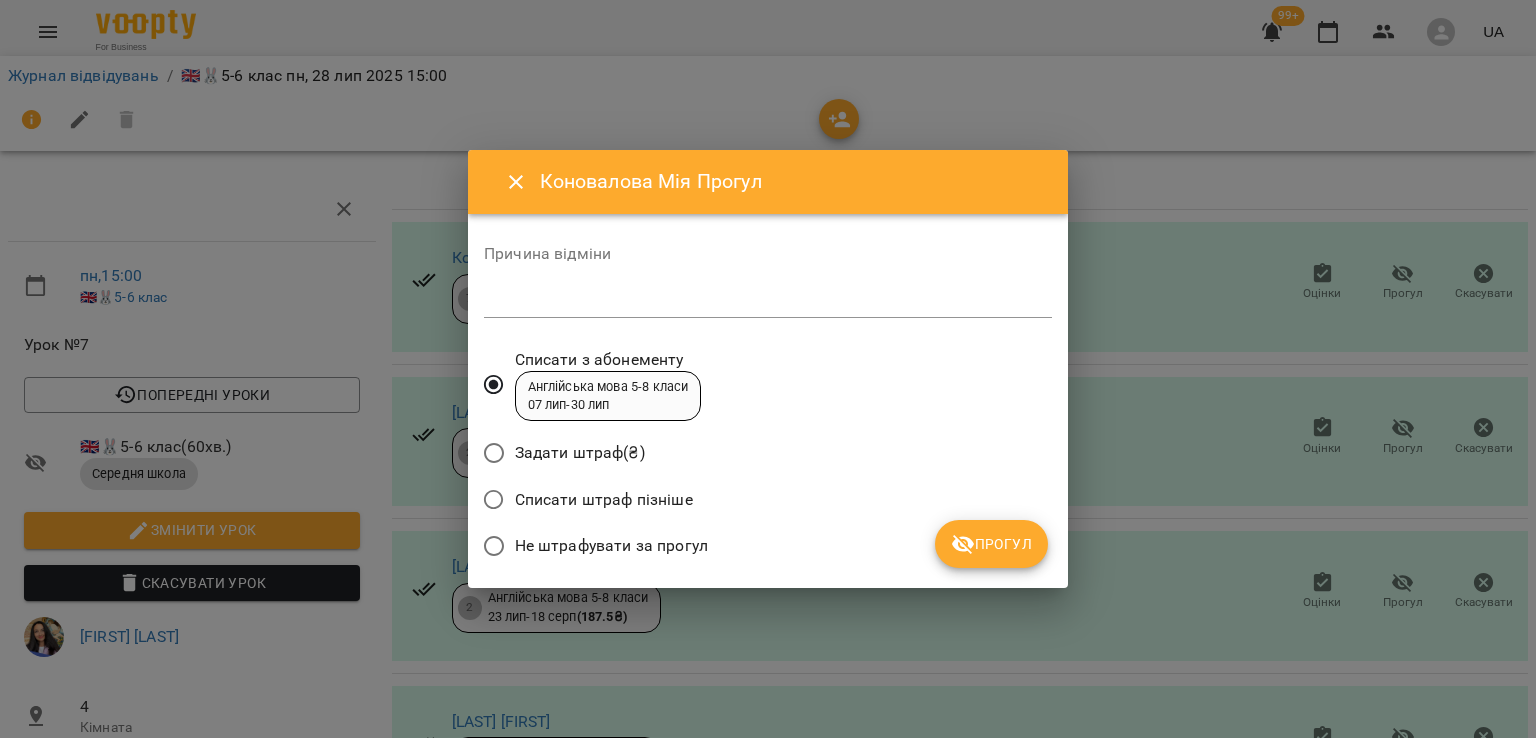 click on "*" at bounding box center (768, 302) 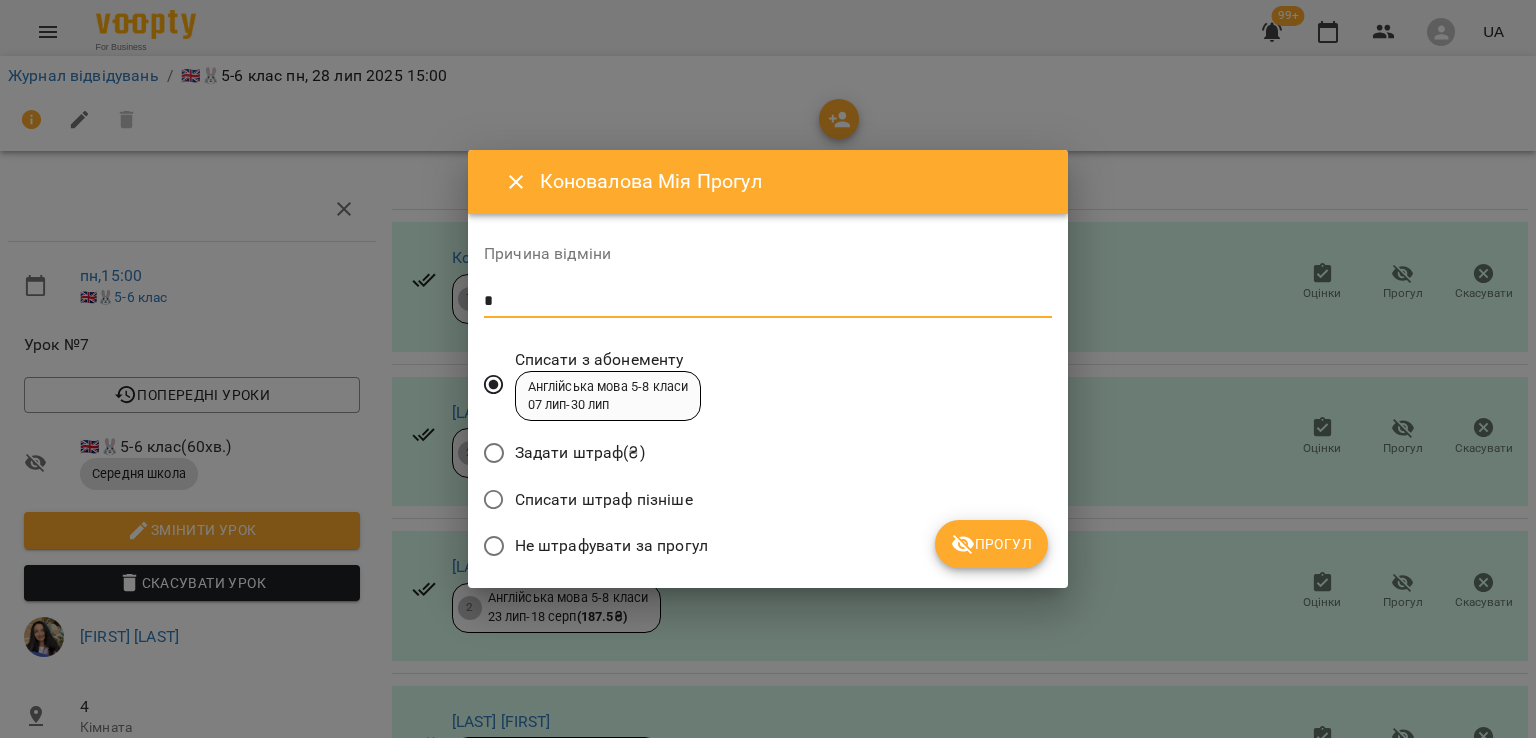 type on "*" 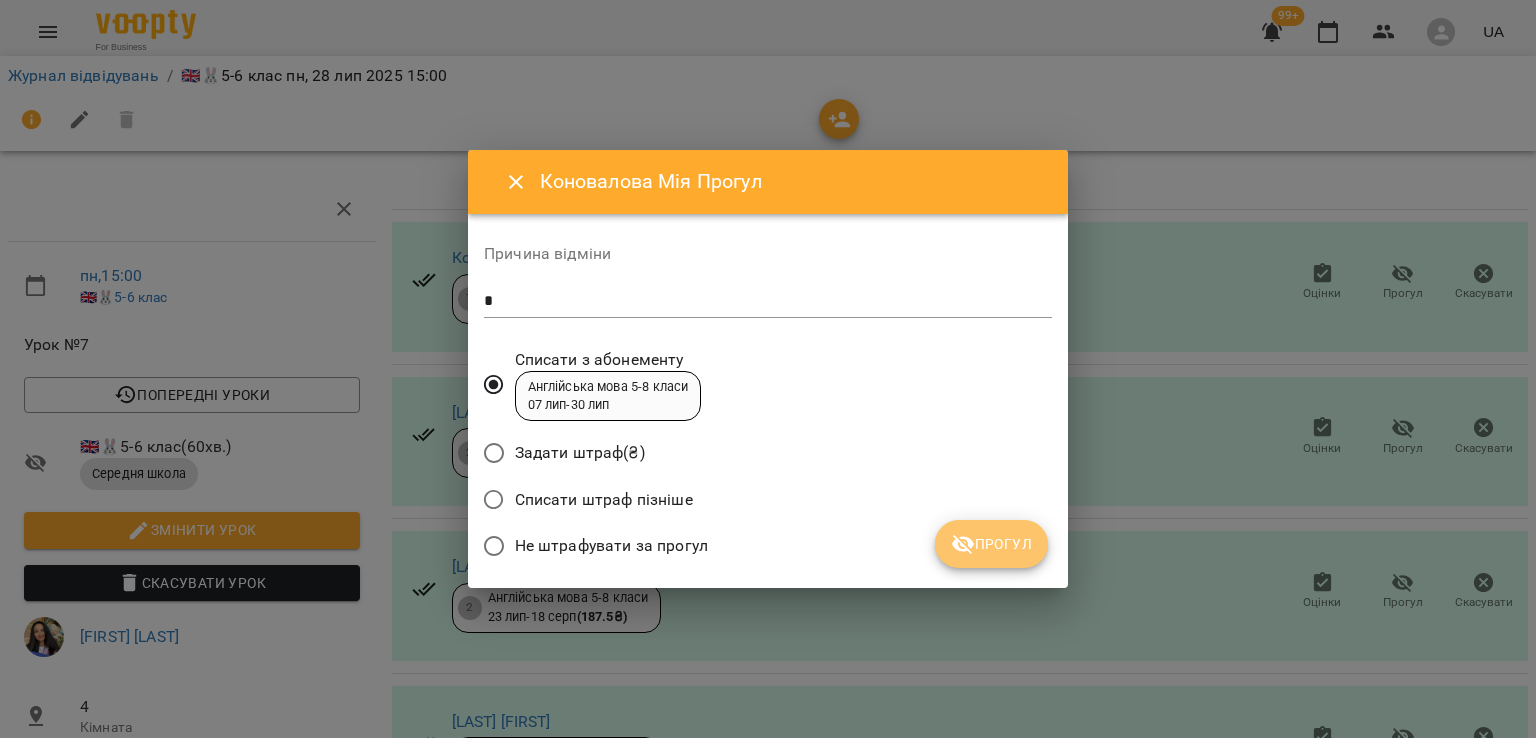 click 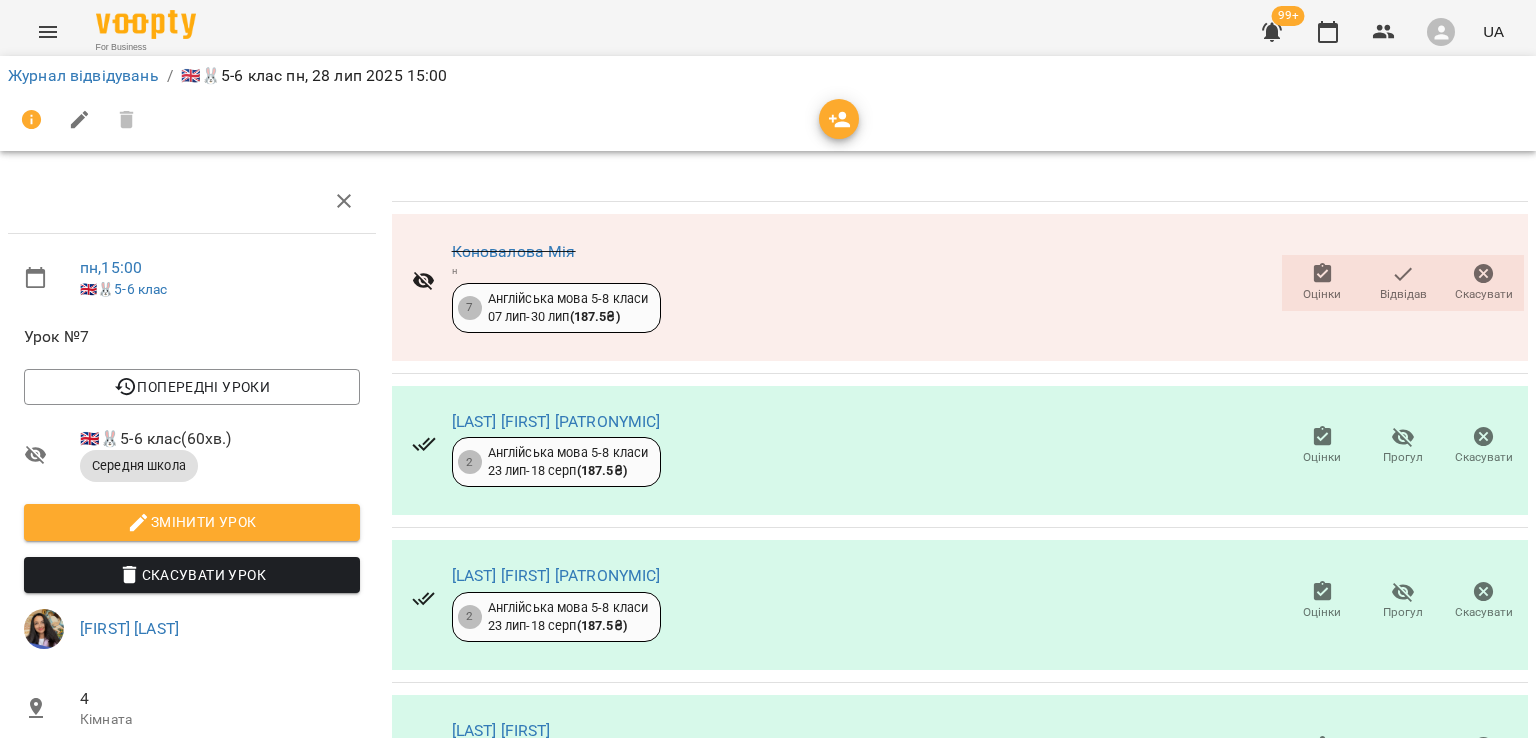 scroll, scrollTop: 0, scrollLeft: 0, axis: both 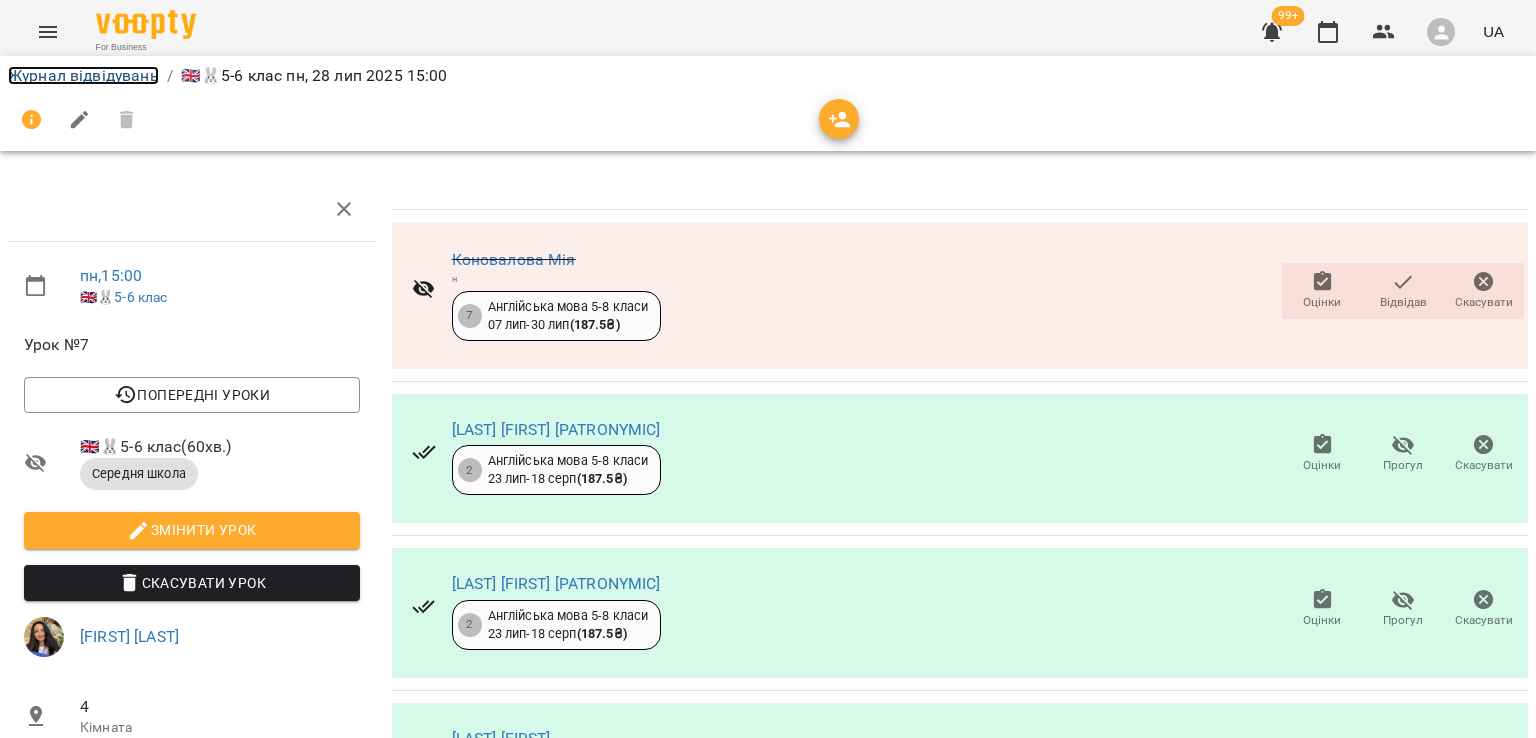 click on "Журнал відвідувань" at bounding box center [83, 75] 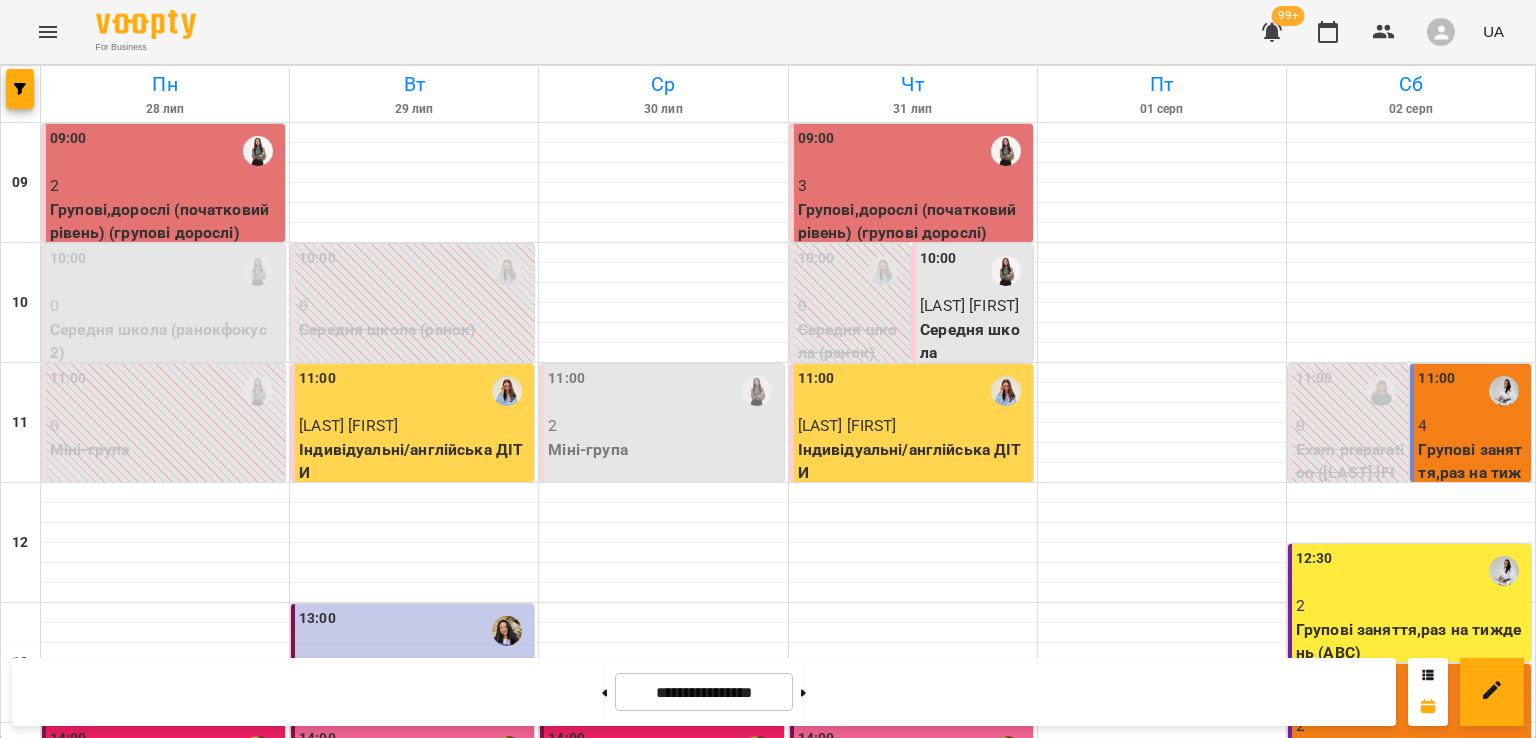 scroll, scrollTop: 500, scrollLeft: 0, axis: vertical 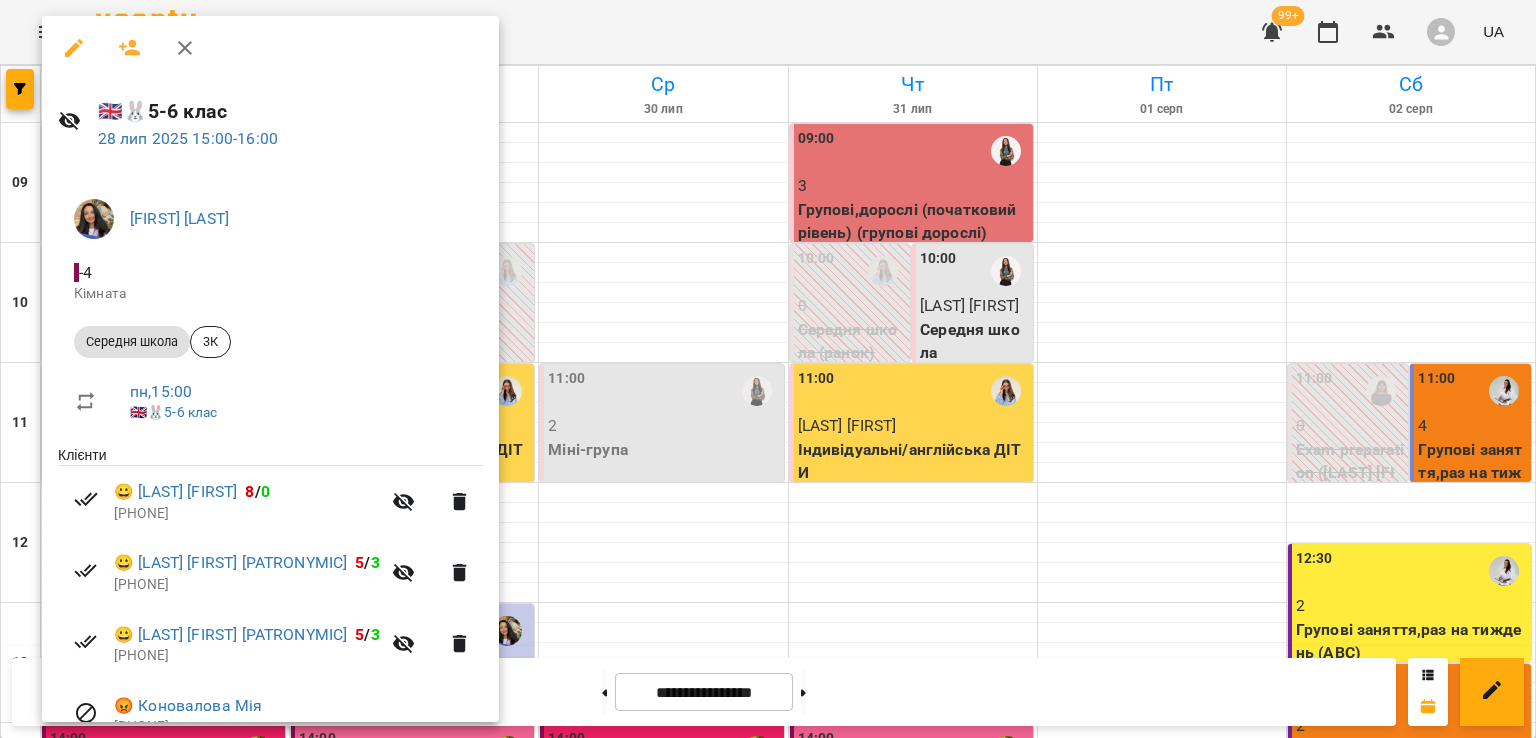 click 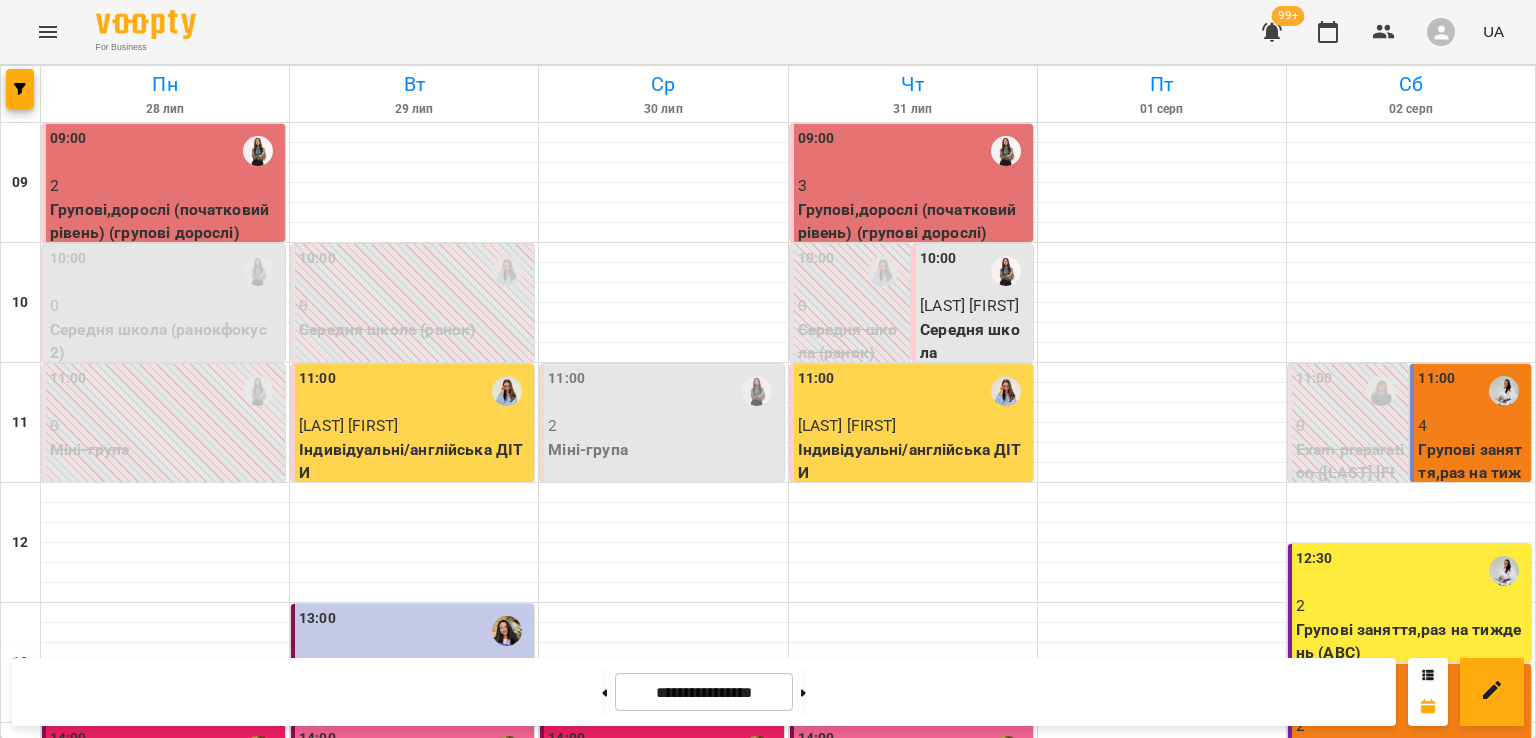 scroll, scrollTop: 495, scrollLeft: 0, axis: vertical 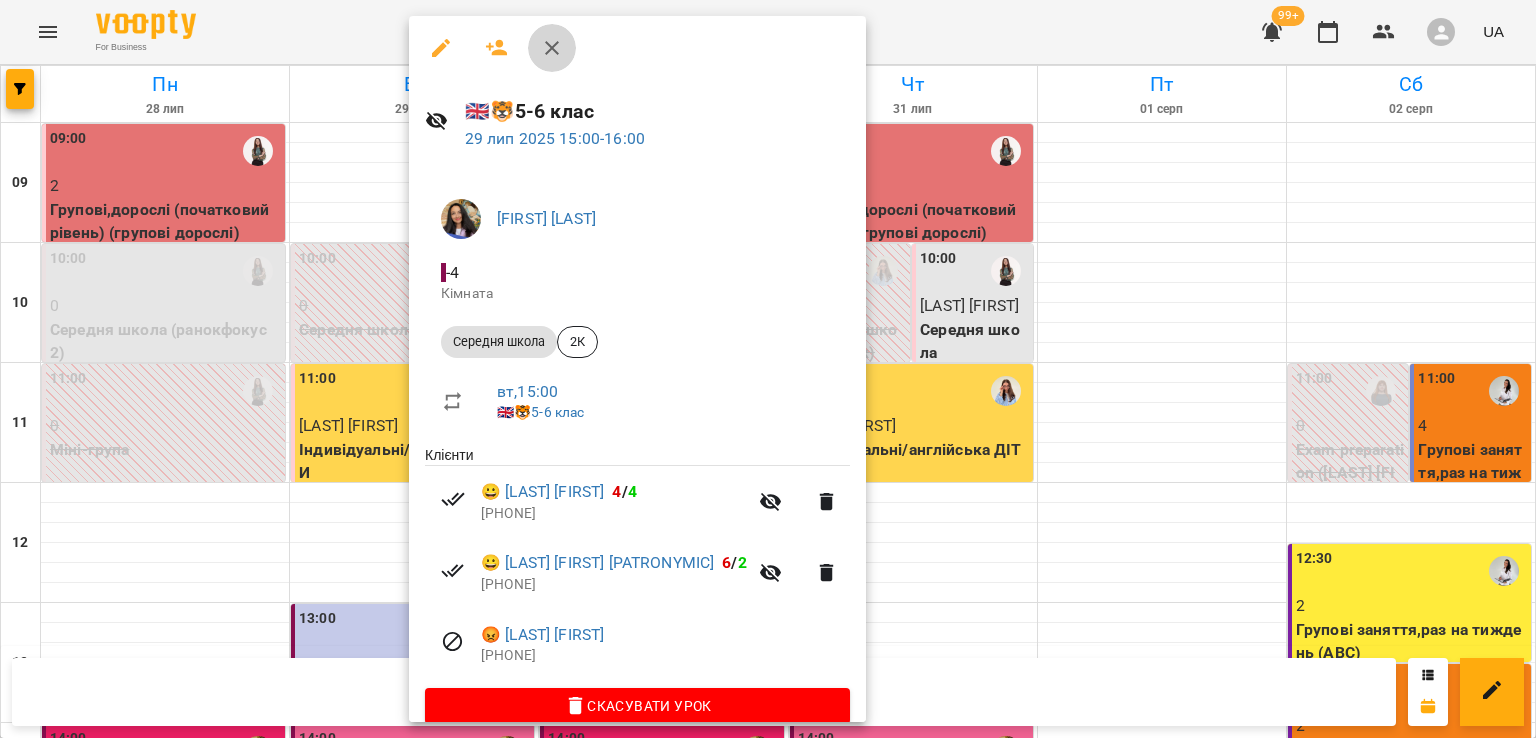 click 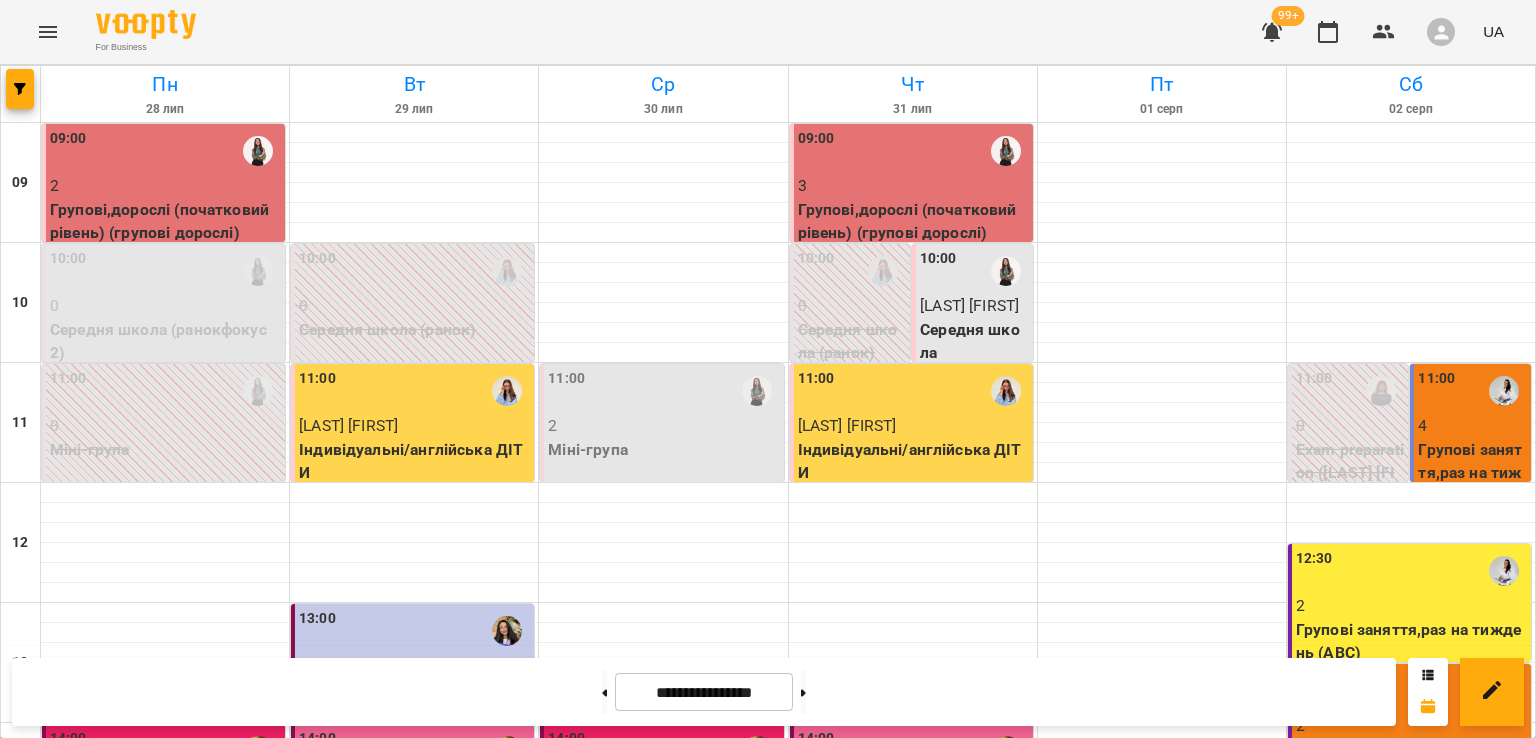 scroll, scrollTop: 495, scrollLeft: 0, axis: vertical 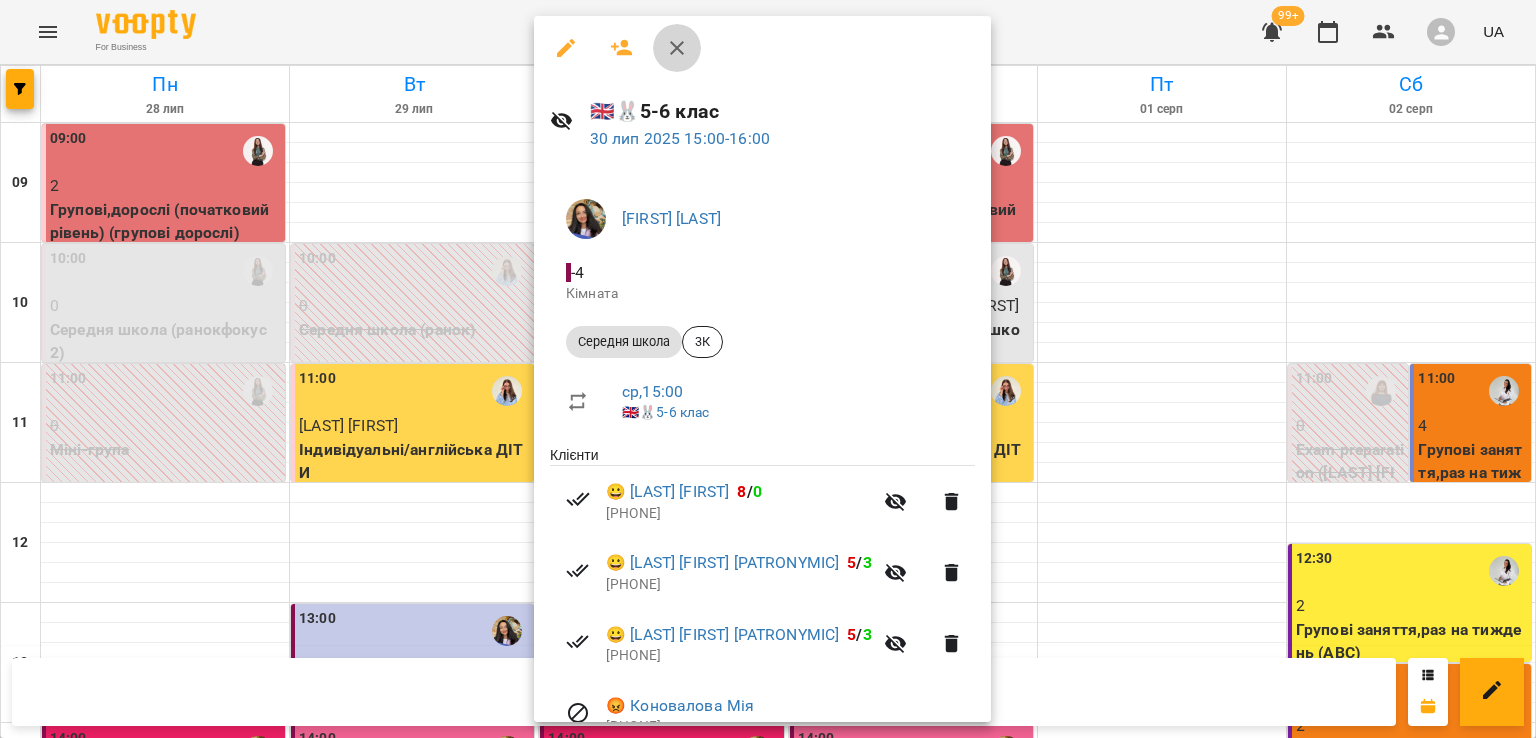 click 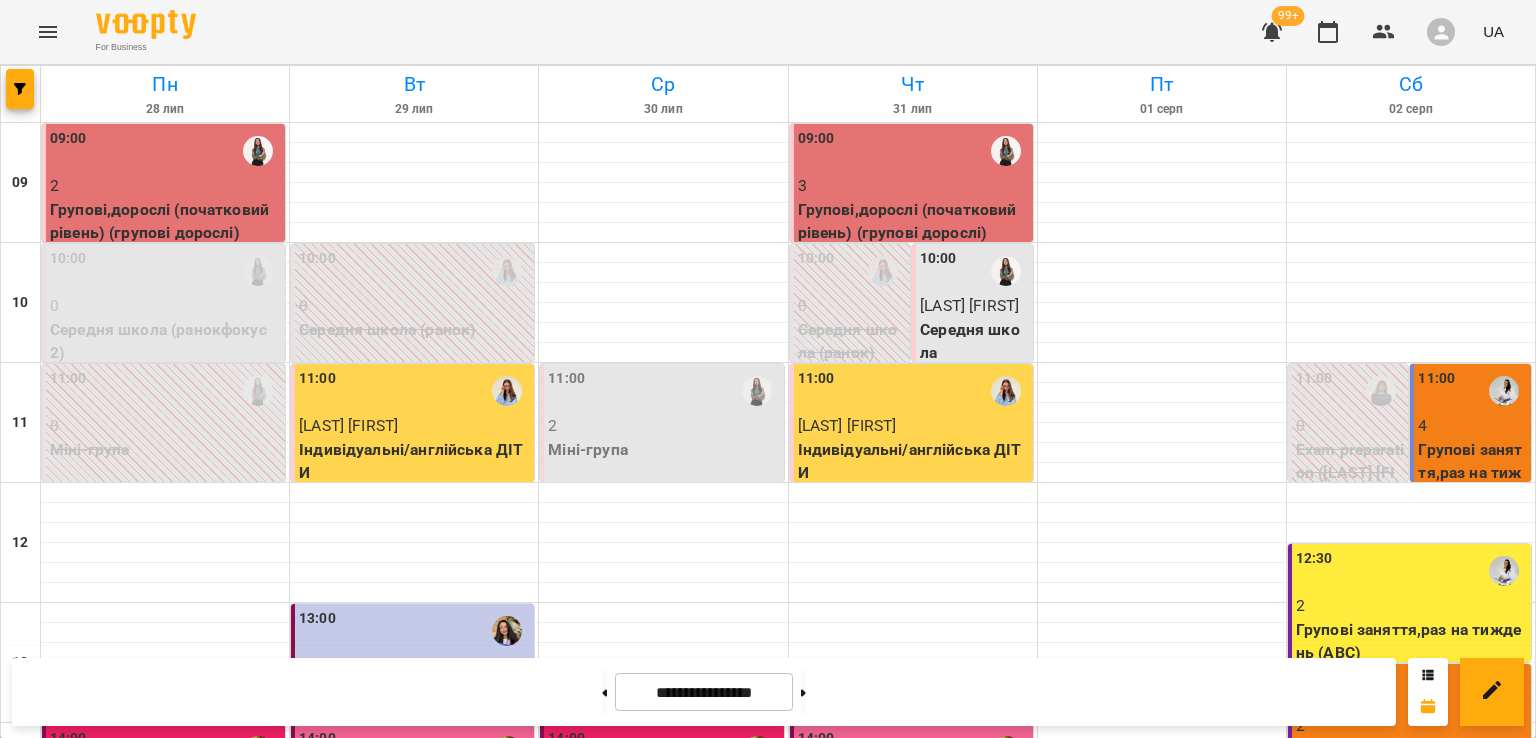 click on "Групові заняття англійська мова початкова школа" at bounding box center (913, 821) 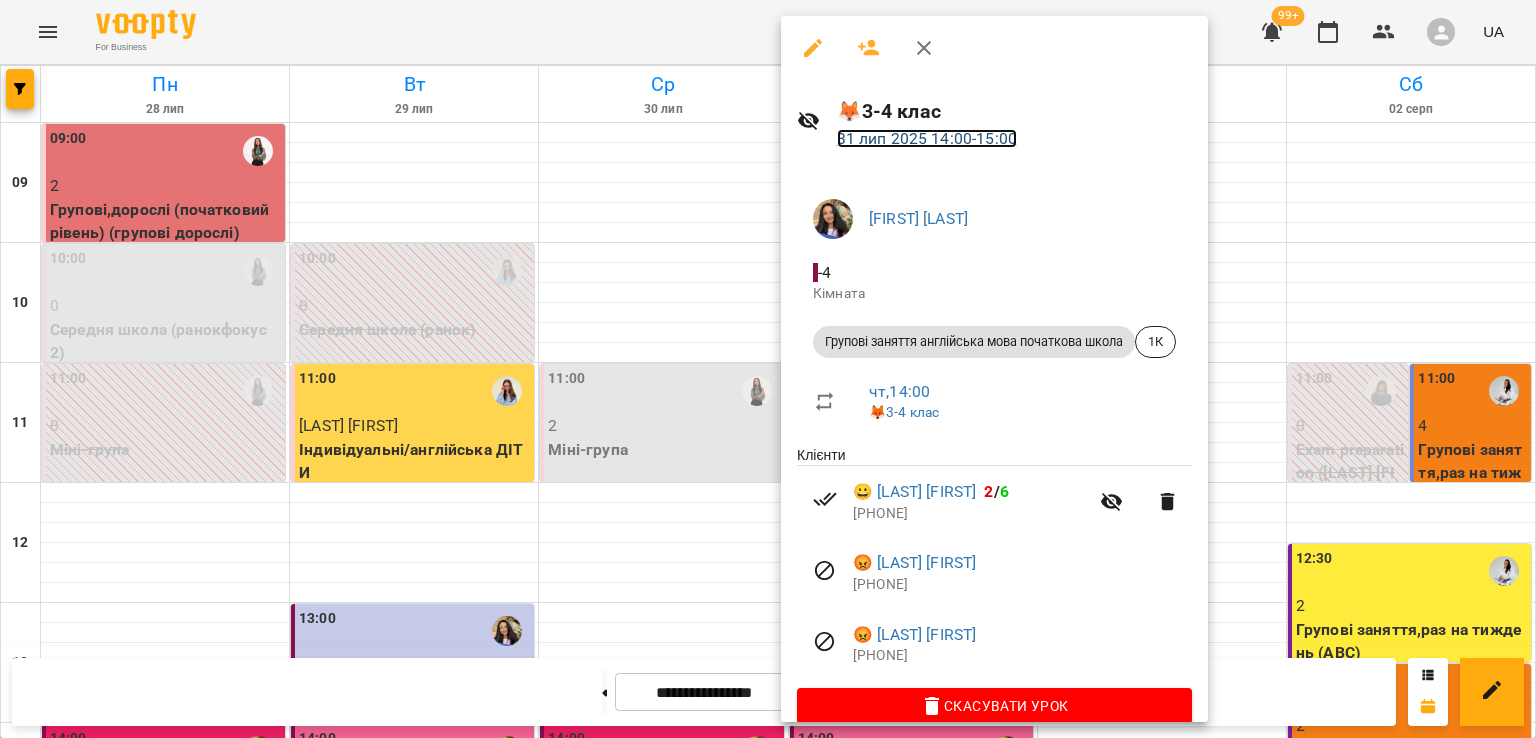 click on "31 лип 2025 14:00  -  15:00" at bounding box center [927, 138] 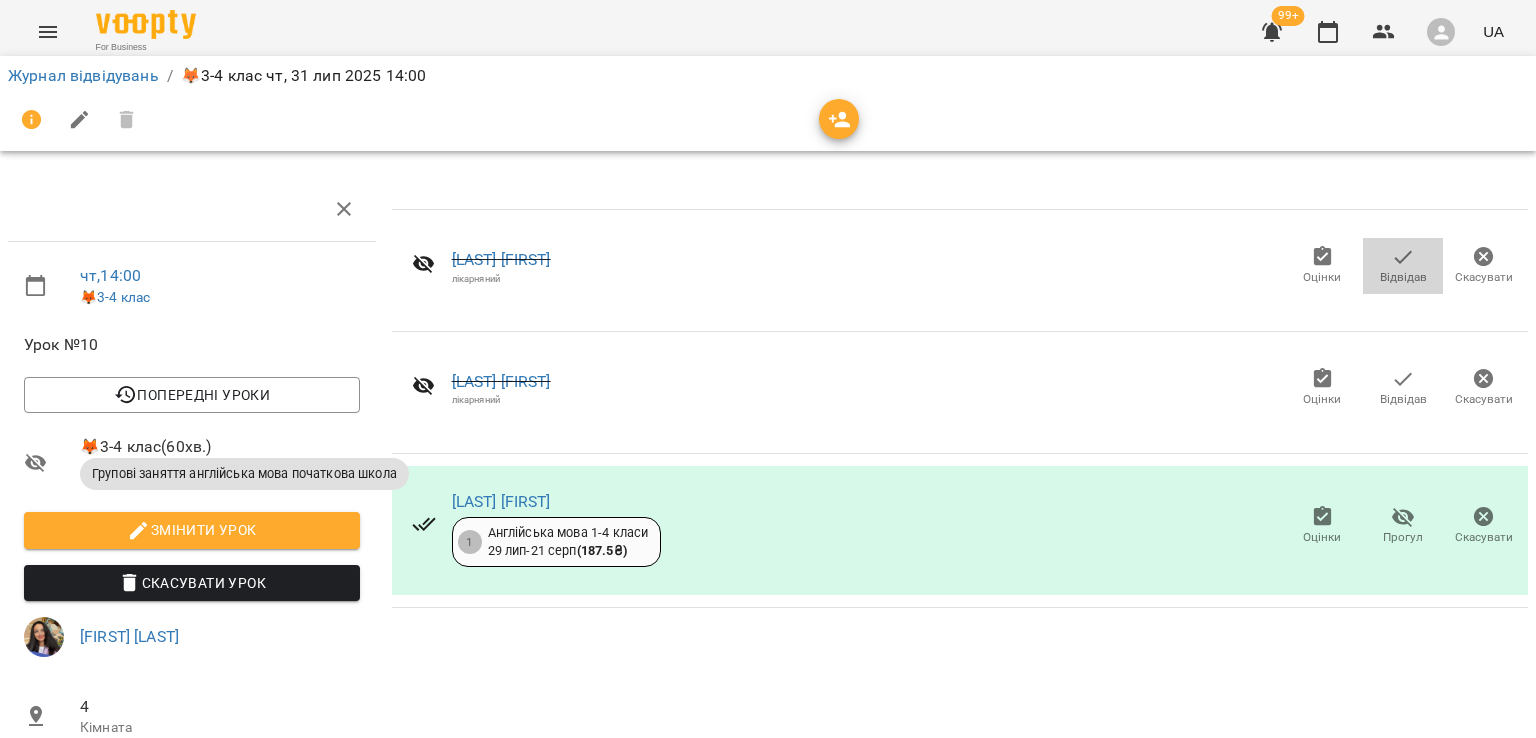 click on "Відвідав" at bounding box center [1403, 277] 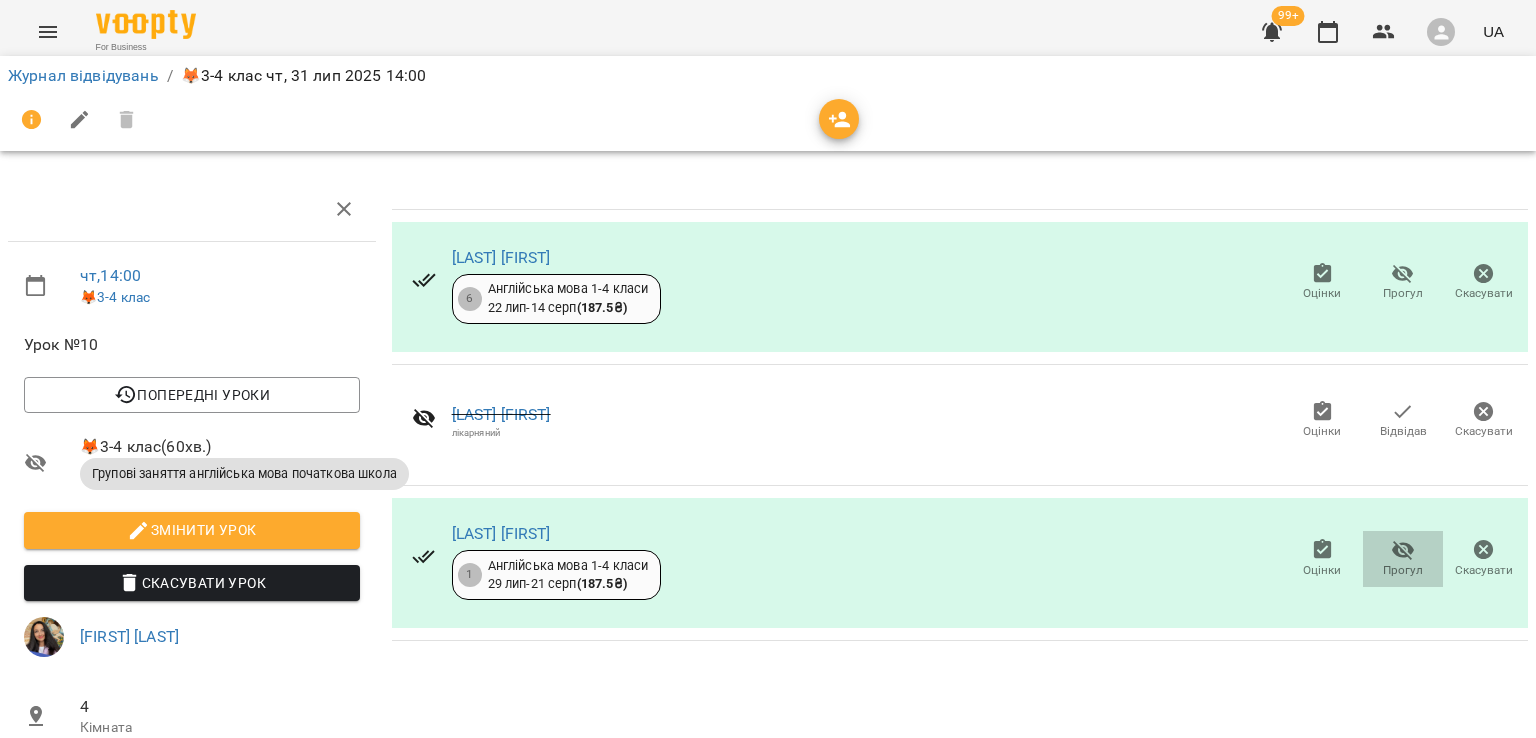 click 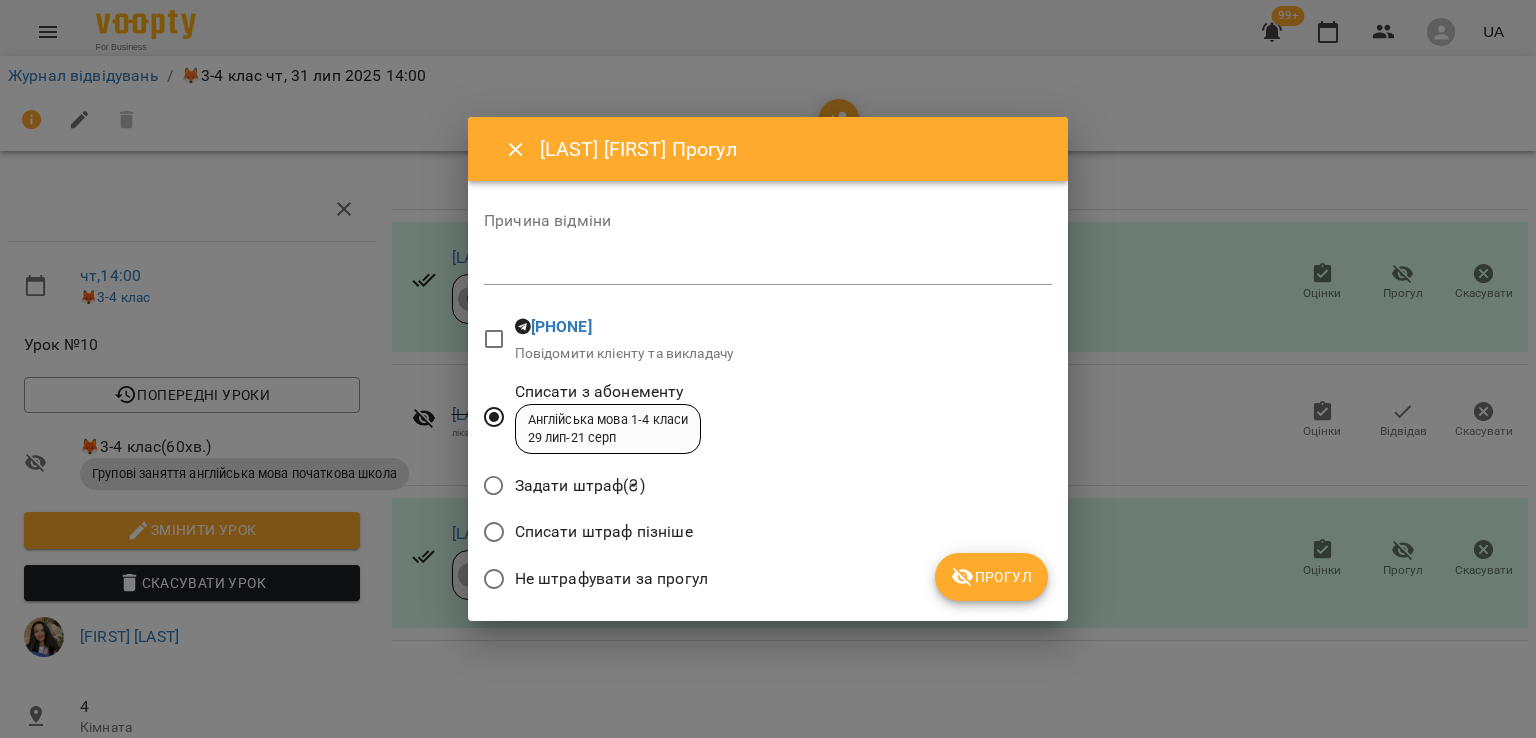 click on "Не штрафувати за прогул" at bounding box center [611, 579] 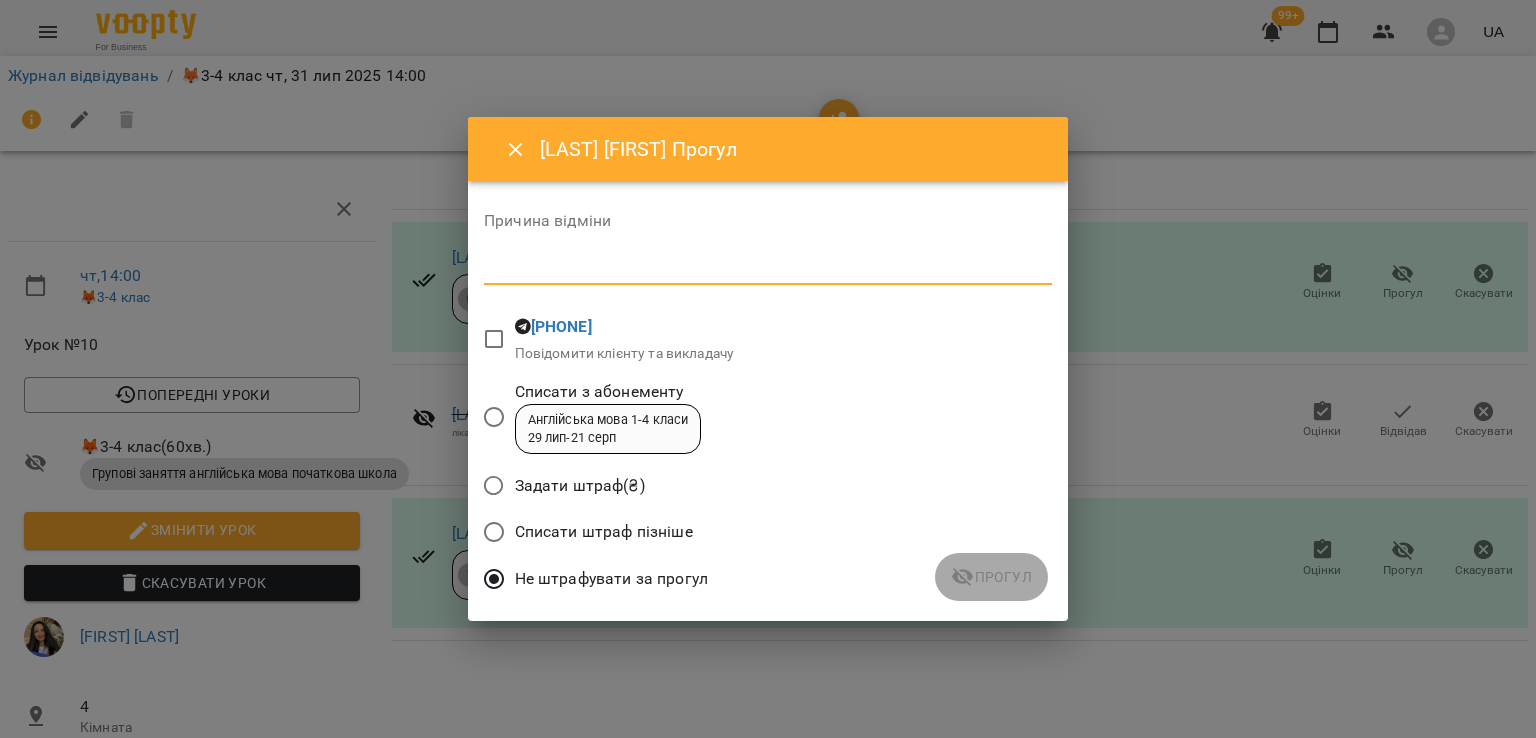 click at bounding box center (768, 268) 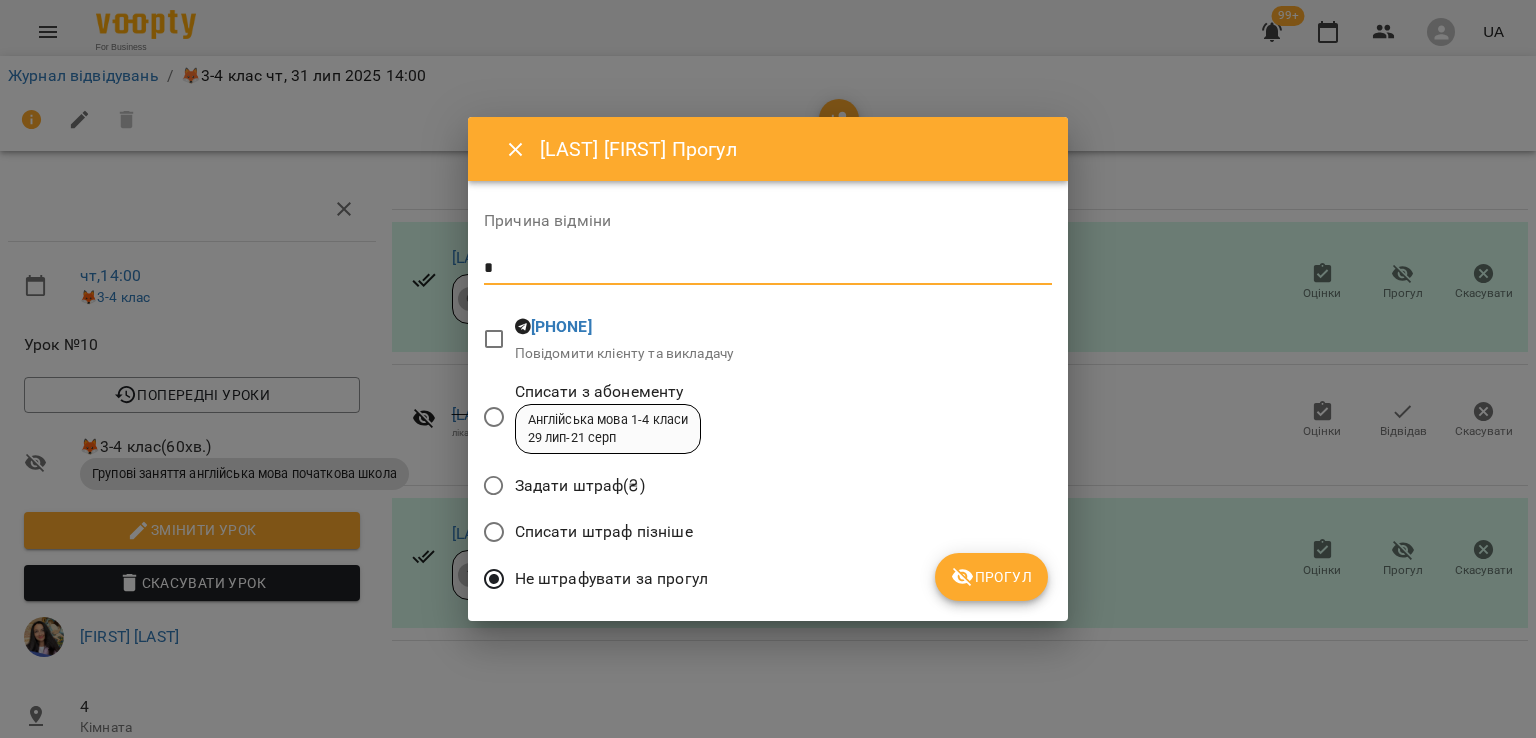type on "*" 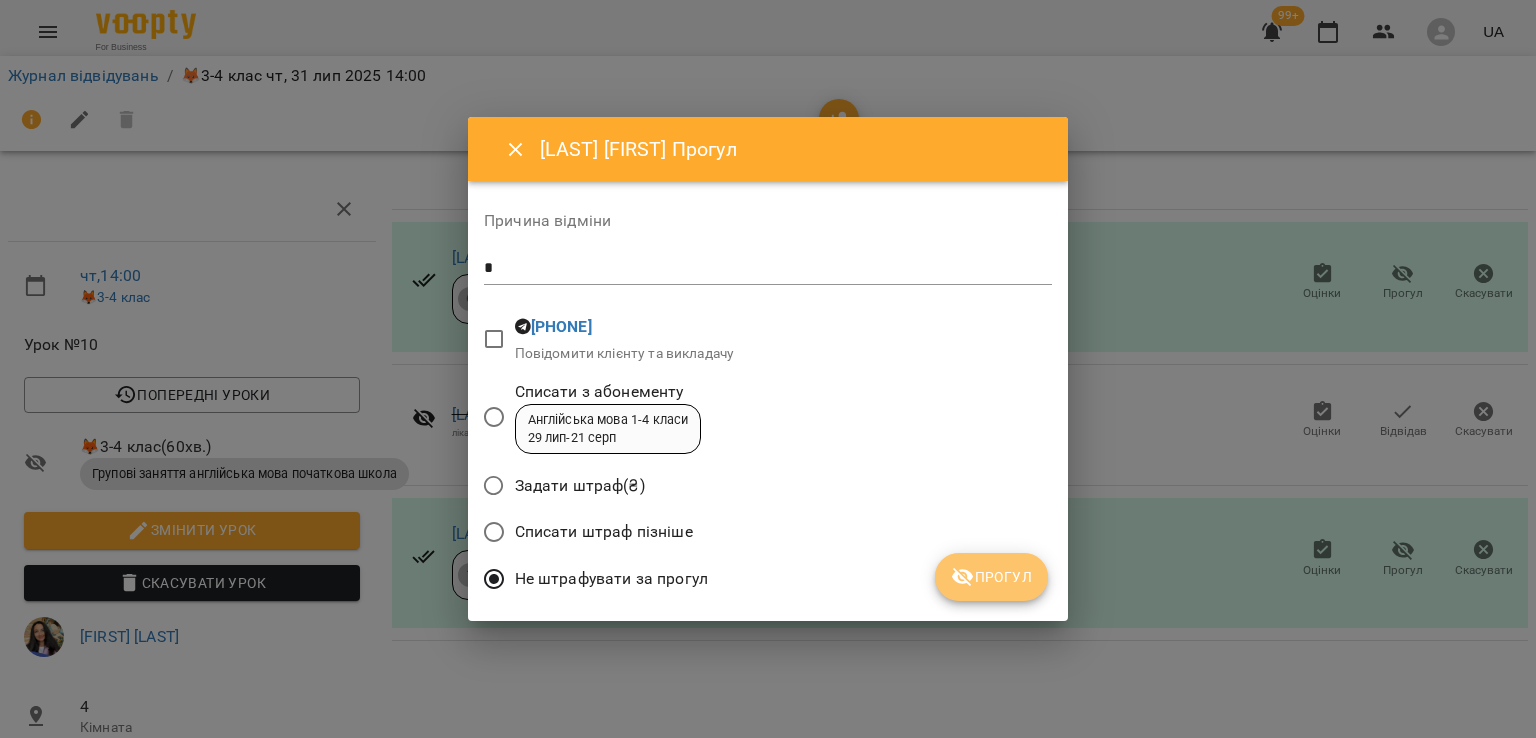 click on "Прогул" at bounding box center (991, 577) 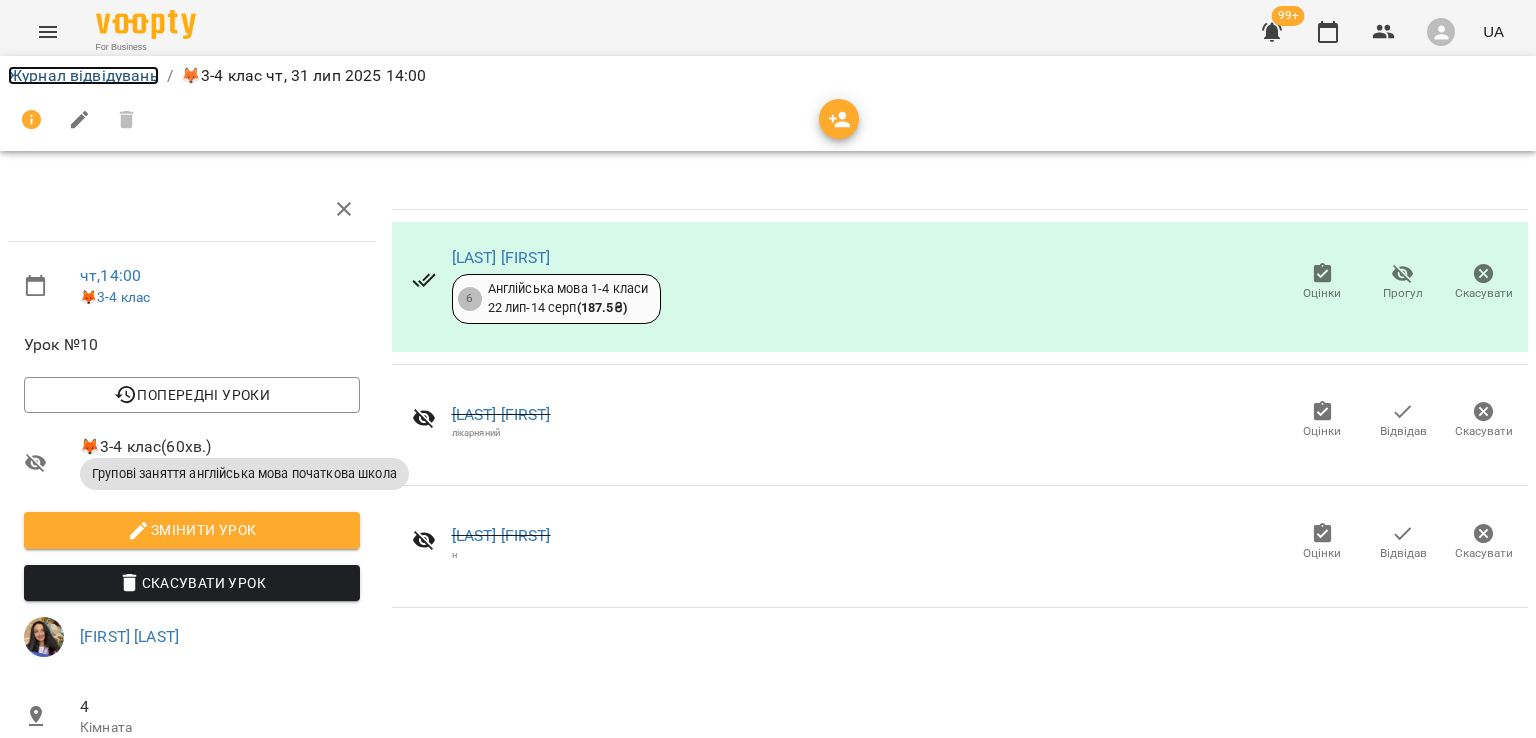 click on "Журнал відвідувань" at bounding box center [83, 75] 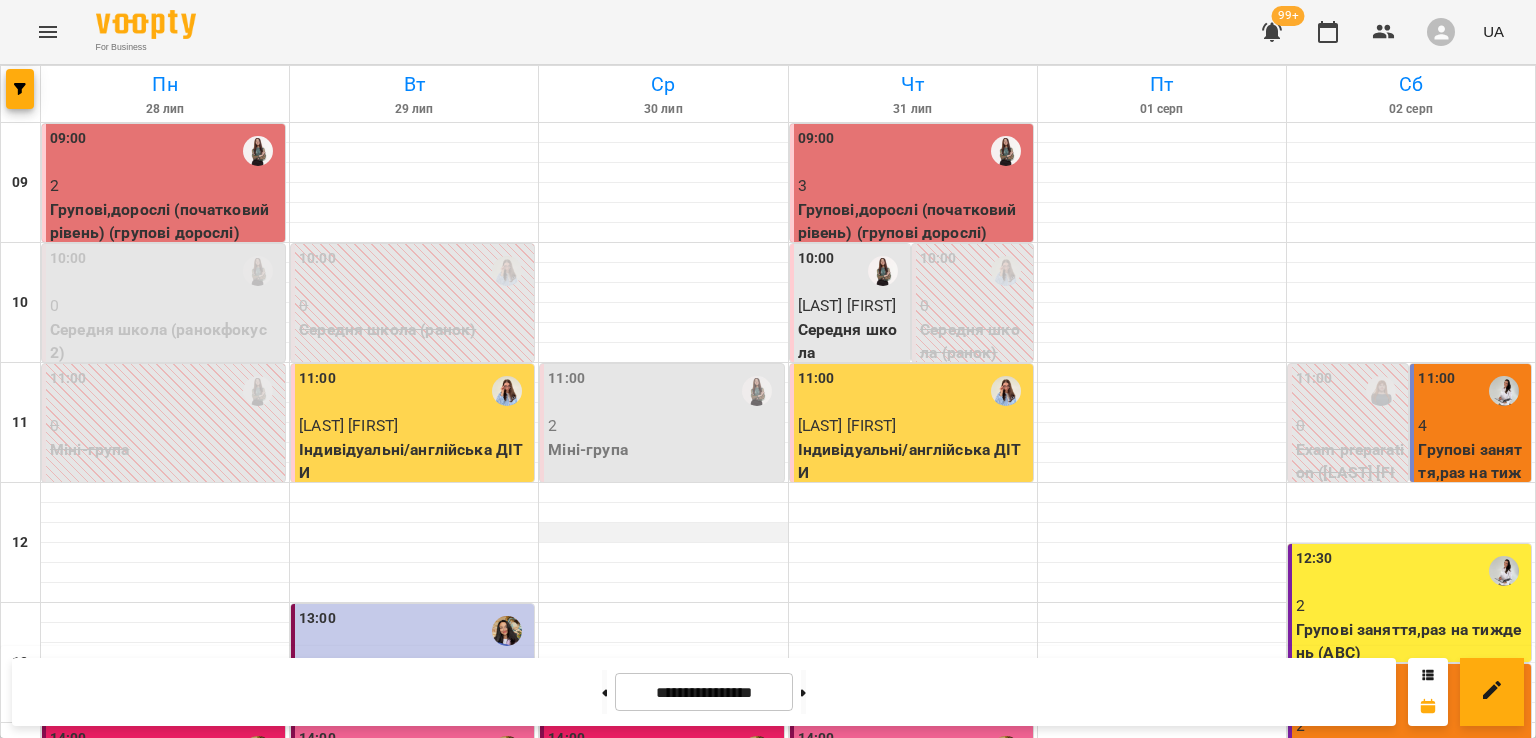 scroll, scrollTop: 600, scrollLeft: 0, axis: vertical 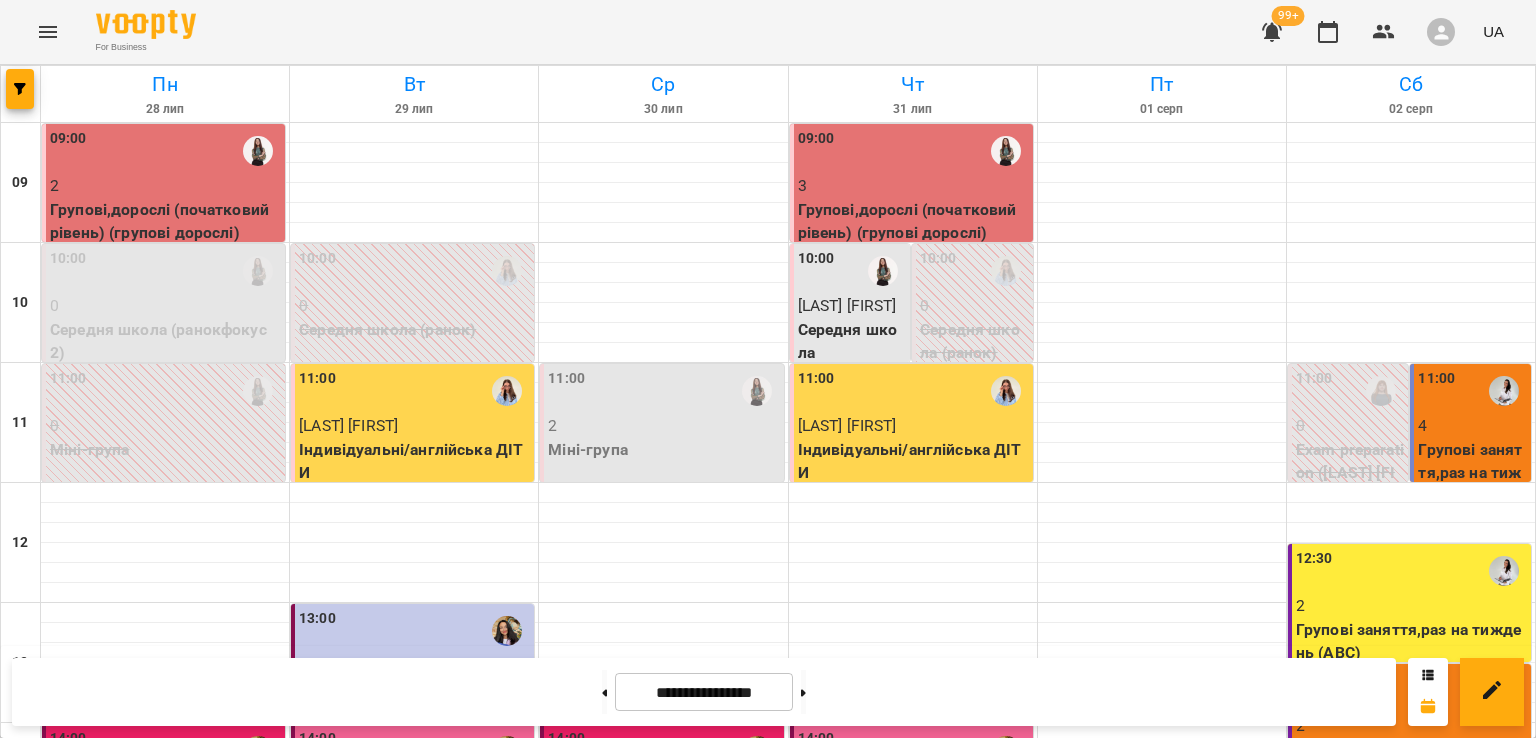 click on "3" at bounding box center [852, 906] 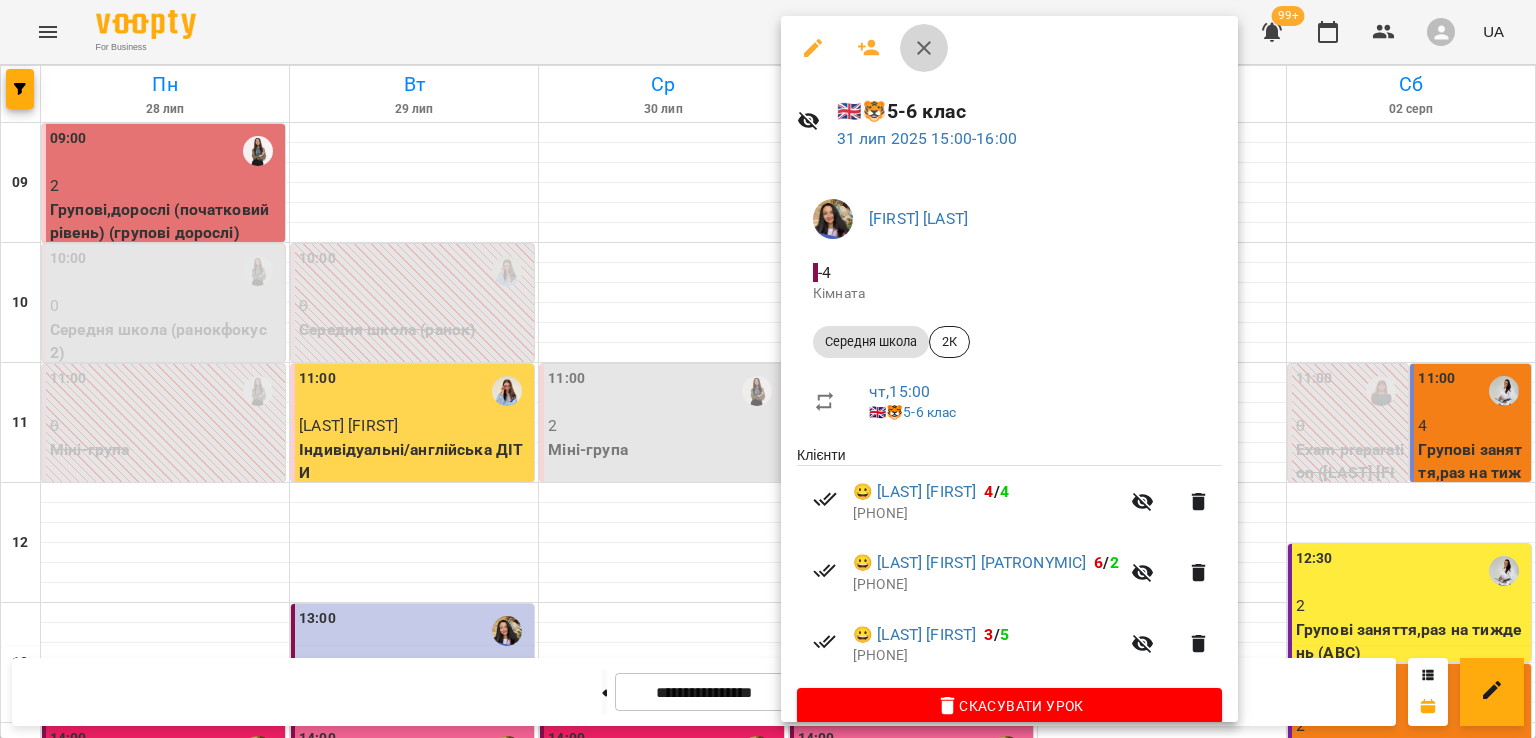 click at bounding box center [924, 48] 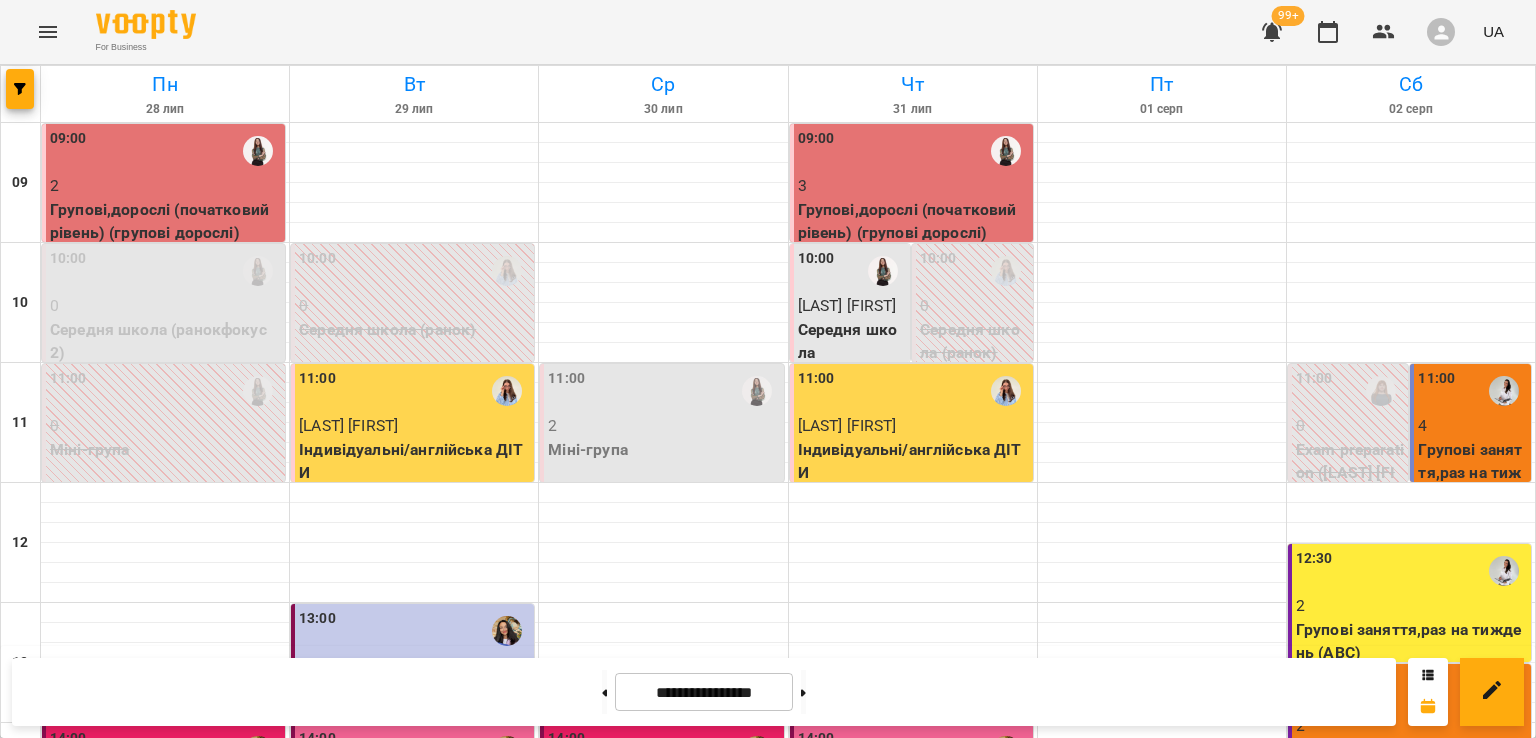 scroll, scrollTop: 500, scrollLeft: 0, axis: vertical 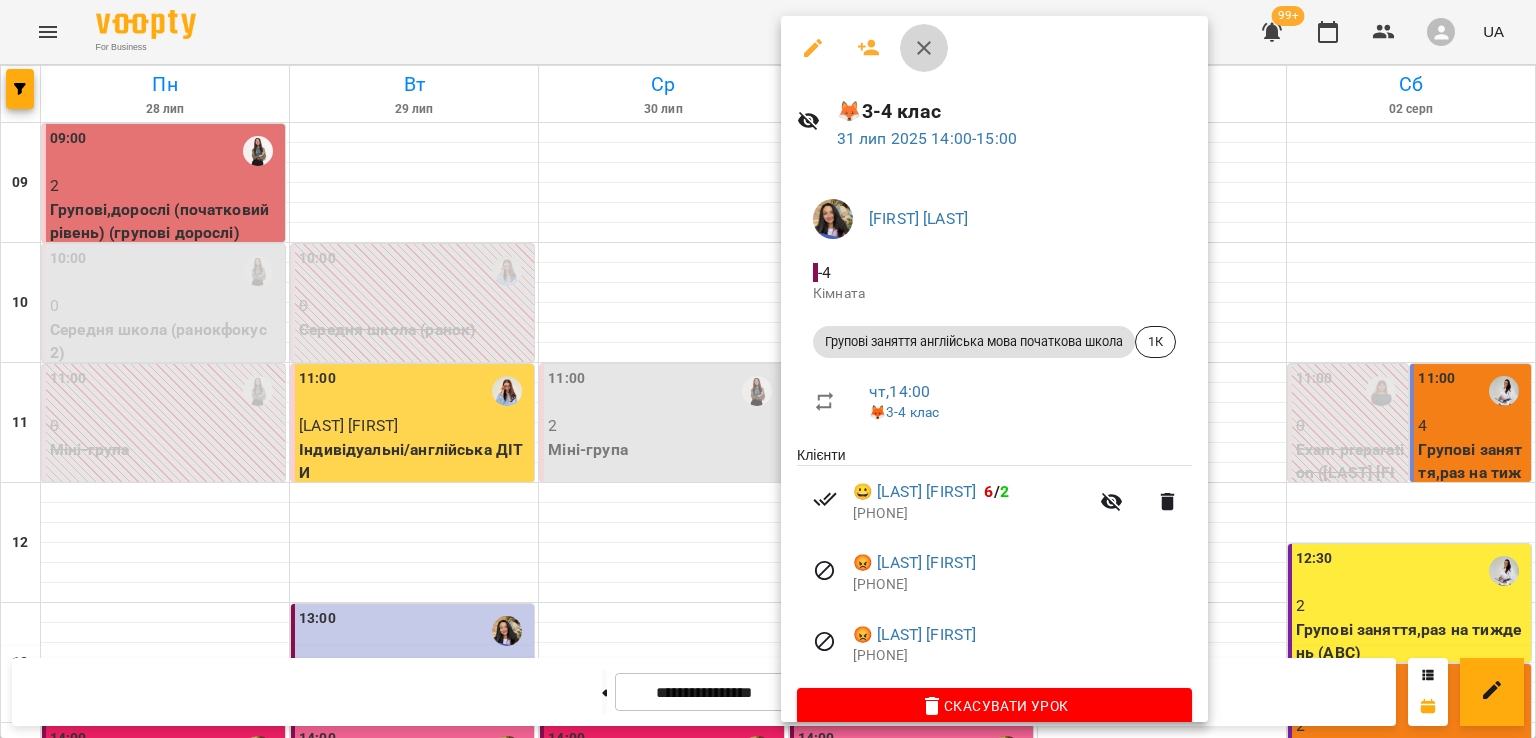 click 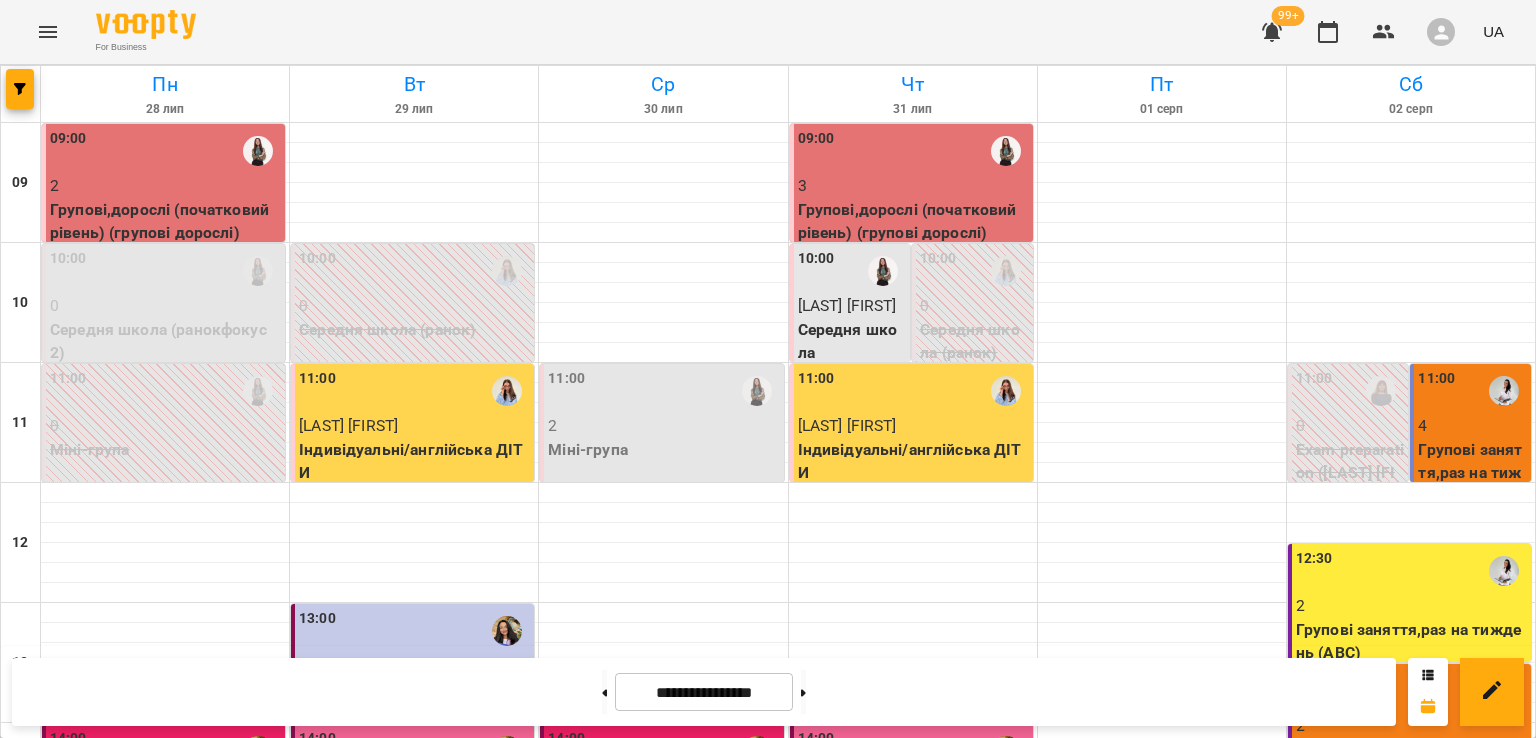 scroll, scrollTop: 795, scrollLeft: 0, axis: vertical 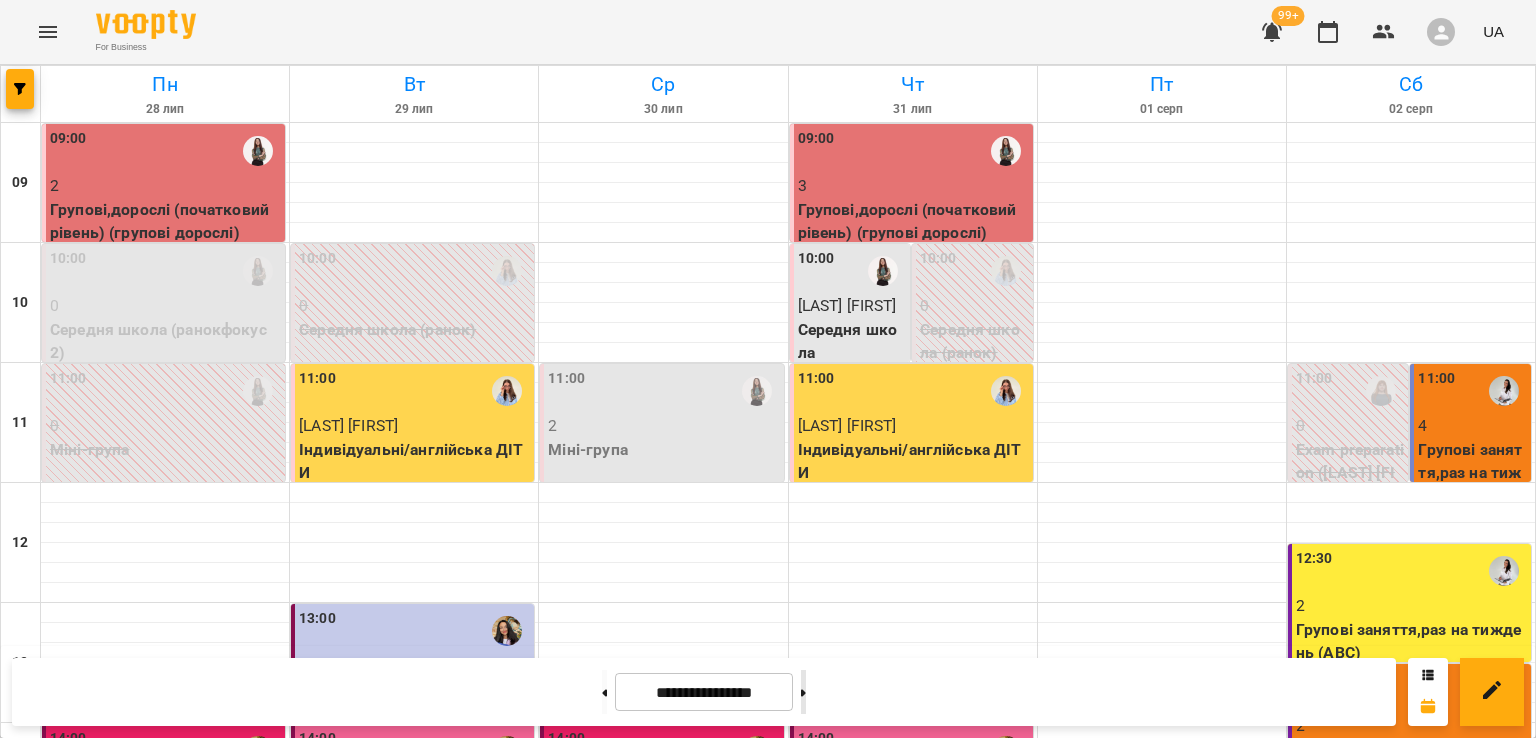 click at bounding box center [803, 692] 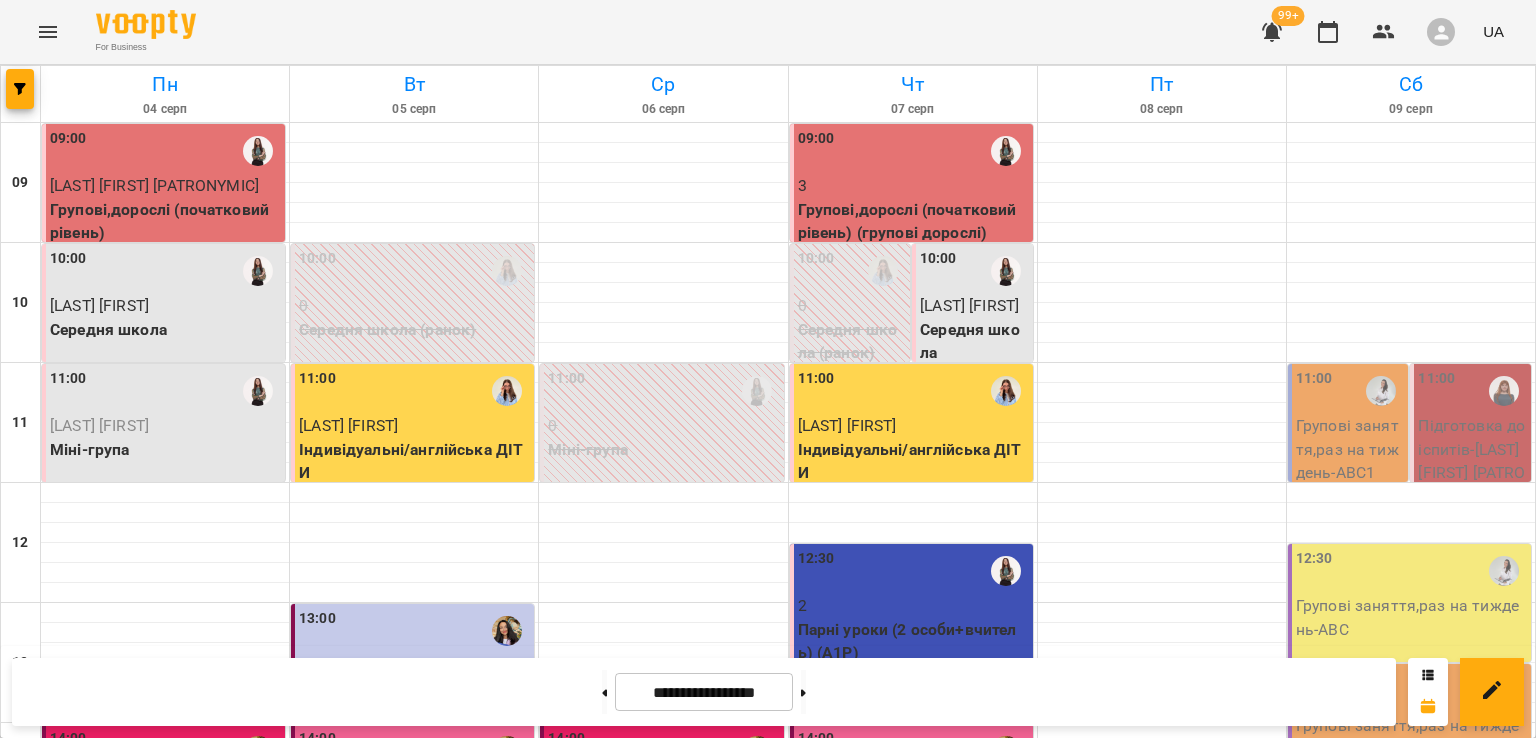 scroll, scrollTop: 395, scrollLeft: 0, axis: vertical 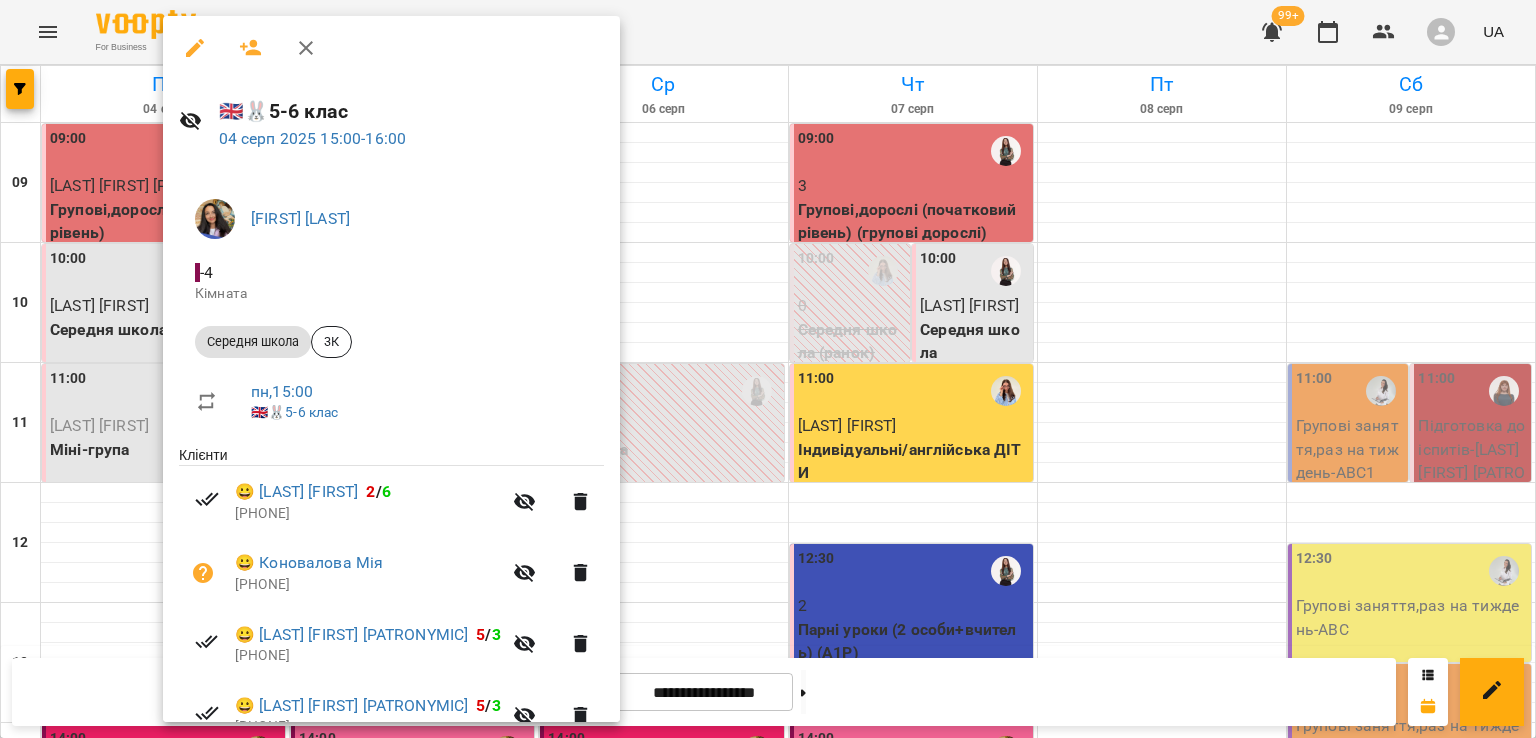 click at bounding box center (306, 48) 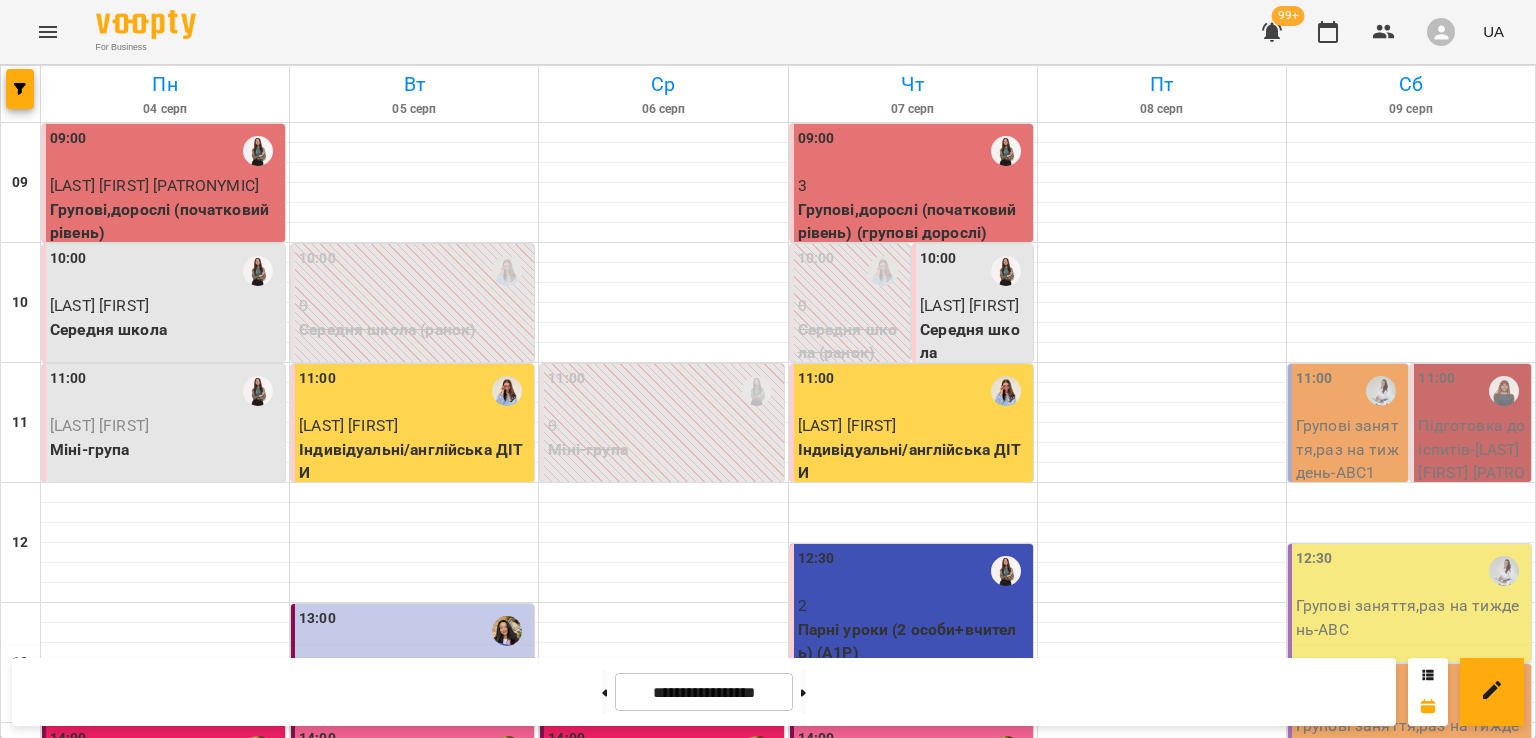 scroll, scrollTop: 595, scrollLeft: 0, axis: vertical 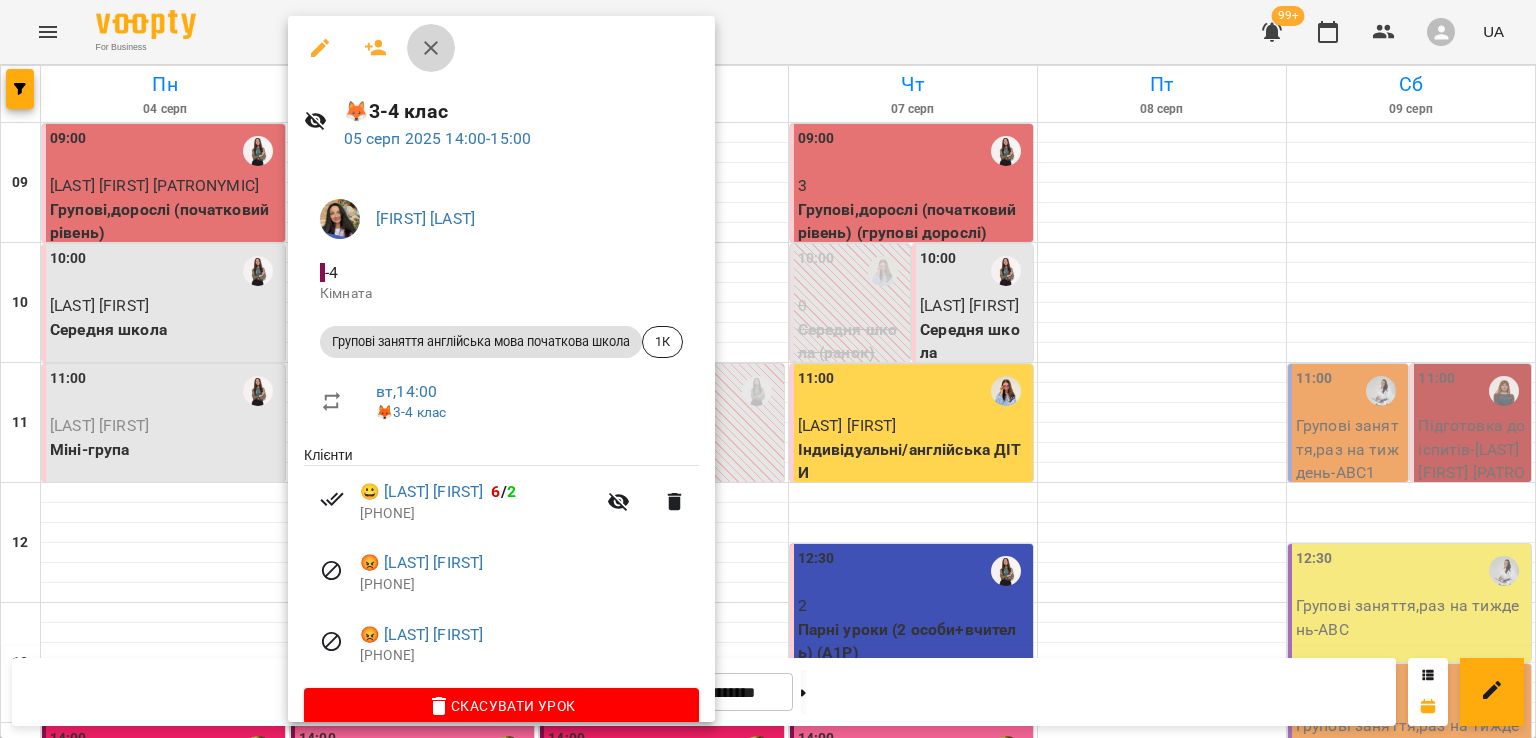 click 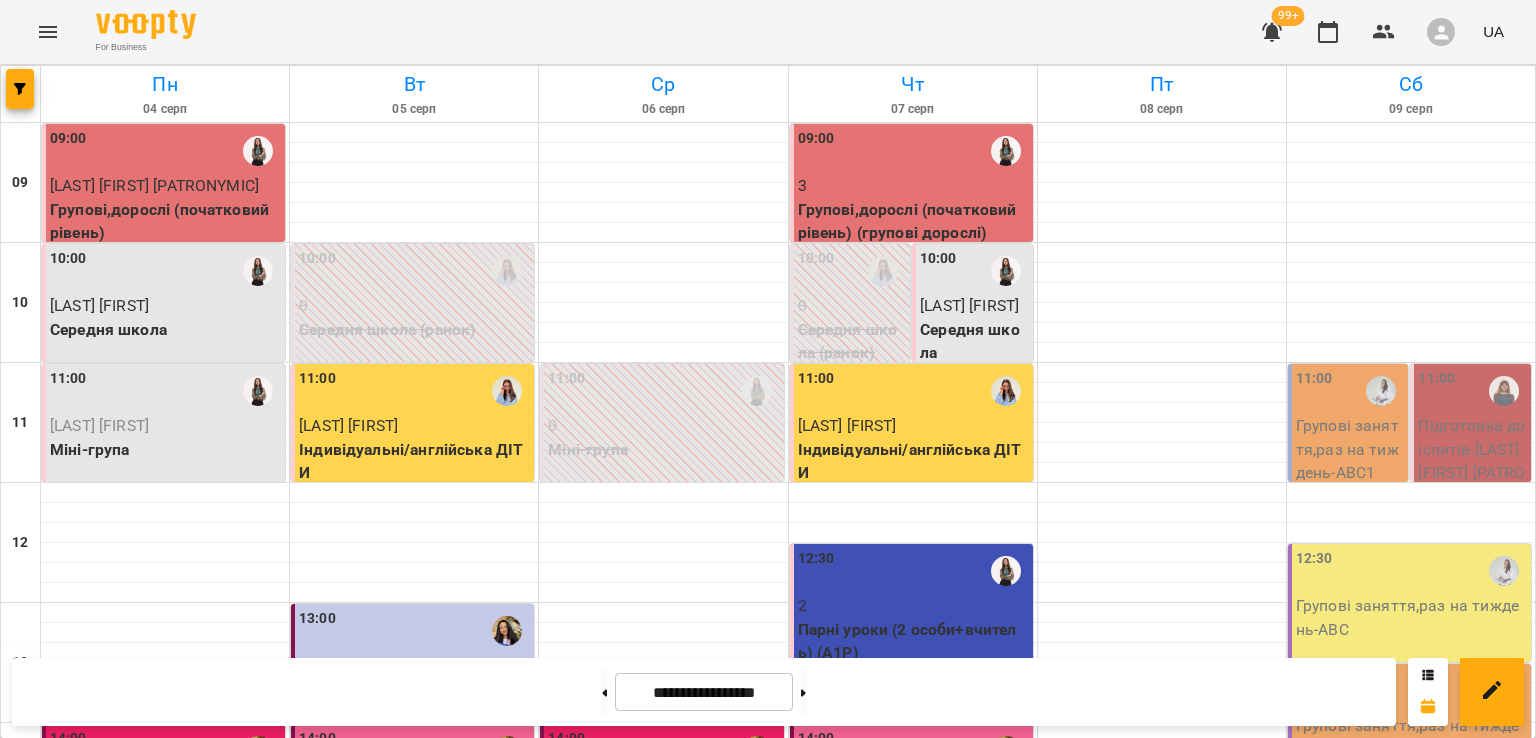 click on "Середня школа (3К)" at bounding box center (602, 941) 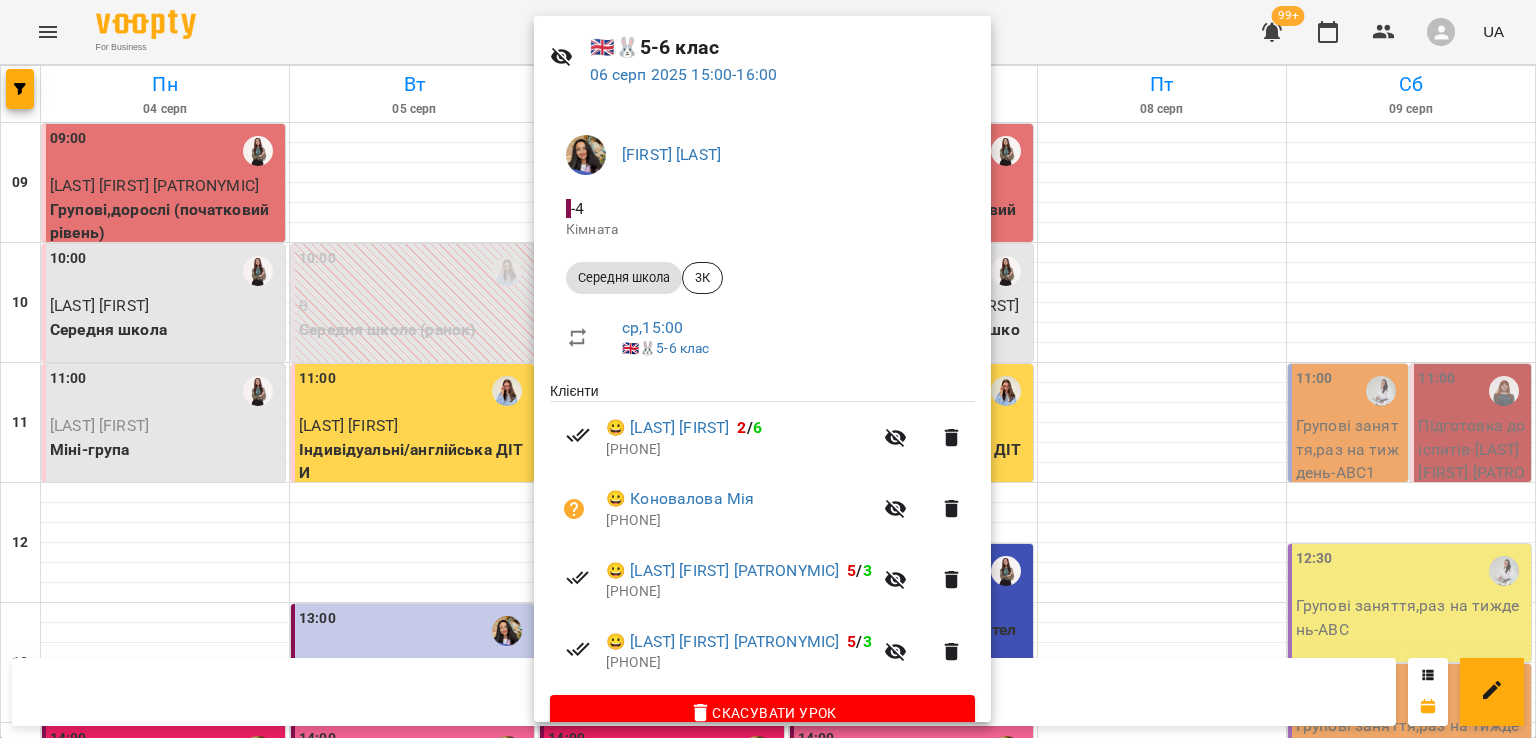 scroll, scrollTop: 100, scrollLeft: 0, axis: vertical 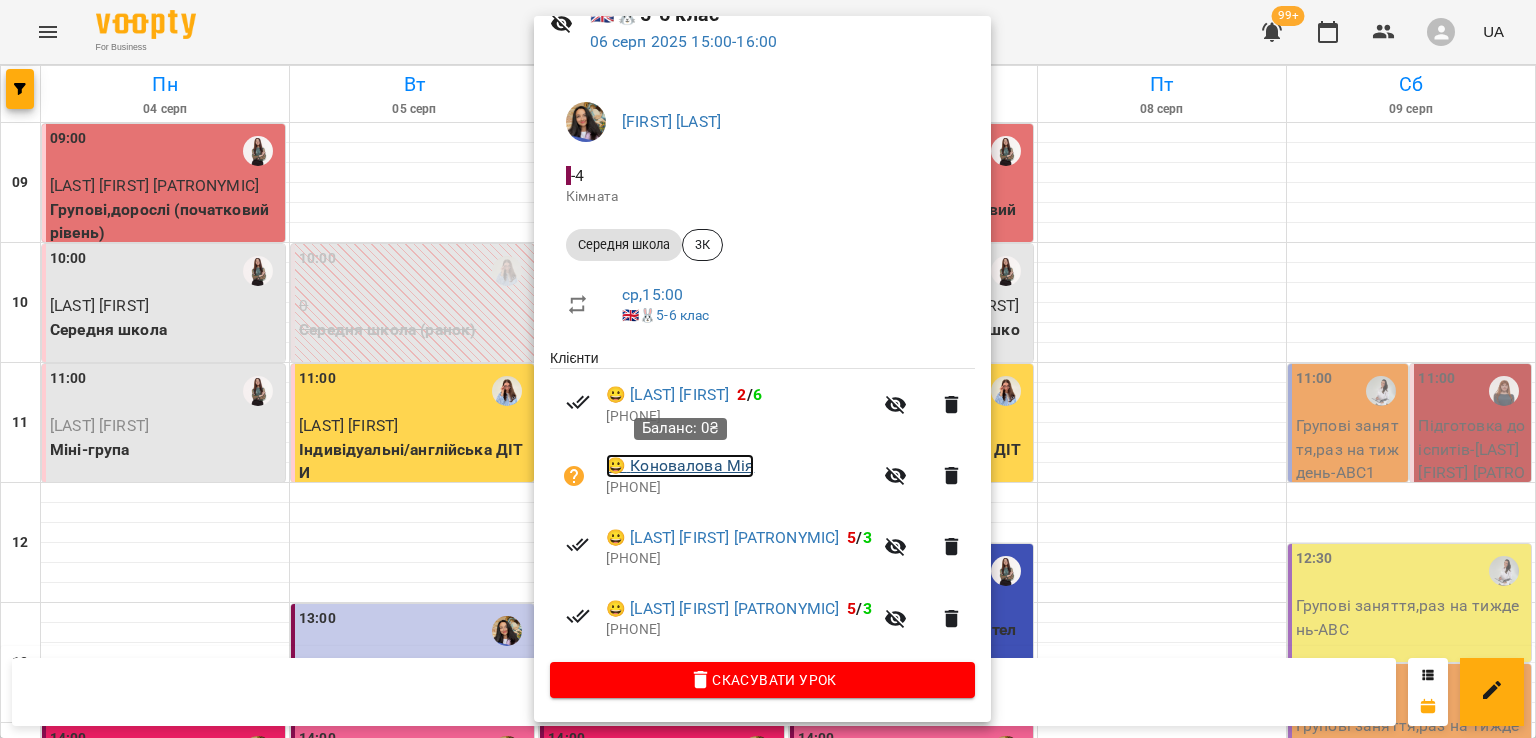 click on "😀   Коновалова Мія" at bounding box center (680, 466) 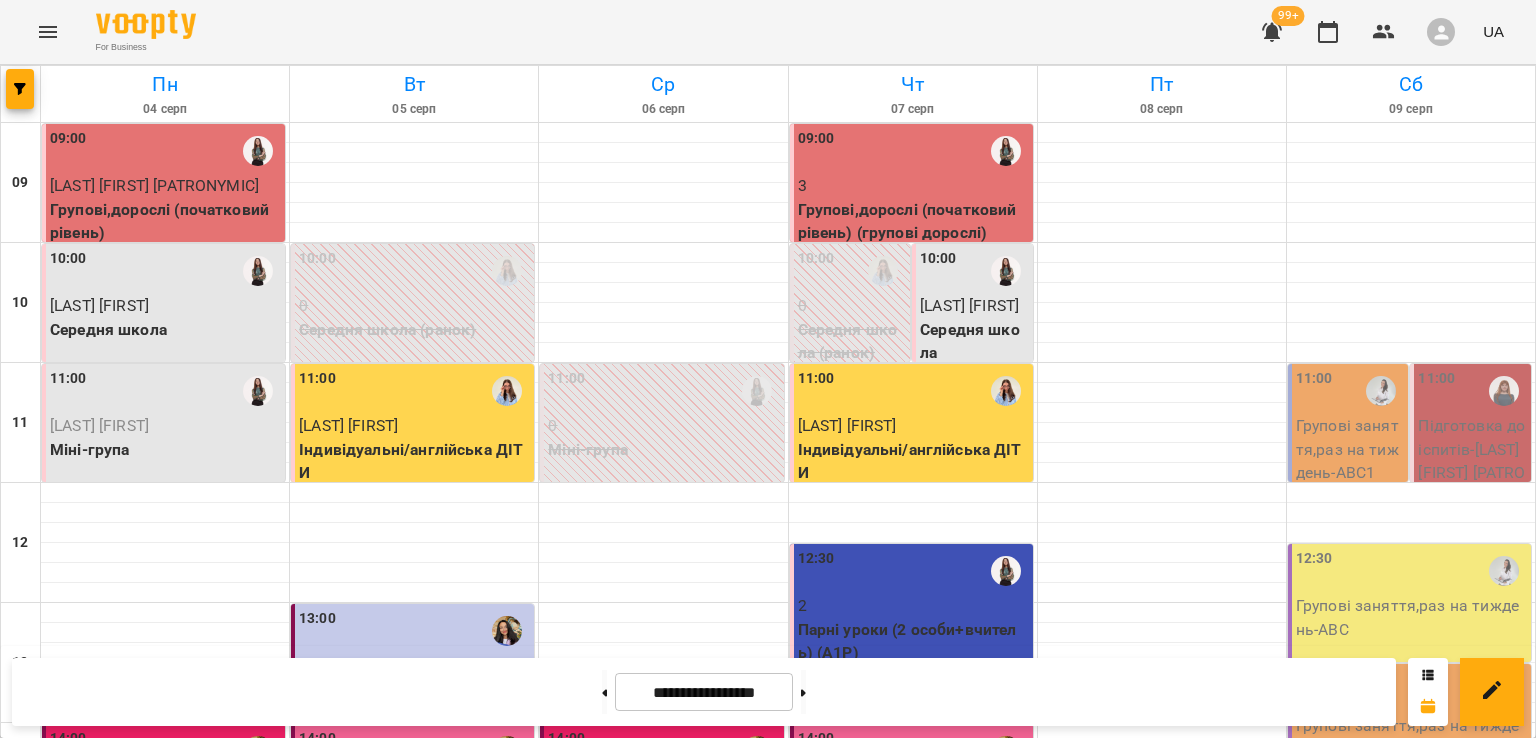 scroll, scrollTop: 500, scrollLeft: 0, axis: vertical 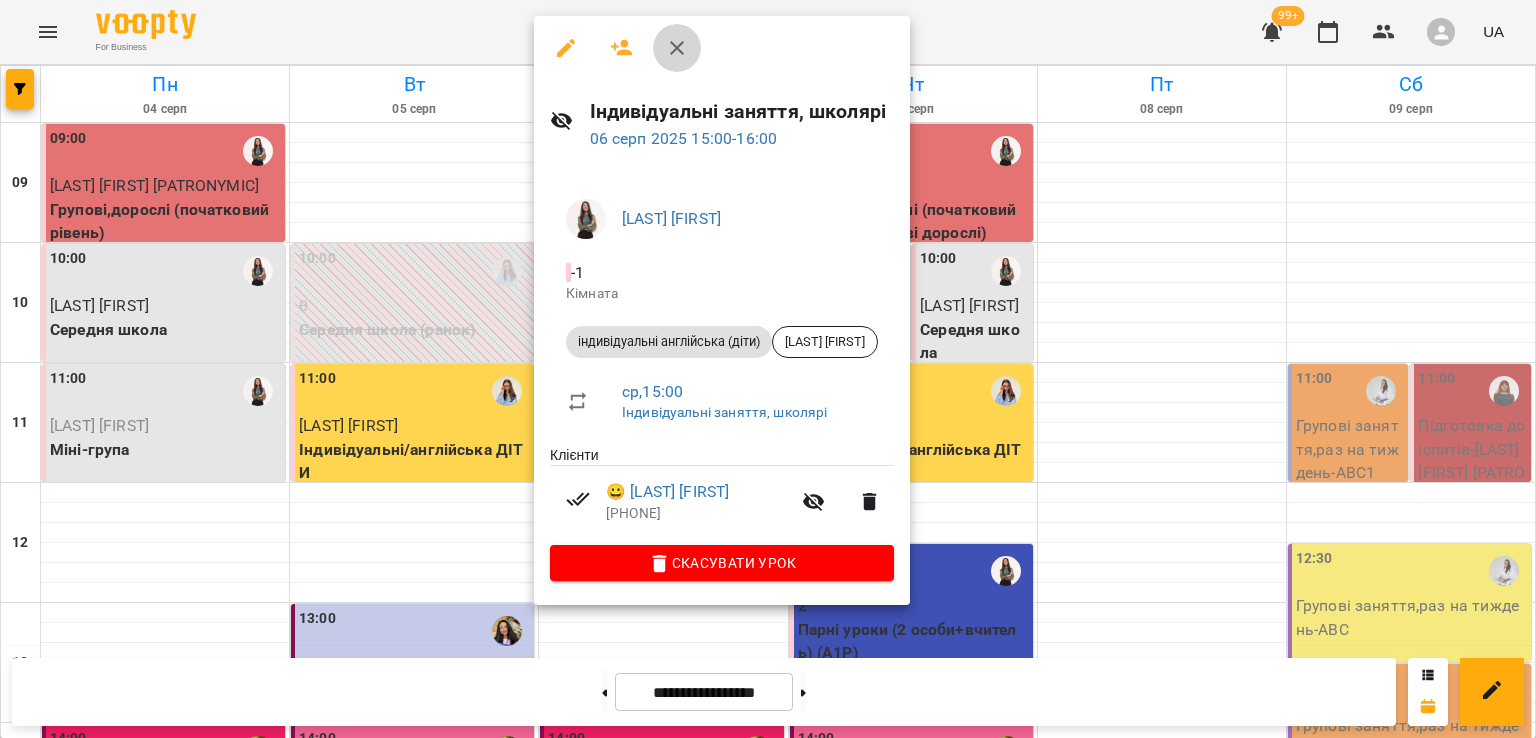 click 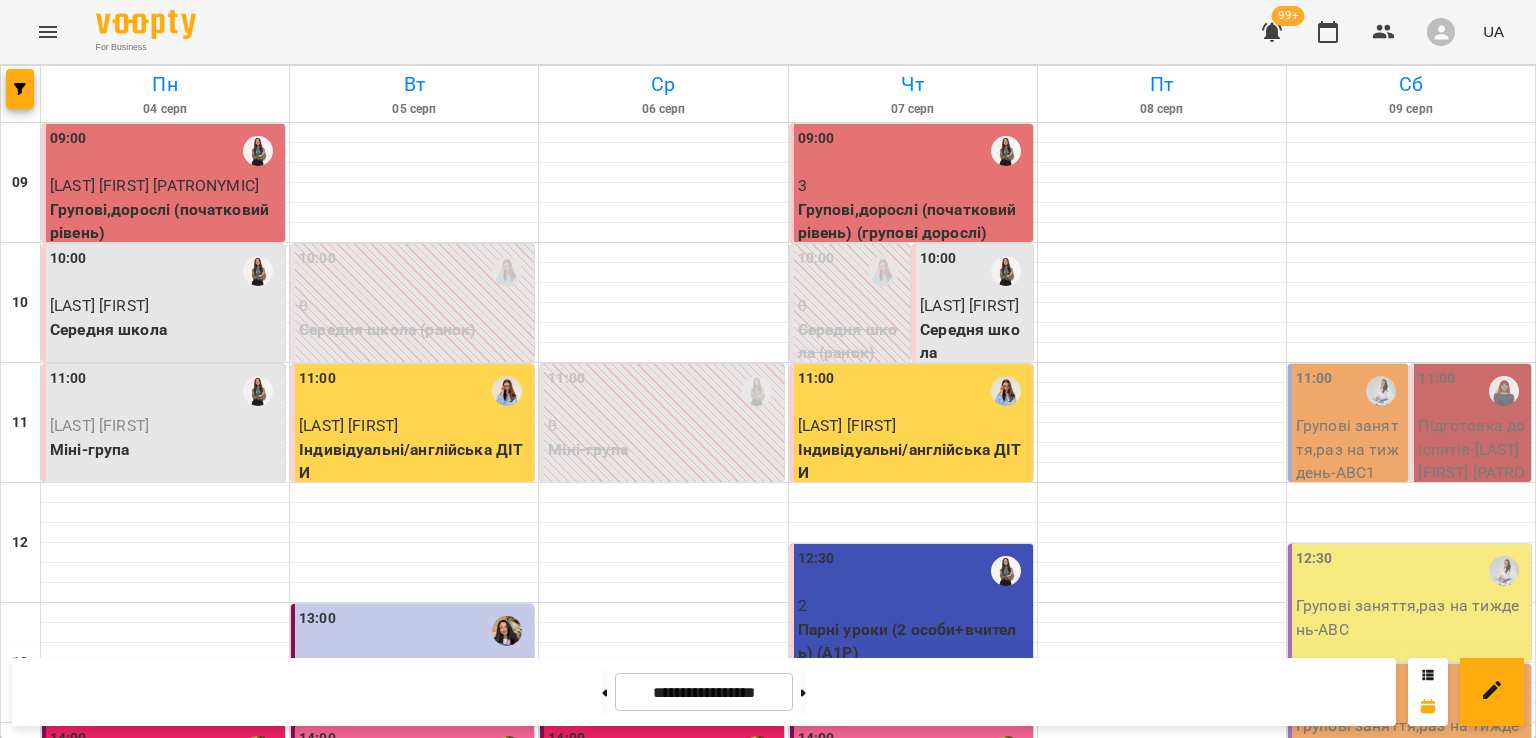 click on "Середня школа (3К)" at bounding box center [725, 941] 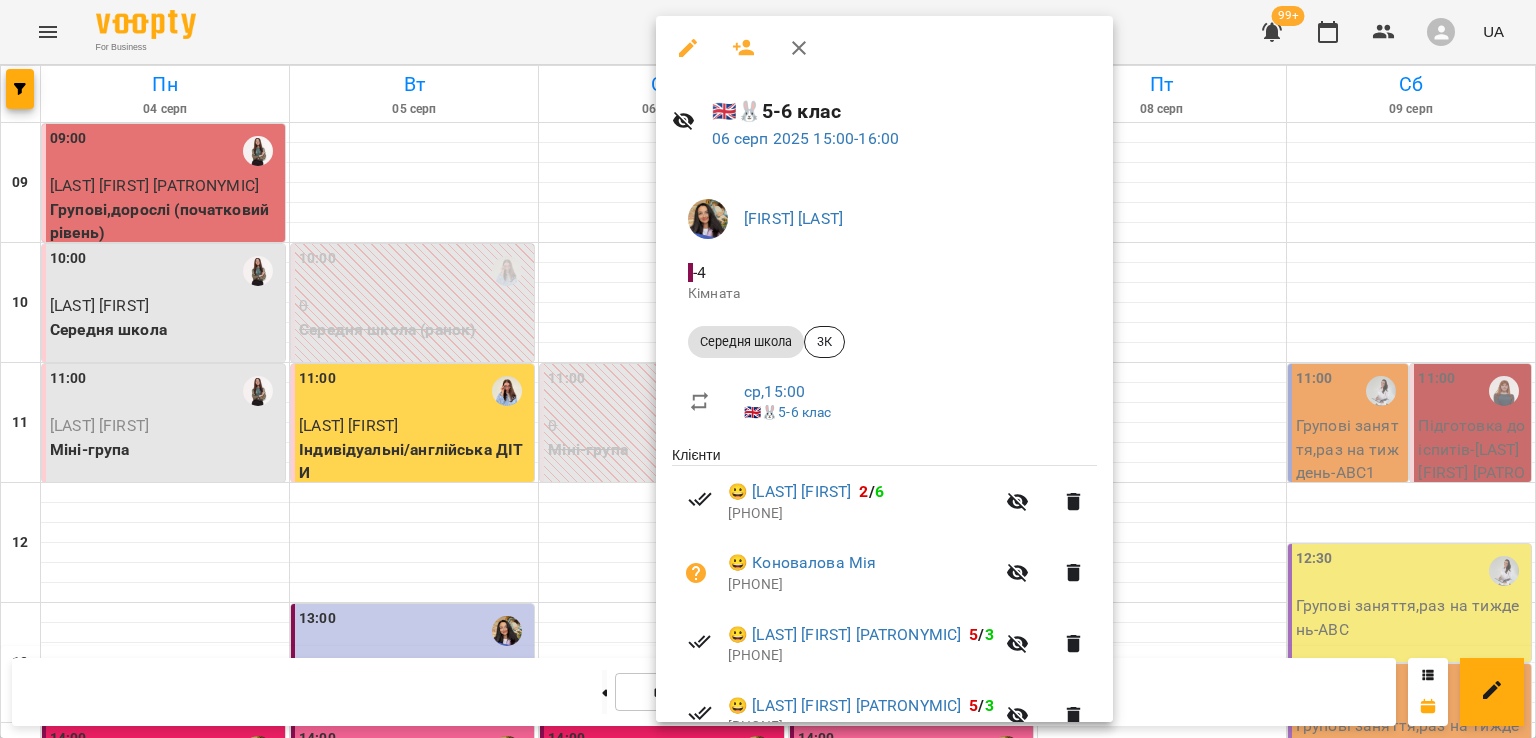 scroll, scrollTop: 100, scrollLeft: 0, axis: vertical 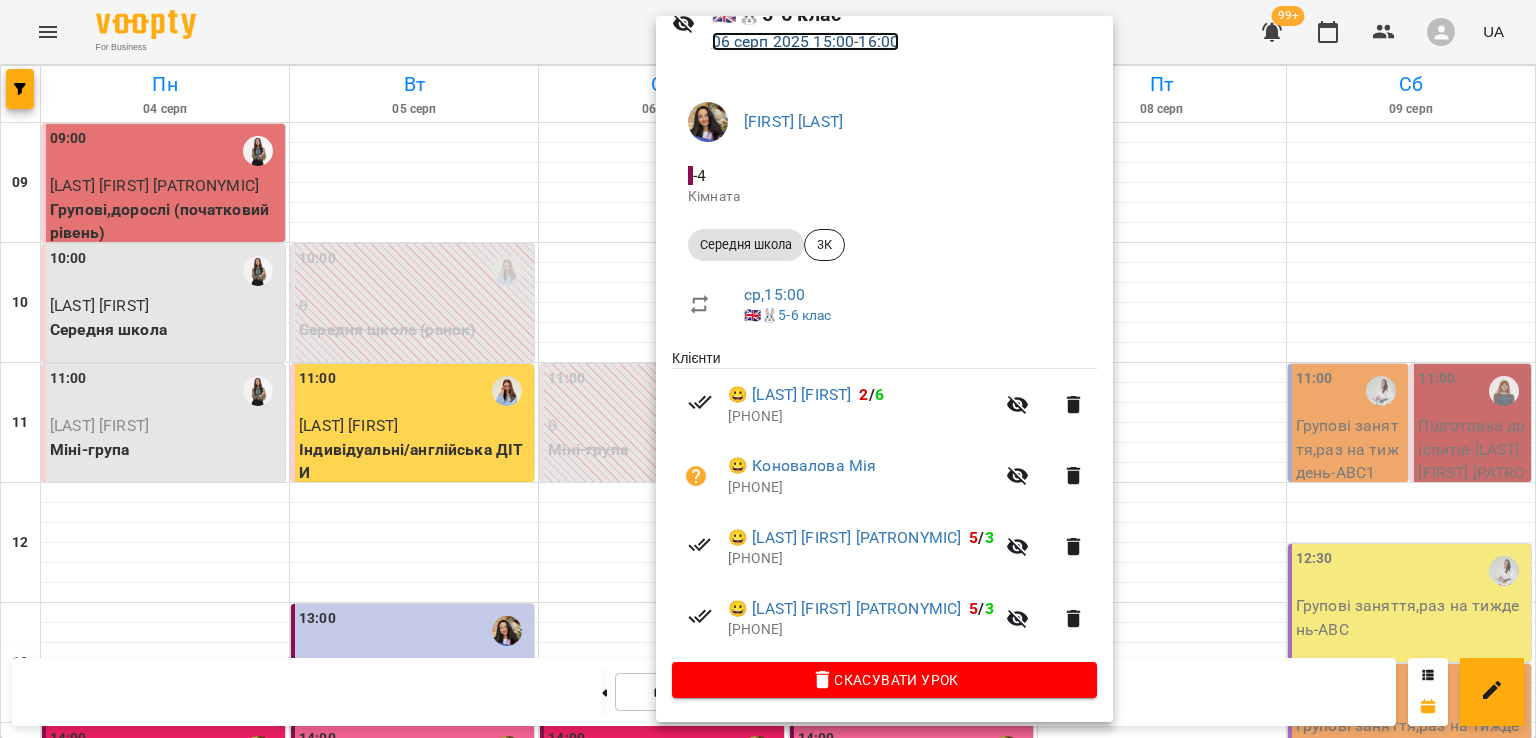 click on "06 серп 2025 15:00  -  16:00" at bounding box center (806, 41) 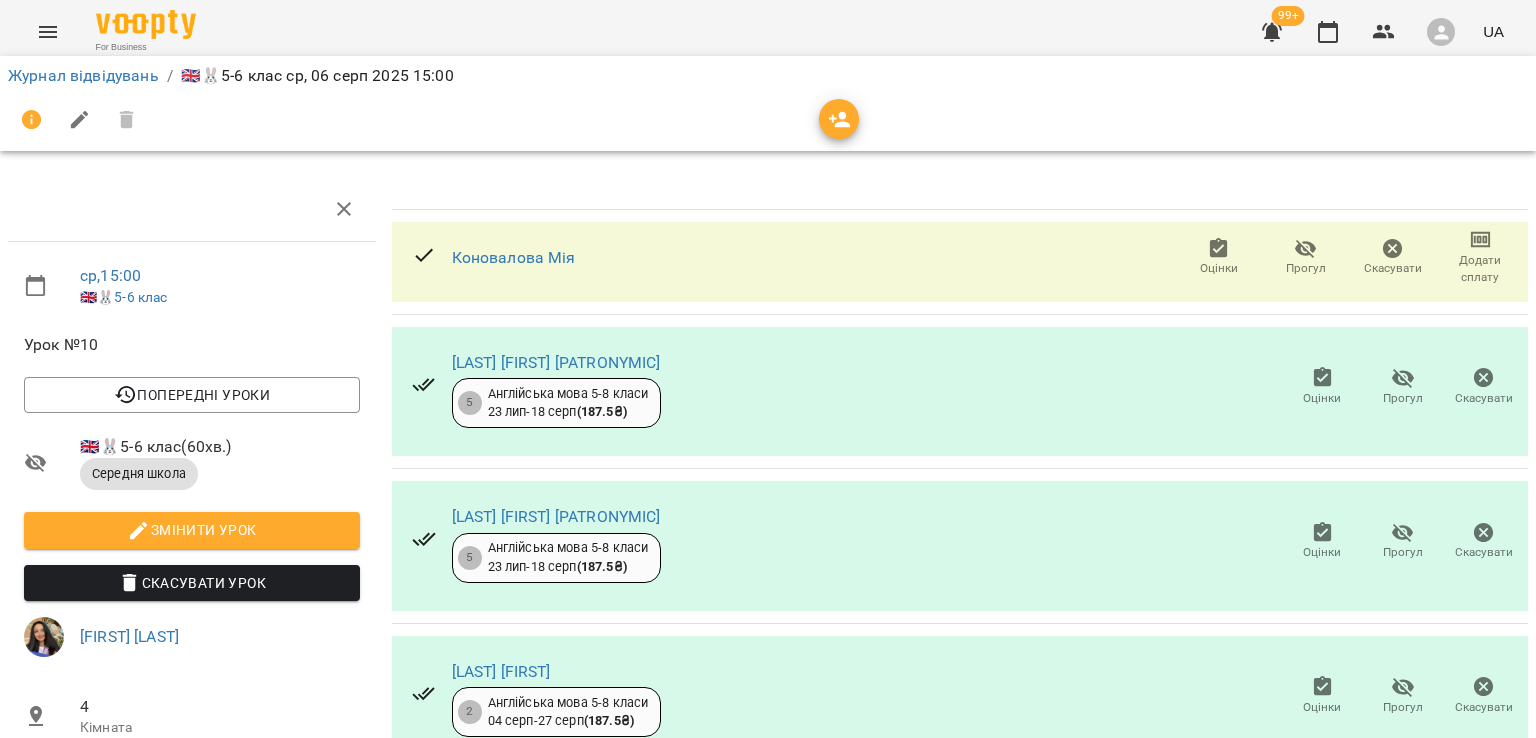 click on "Прогул" at bounding box center (1305, 257) 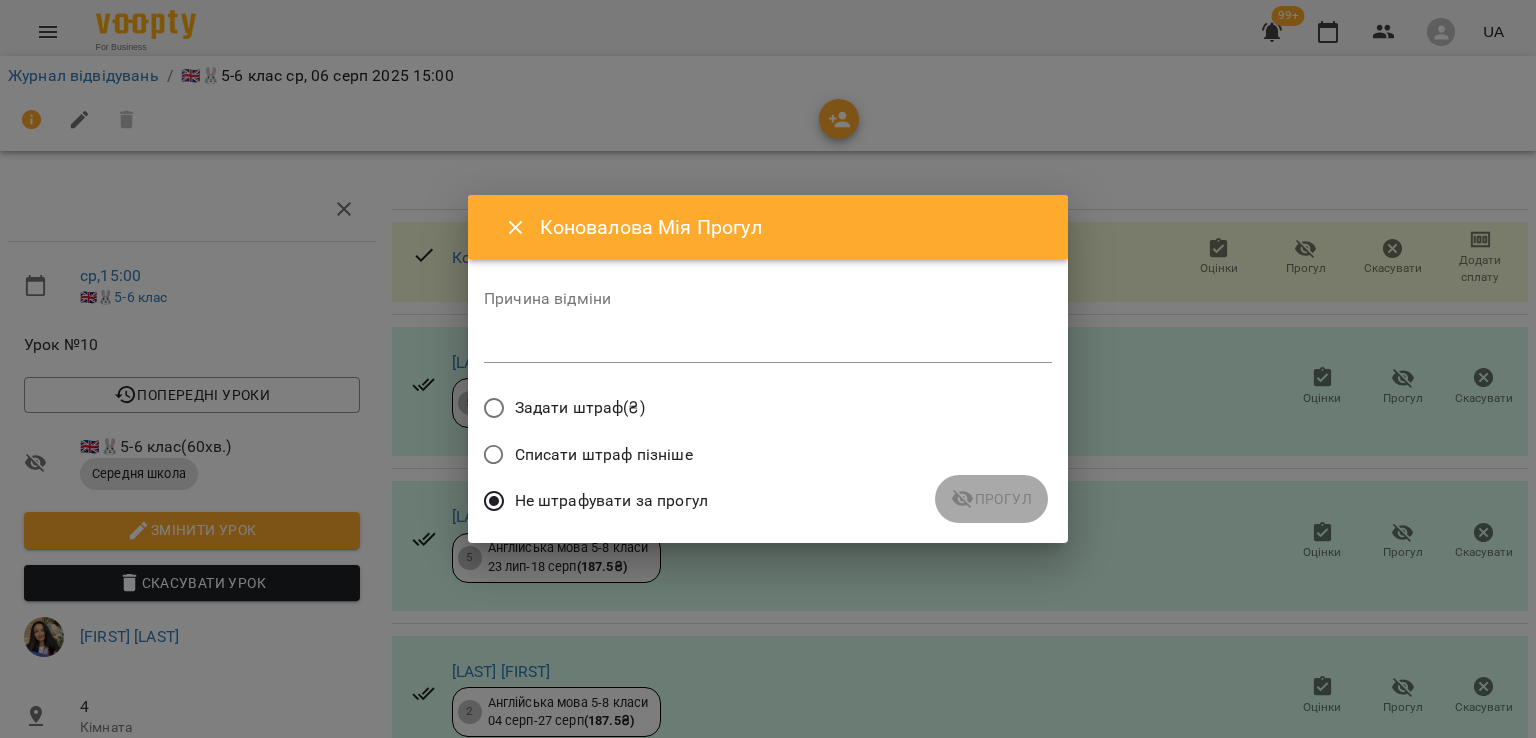 click on "*" at bounding box center [768, 347] 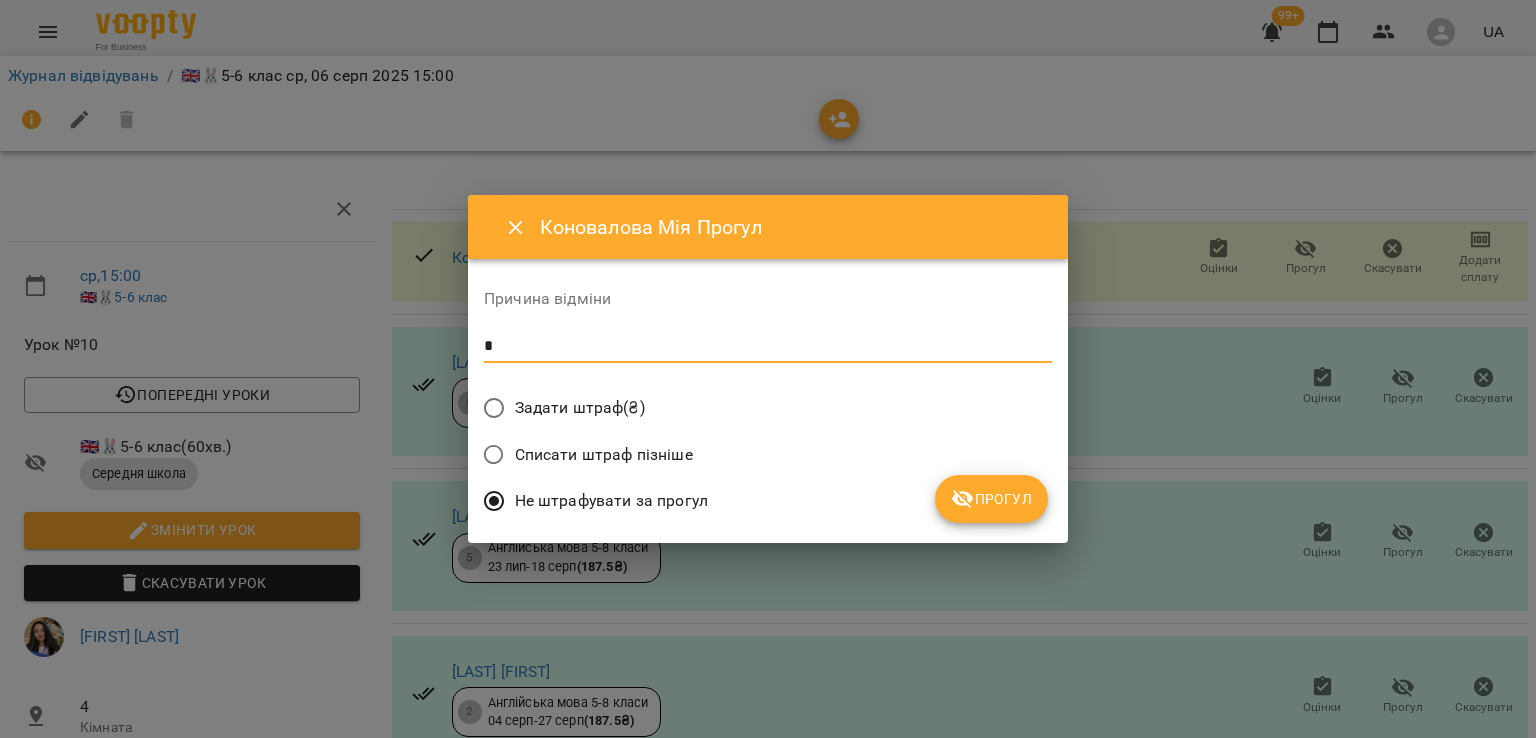 type on "*" 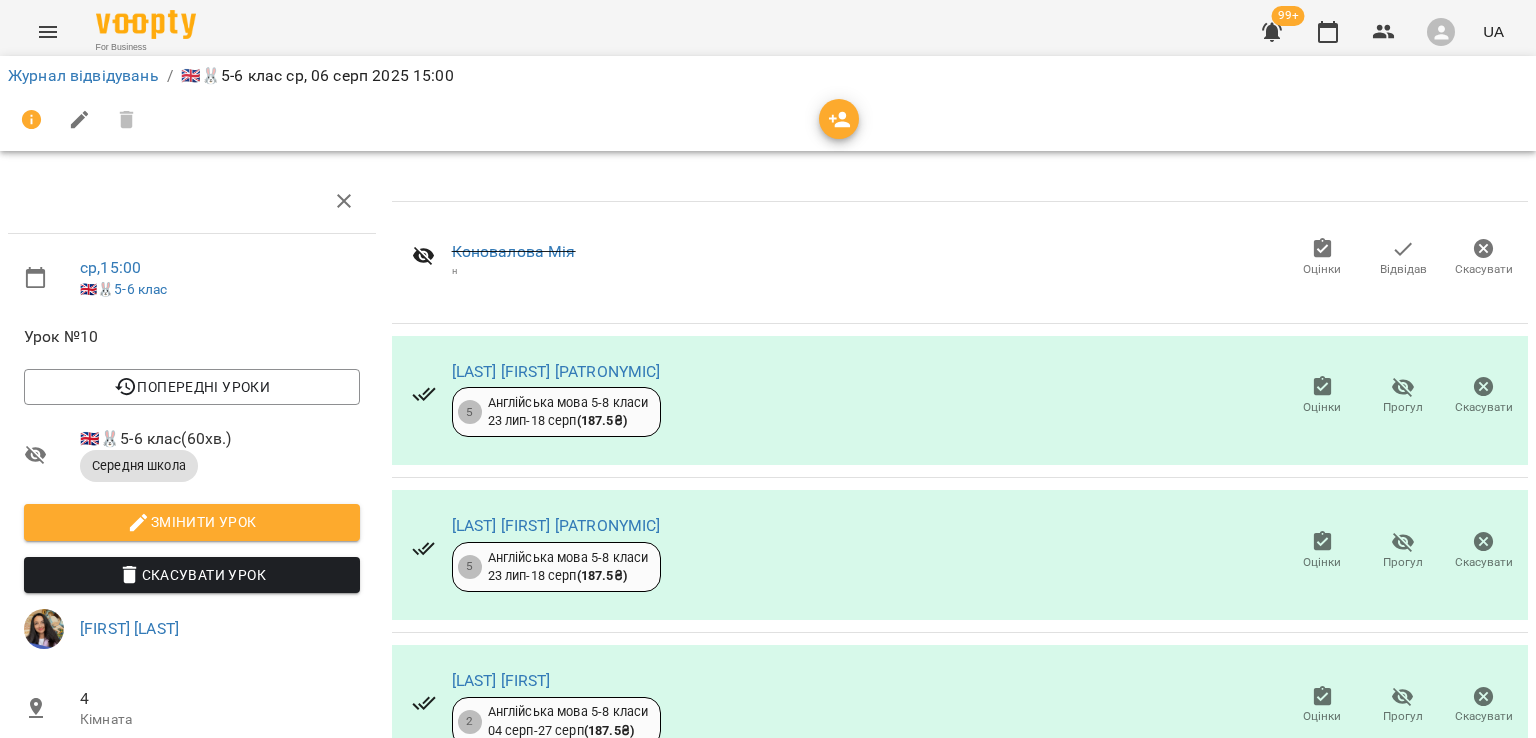 scroll, scrollTop: 0, scrollLeft: 0, axis: both 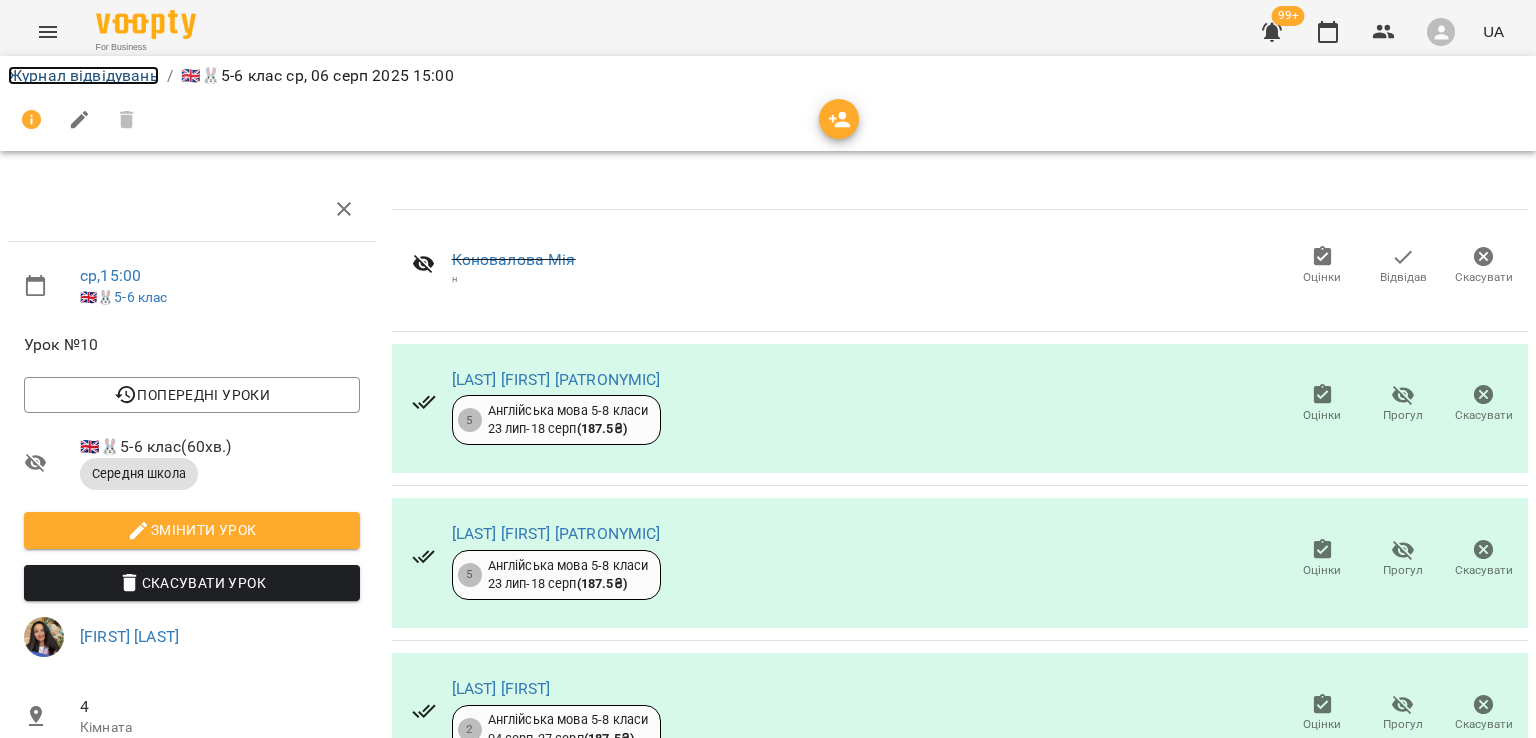 click on "Журнал відвідувань" at bounding box center (83, 75) 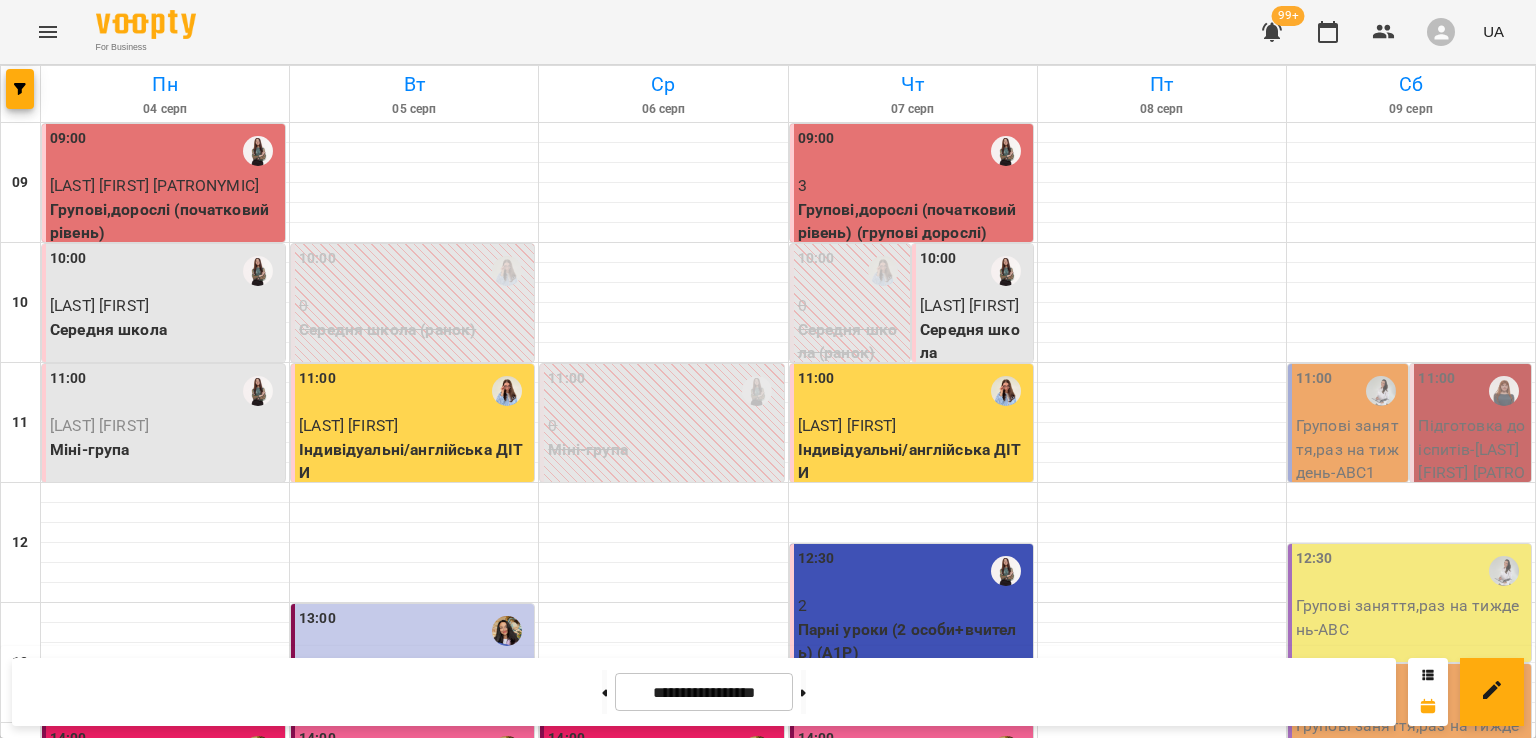 scroll, scrollTop: 500, scrollLeft: 0, axis: vertical 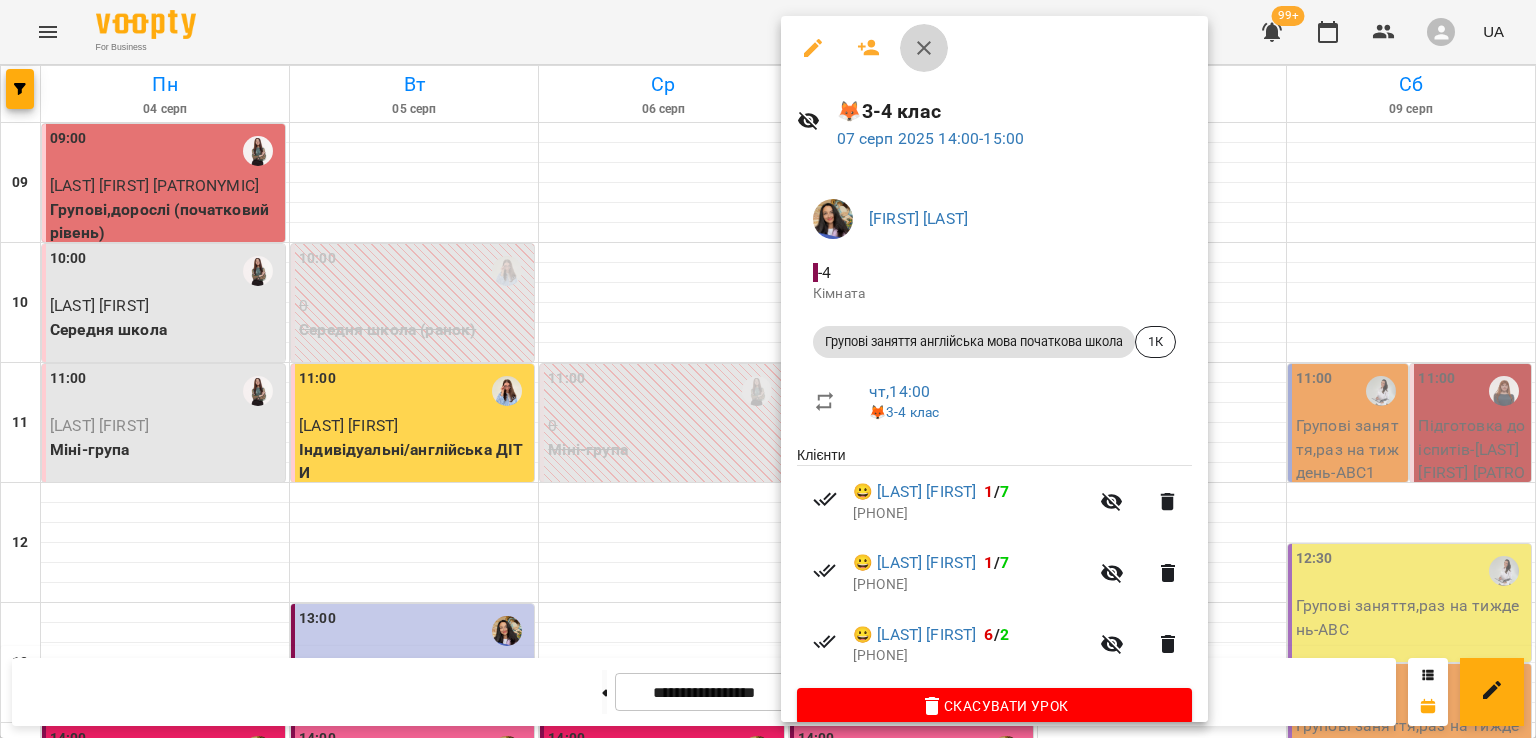 click 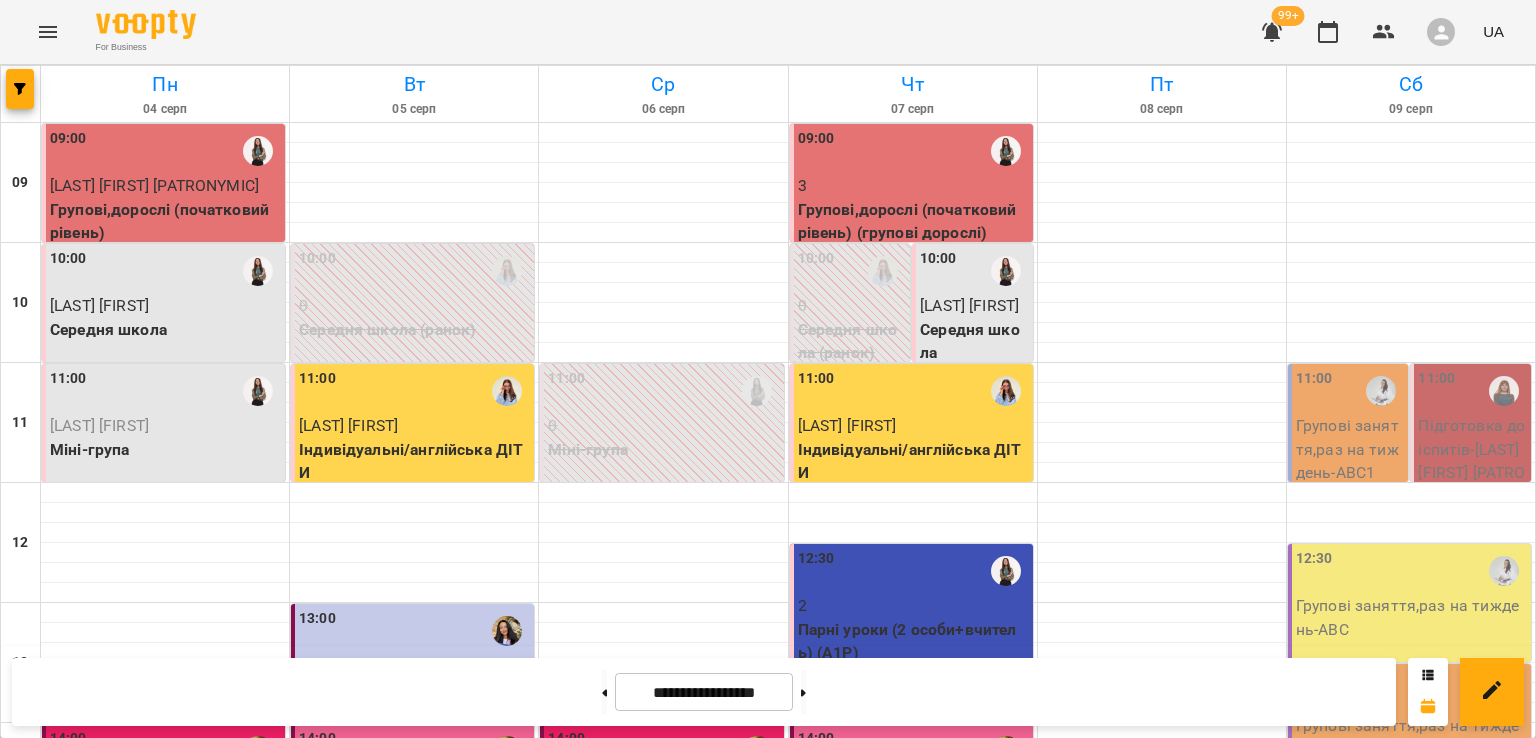 scroll, scrollTop: 600, scrollLeft: 0, axis: vertical 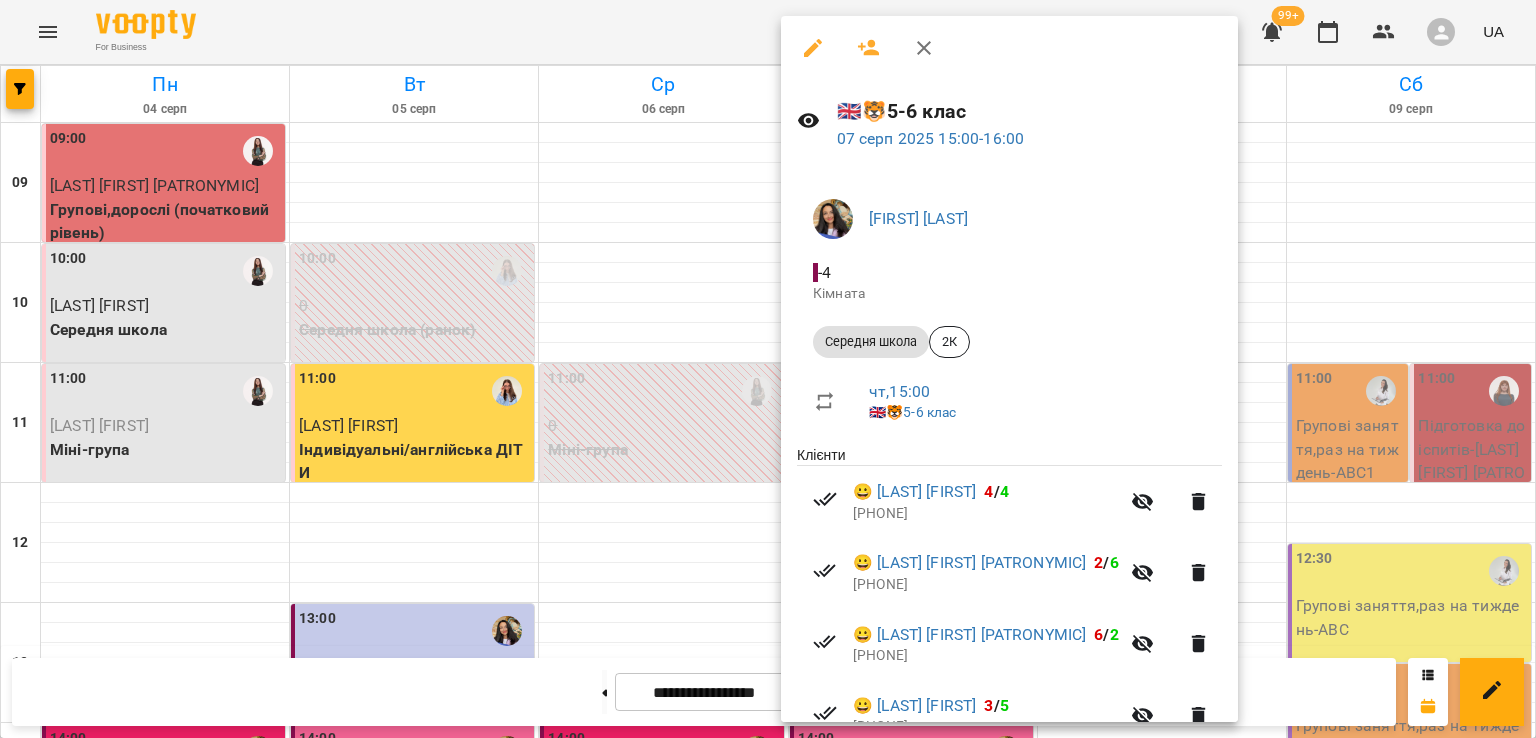 click at bounding box center [924, 48] 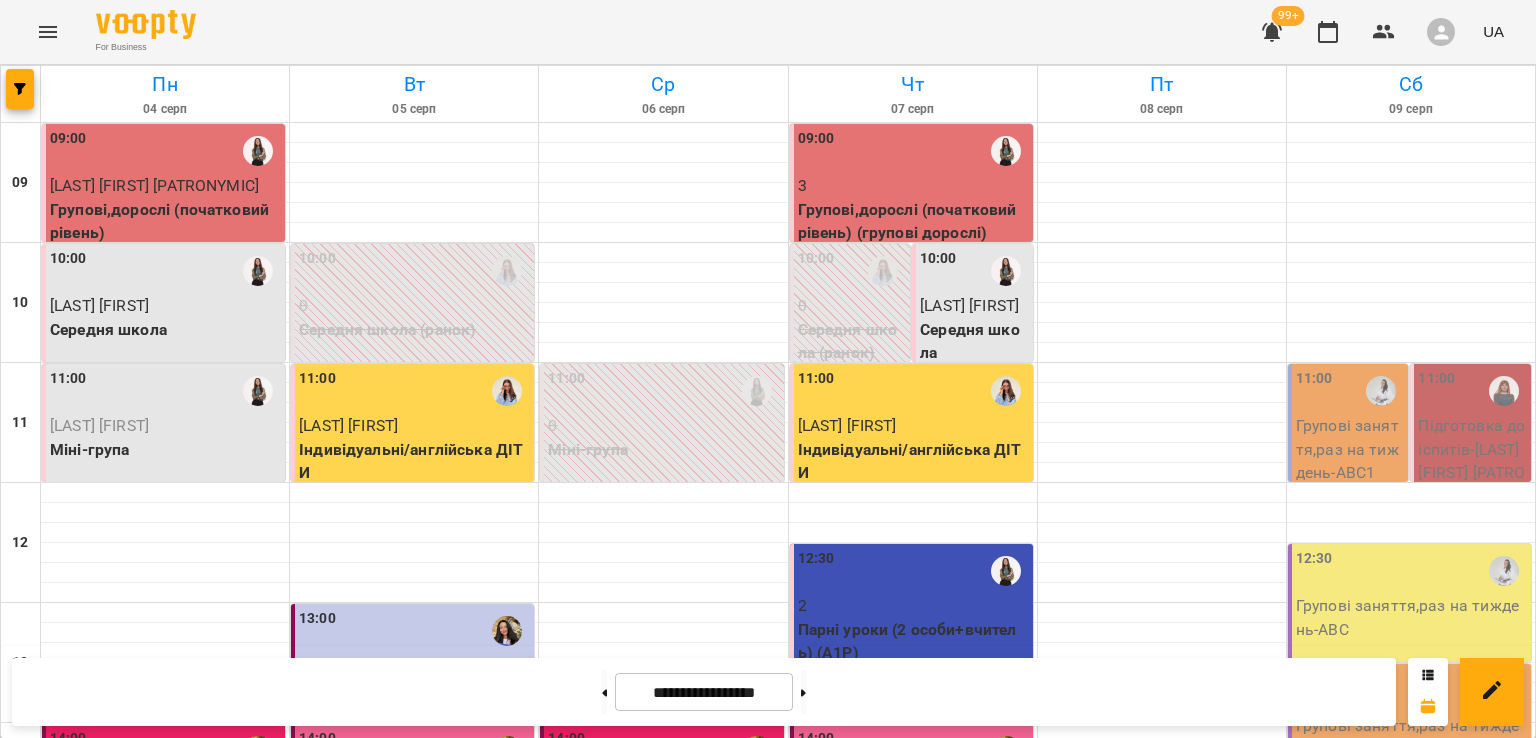 click on "3" at bounding box center (832, 1053) 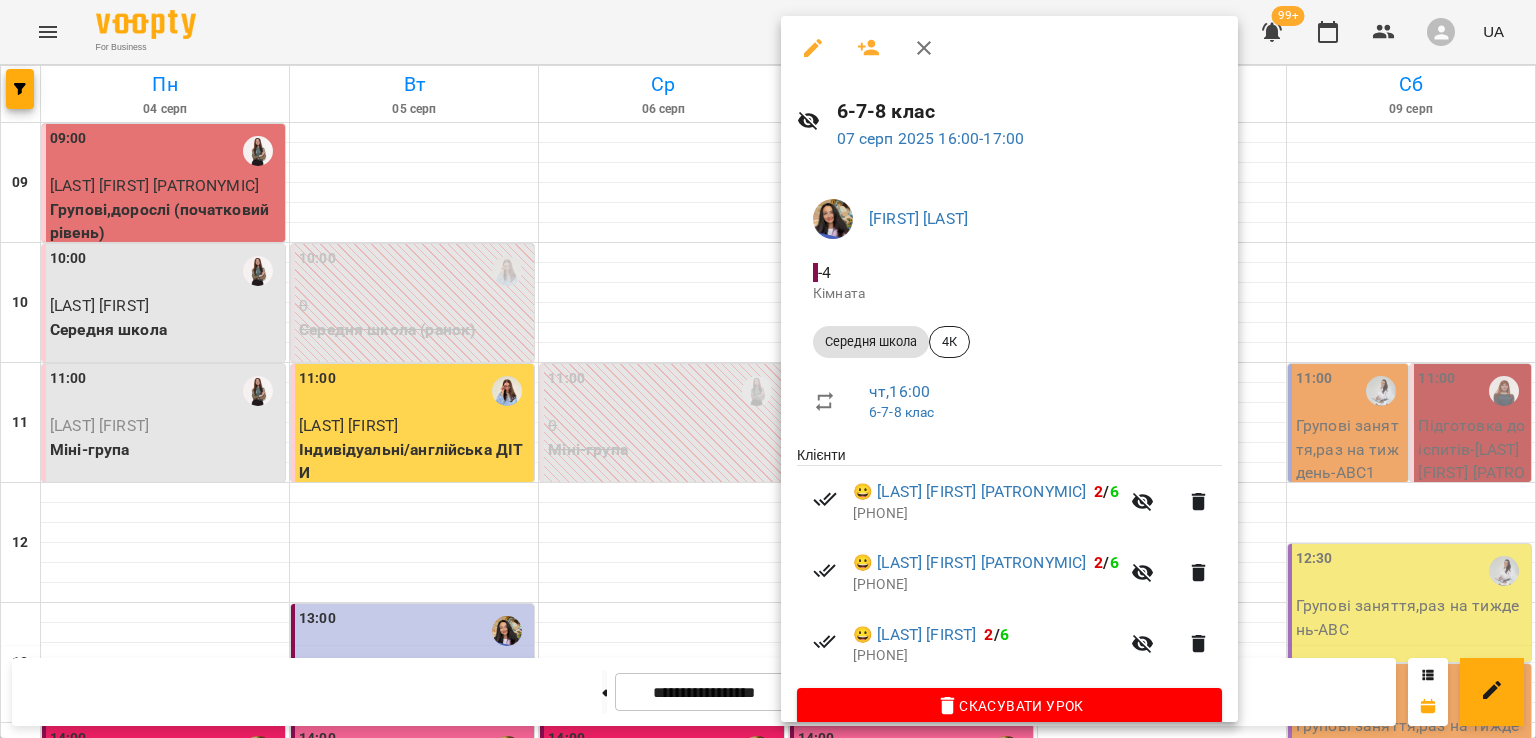 click at bounding box center [924, 48] 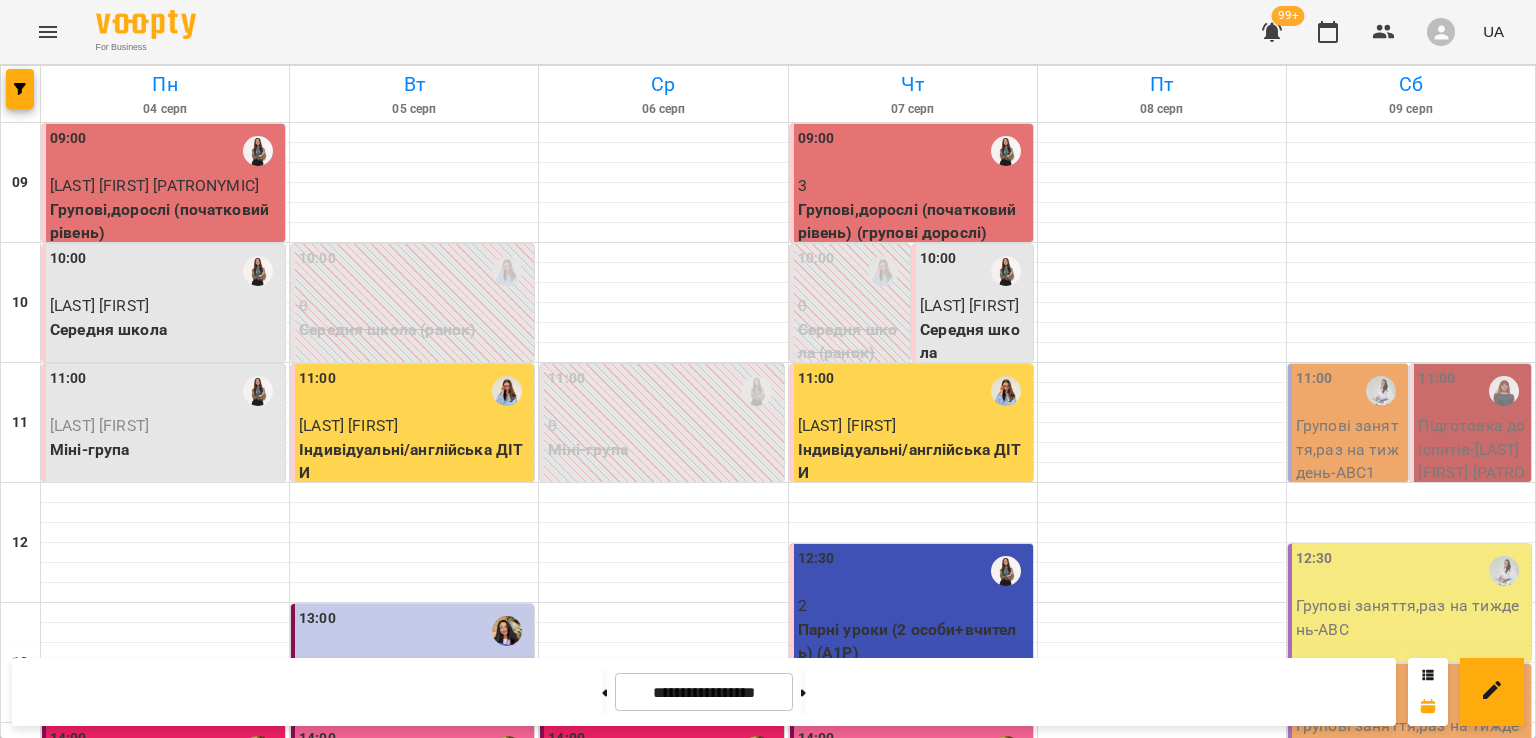 scroll, scrollTop: 795, scrollLeft: 0, axis: vertical 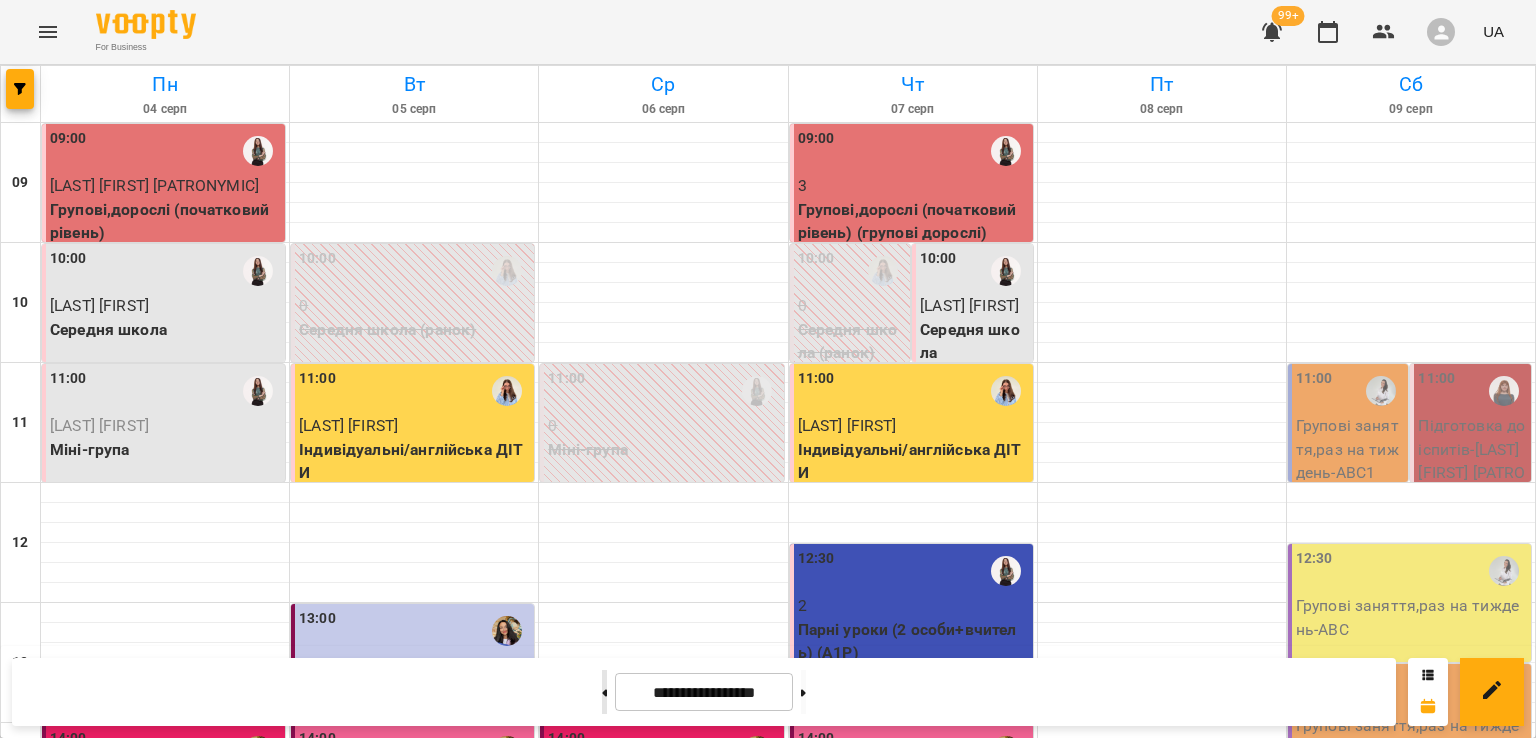 click at bounding box center [604, 692] 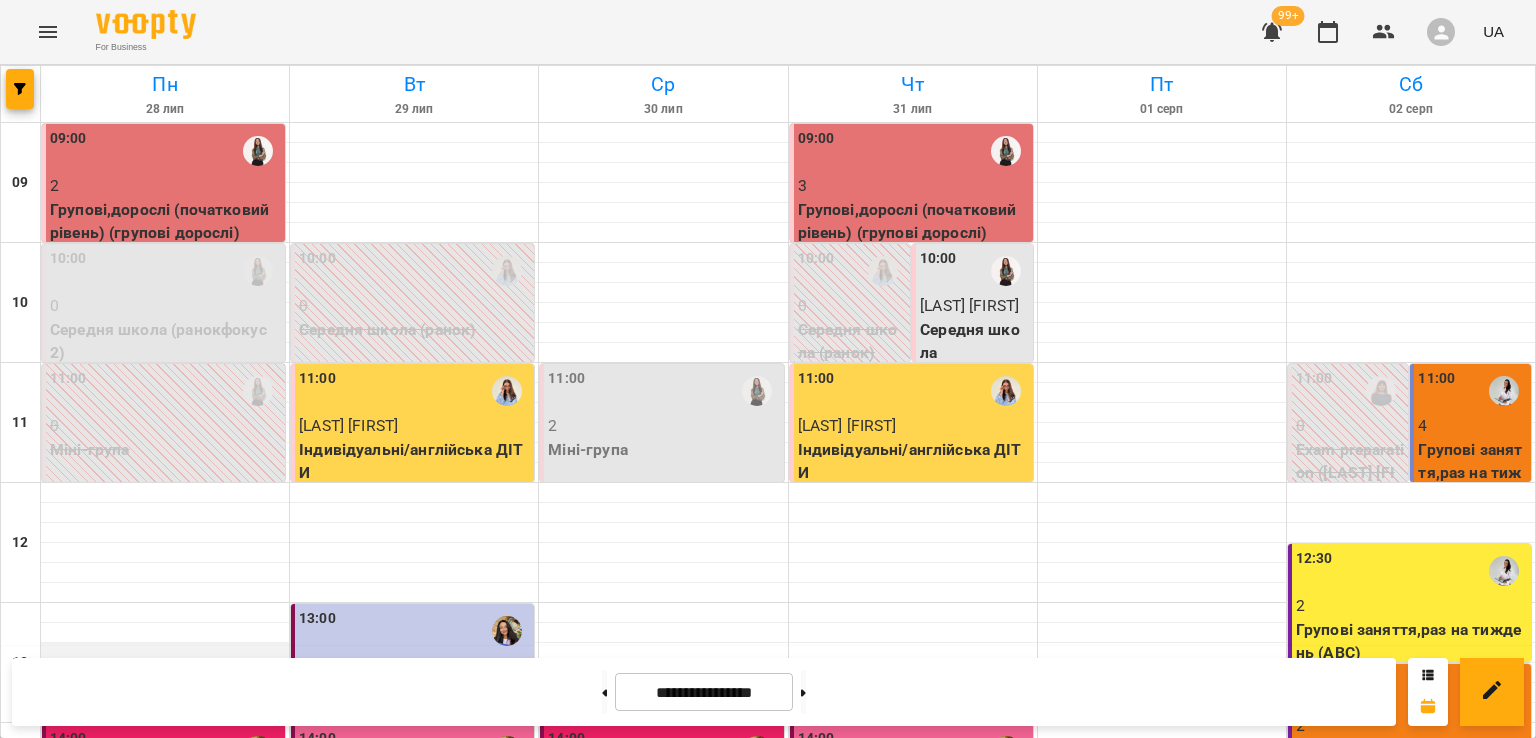 scroll, scrollTop: 600, scrollLeft: 0, axis: vertical 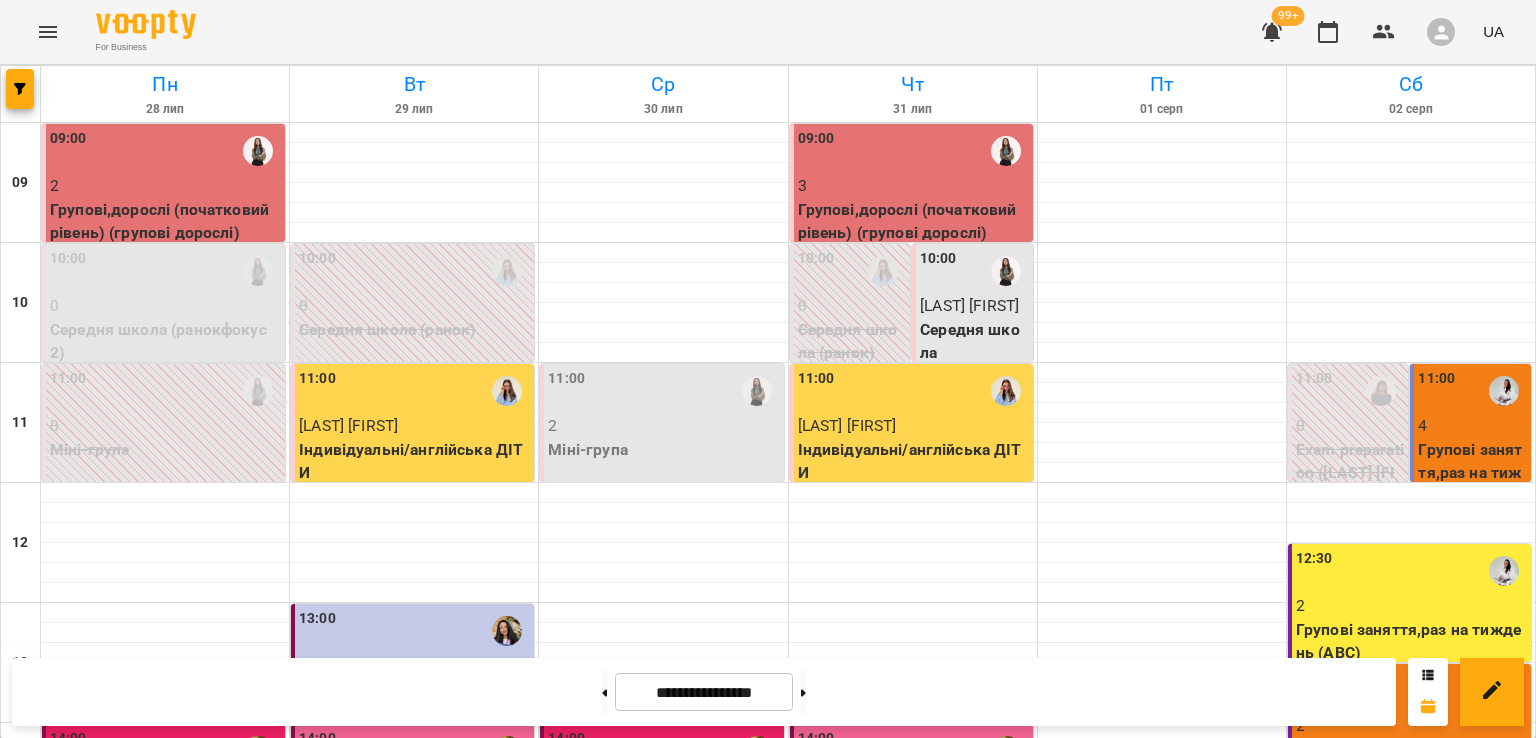 click on "Середня школа (3К)" at bounding box center [227, 941] 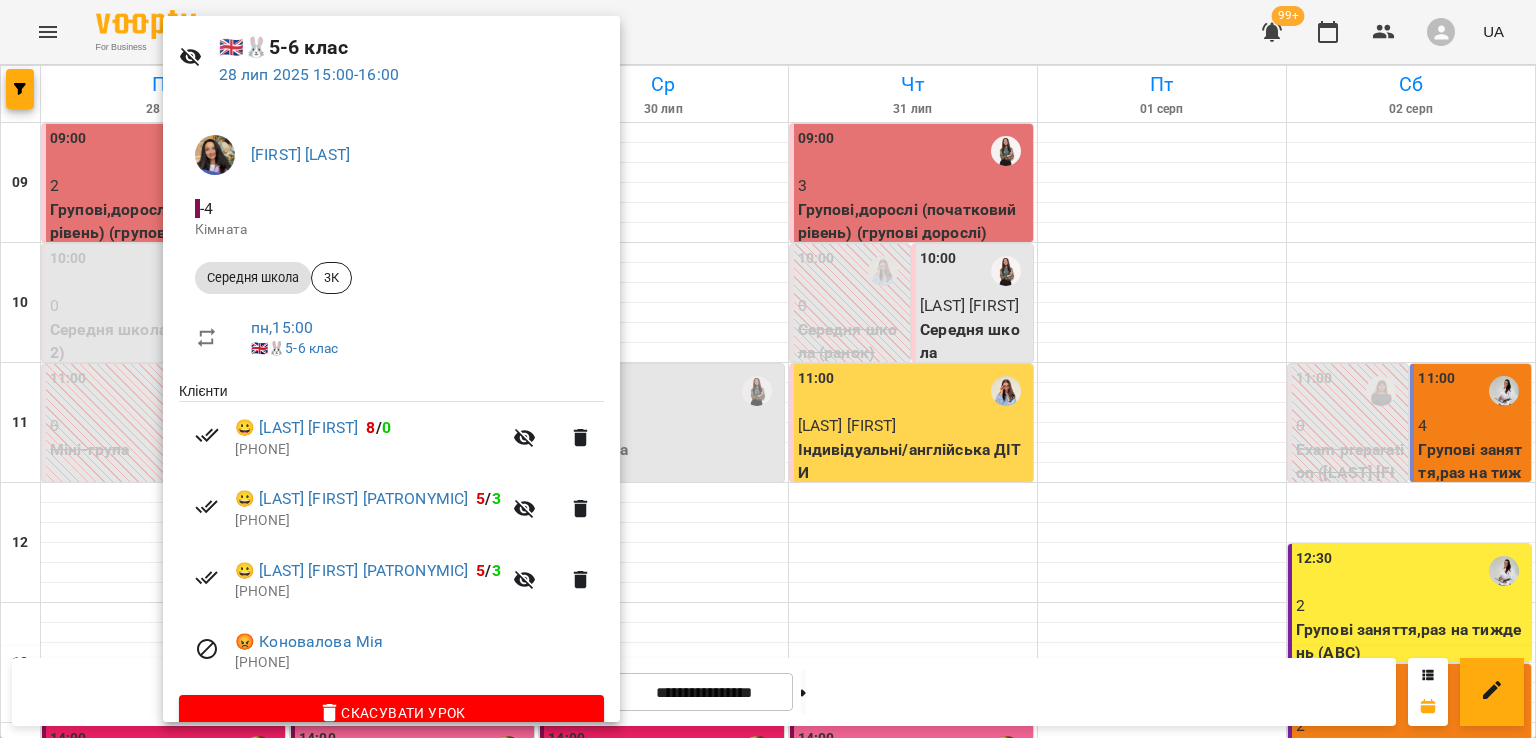 scroll, scrollTop: 100, scrollLeft: 0, axis: vertical 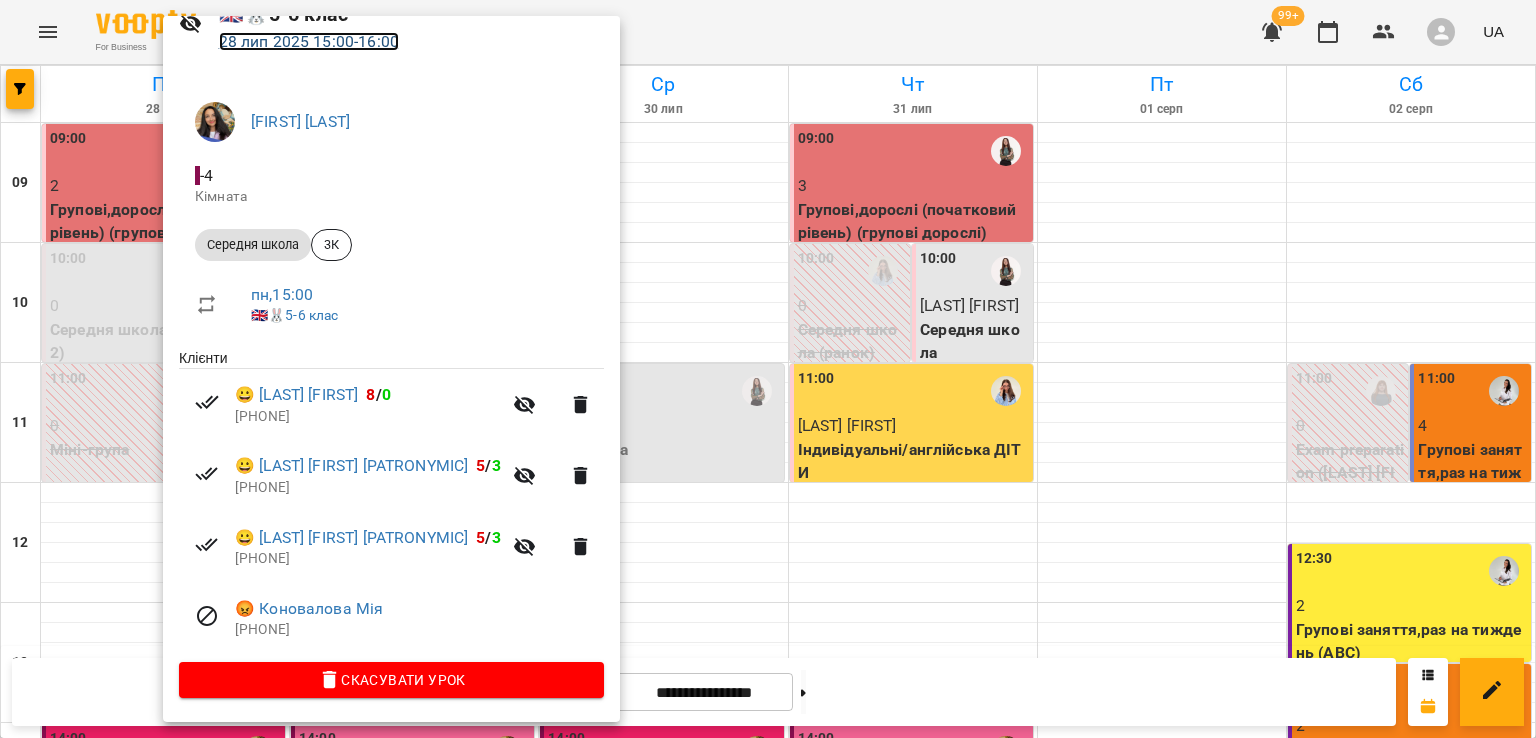 click on "28 лип 2025 15:00  -  16:00" at bounding box center [309, 41] 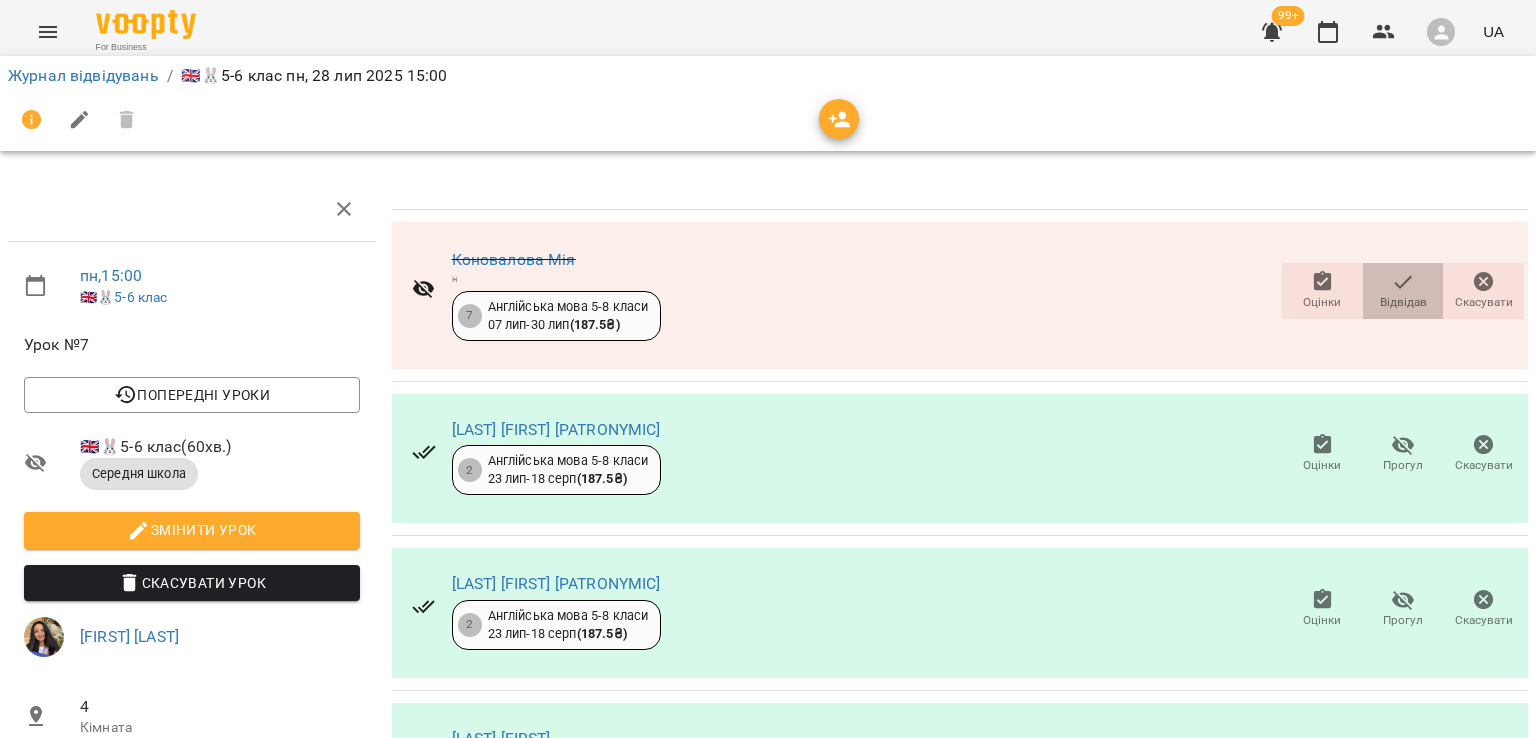 click 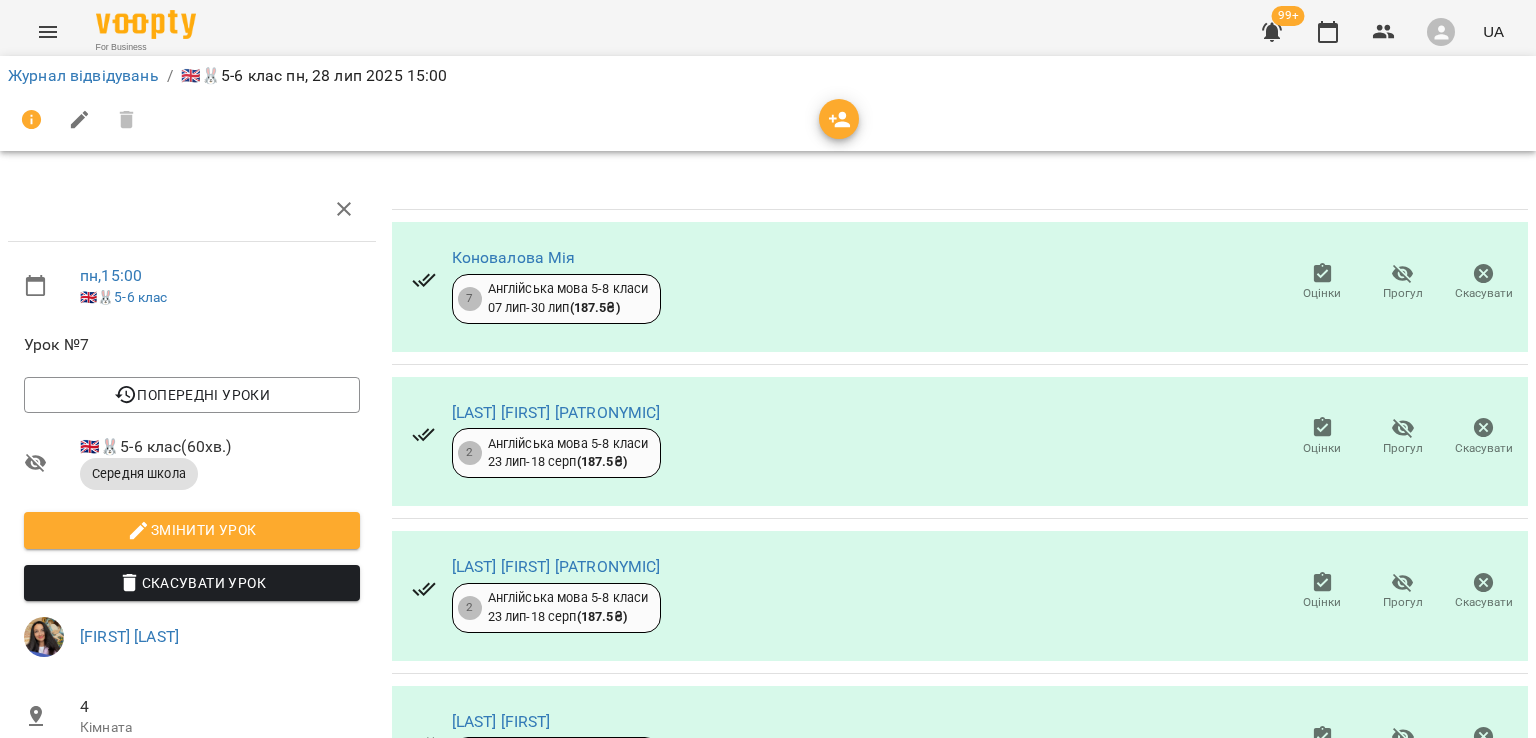 click 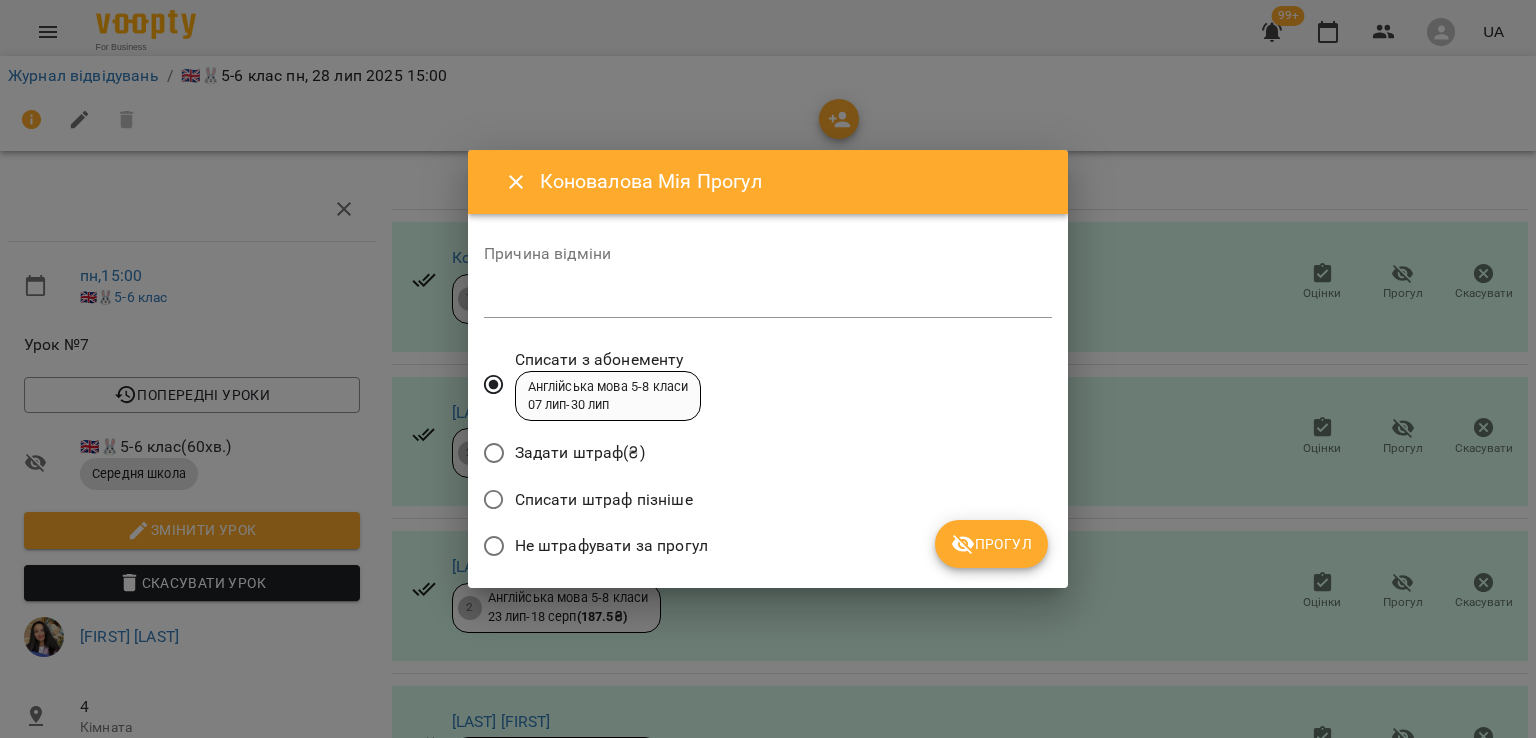 click on "*" at bounding box center [768, 302] 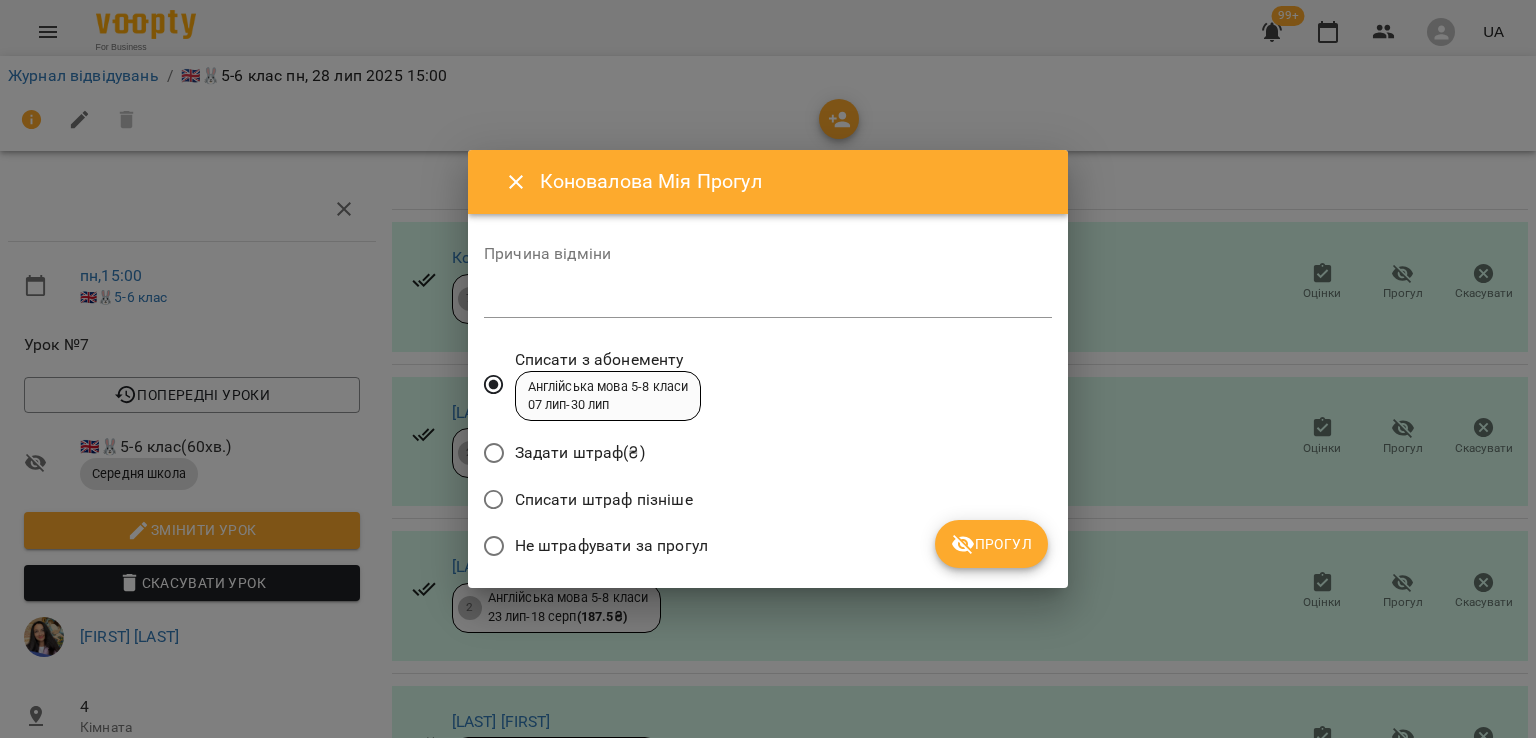 drag, startPoint x: 673, startPoint y: 547, endPoint x: 671, endPoint y: 441, distance: 106.01887 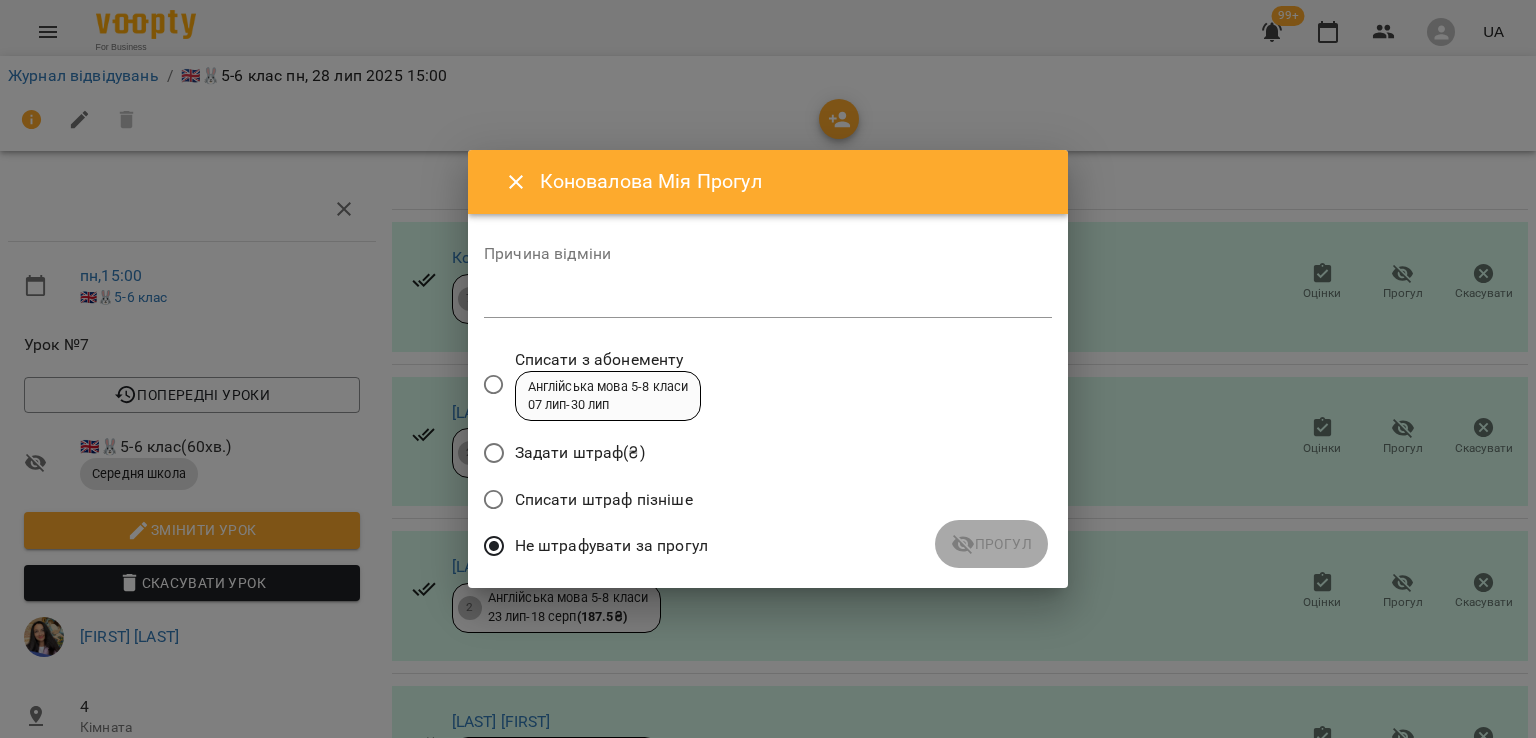 click at bounding box center (768, 301) 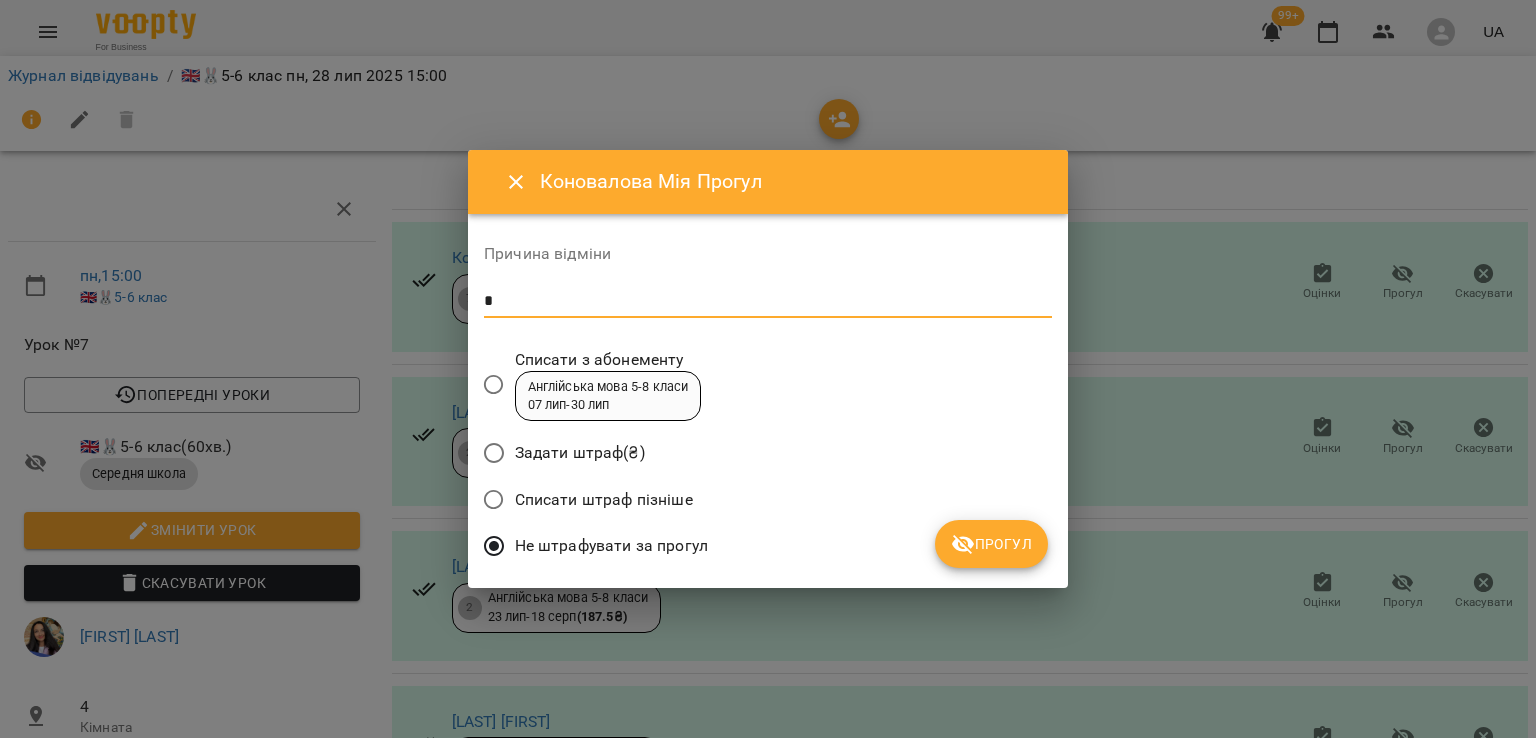 type on "*" 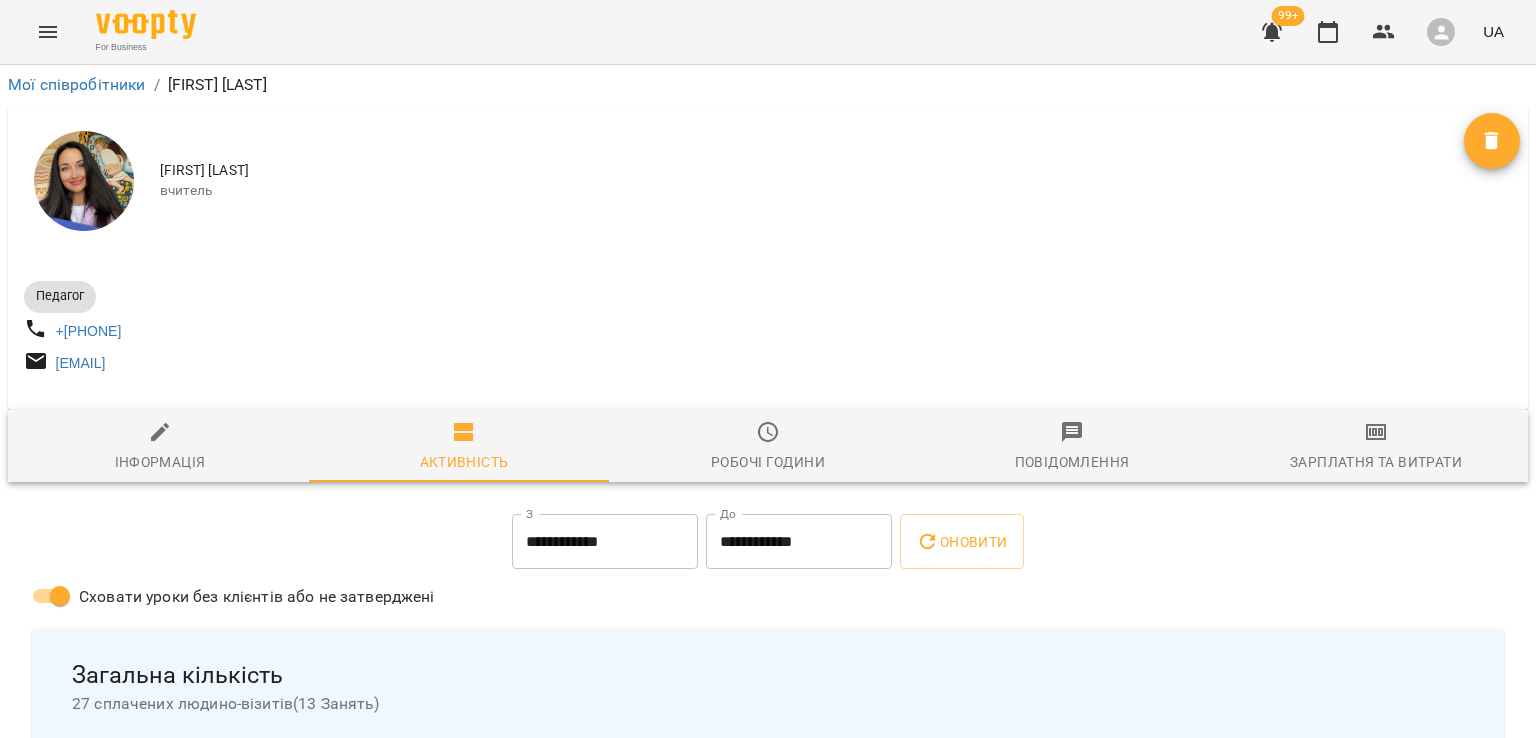 scroll, scrollTop: 0, scrollLeft: 0, axis: both 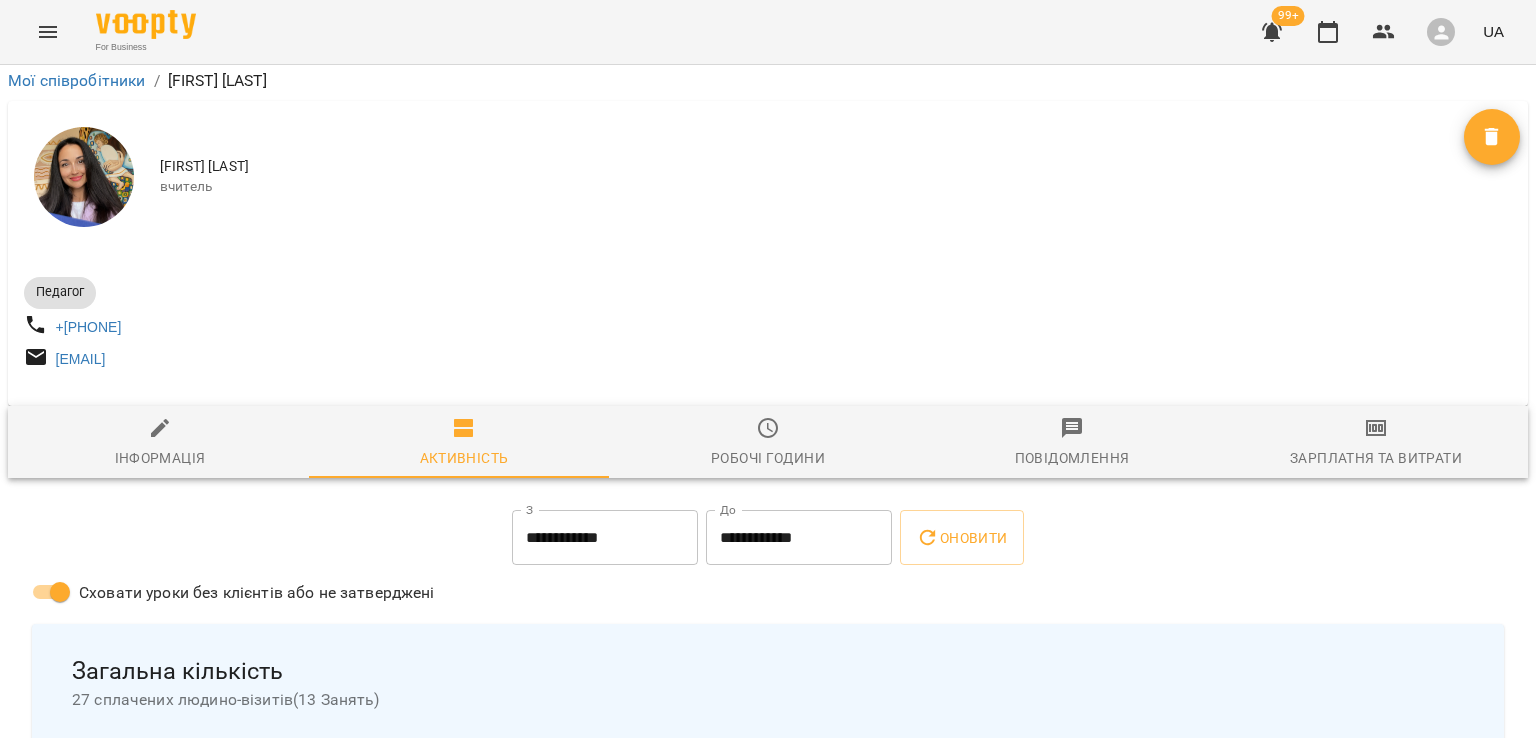 click on "**********" at bounding box center [605, 538] 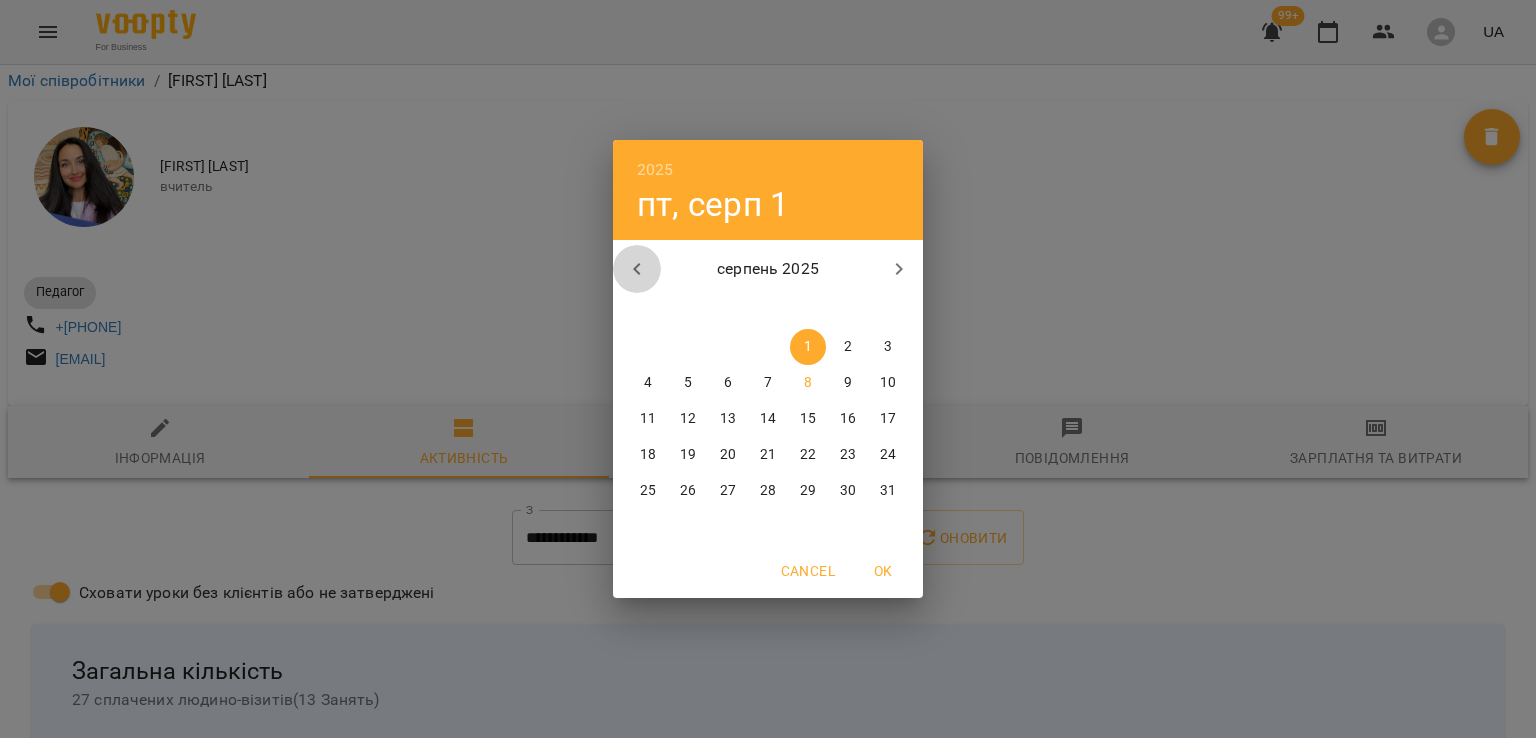 click at bounding box center (637, 269) 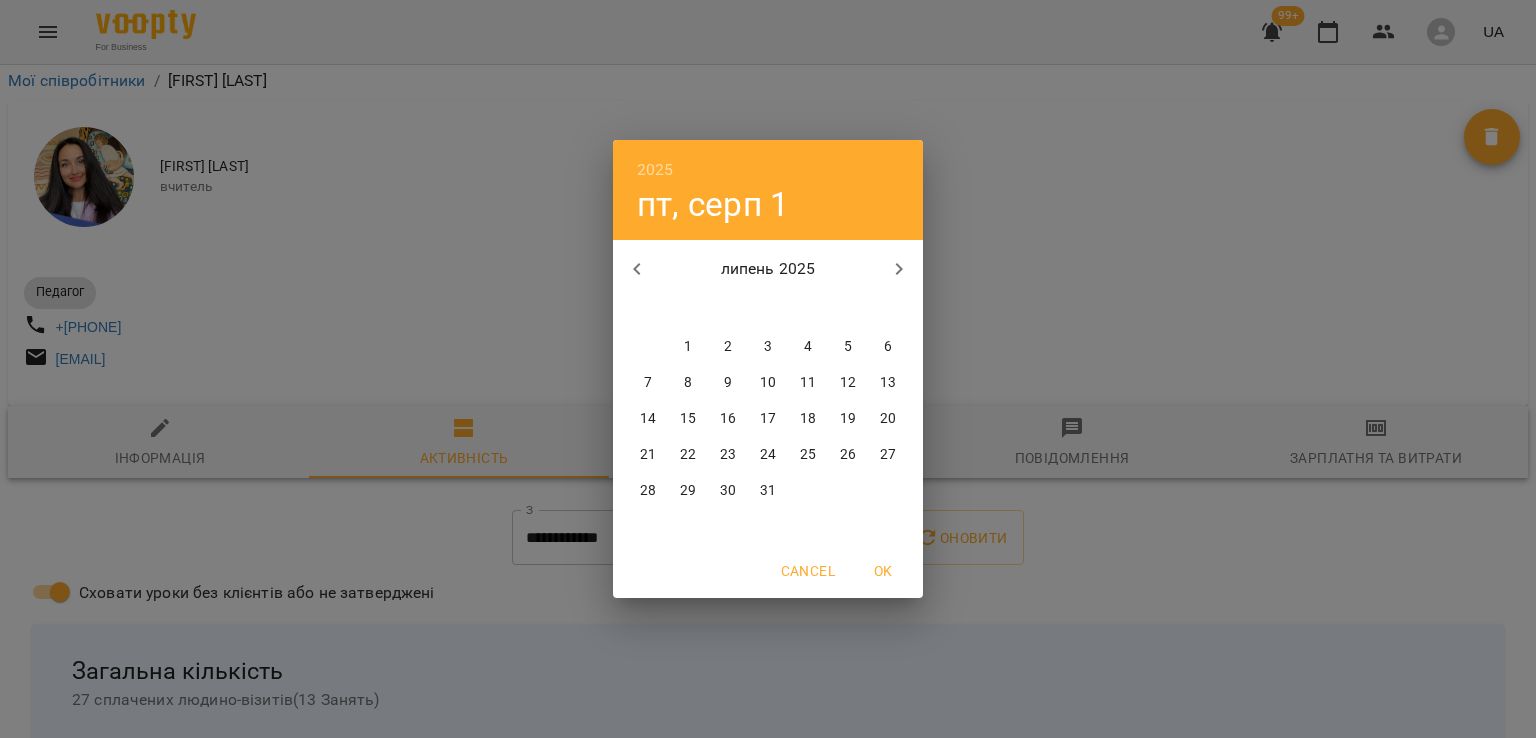click on "28" at bounding box center (648, 491) 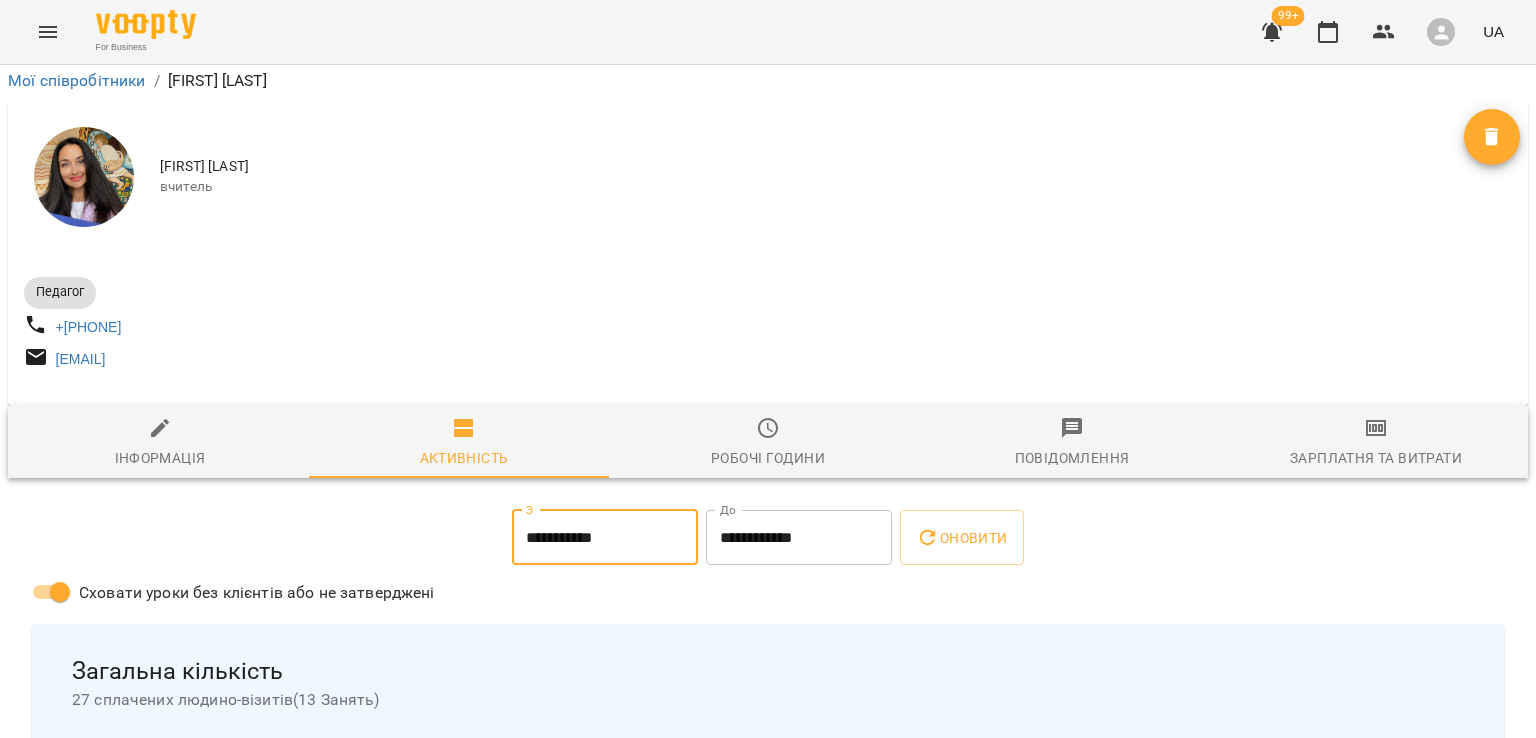 click on "**********" at bounding box center [799, 538] 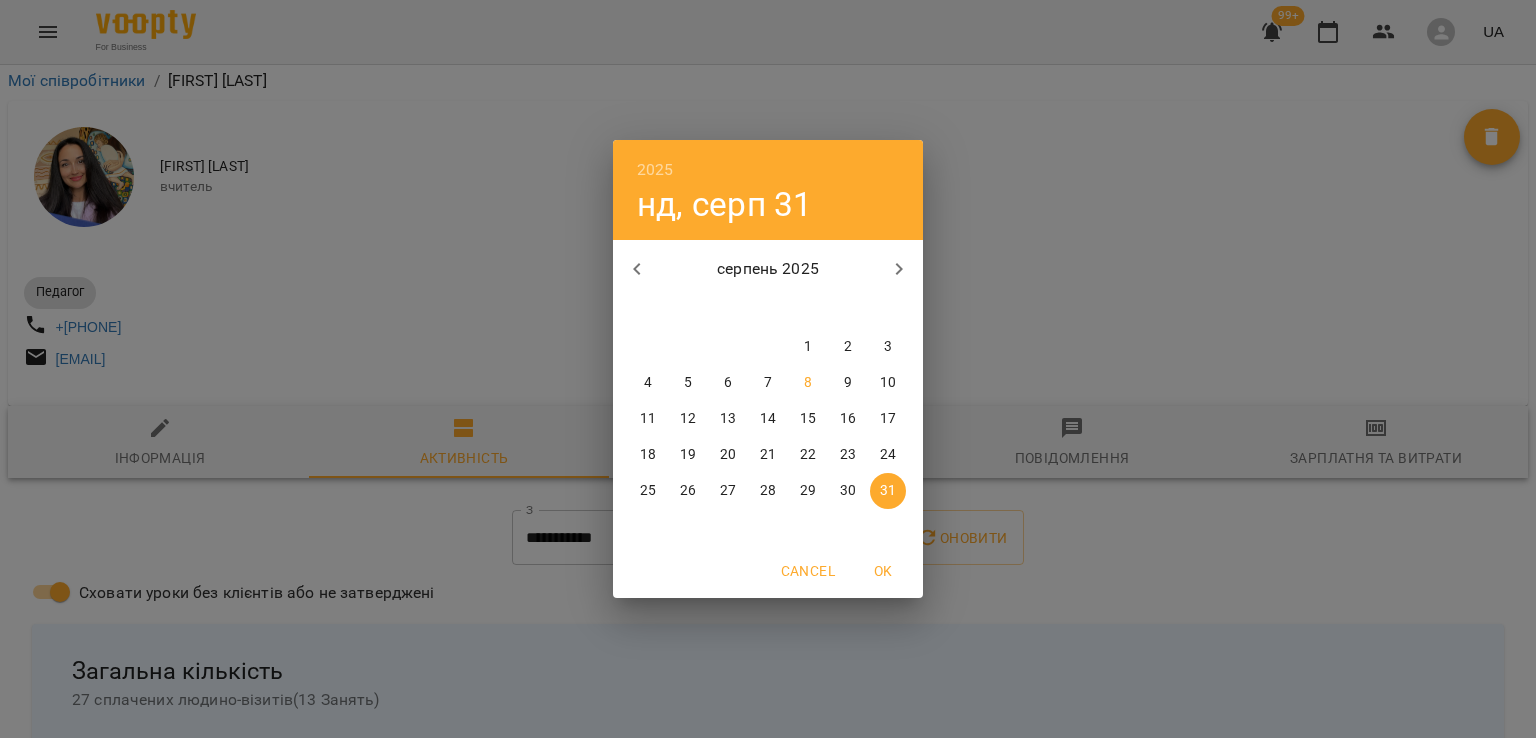 click on "8" at bounding box center (808, 383) 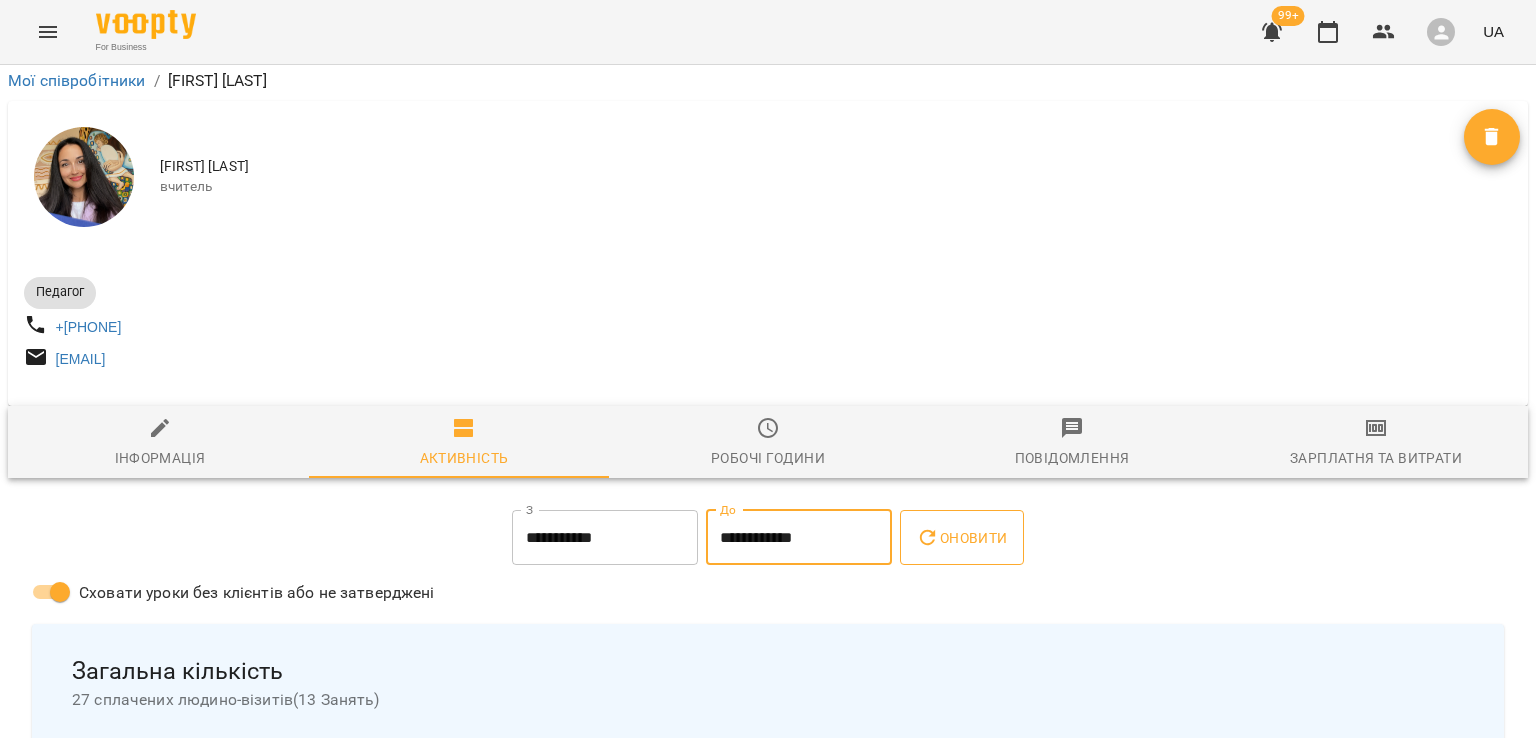 click on "Оновити" at bounding box center (961, 538) 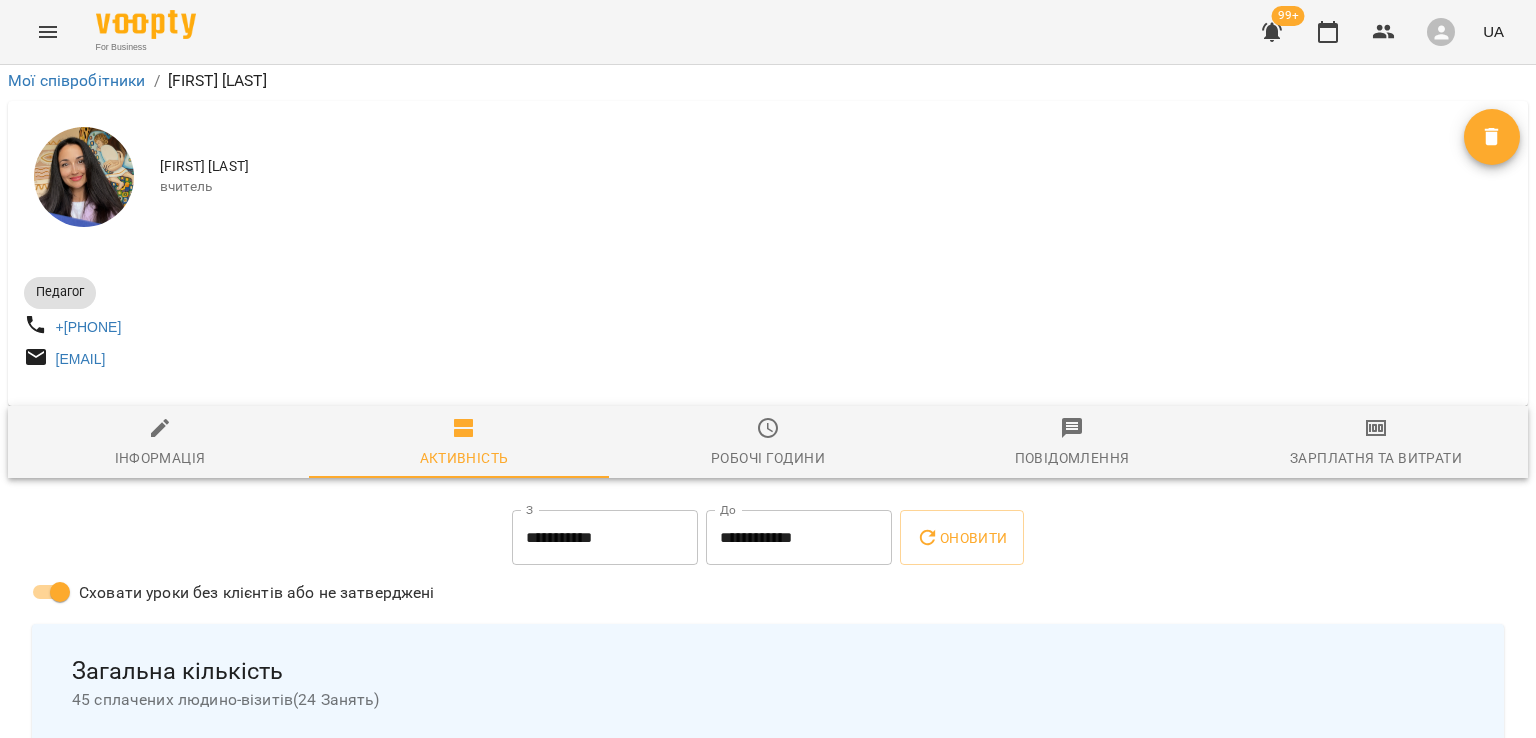 scroll, scrollTop: 1200, scrollLeft: 0, axis: vertical 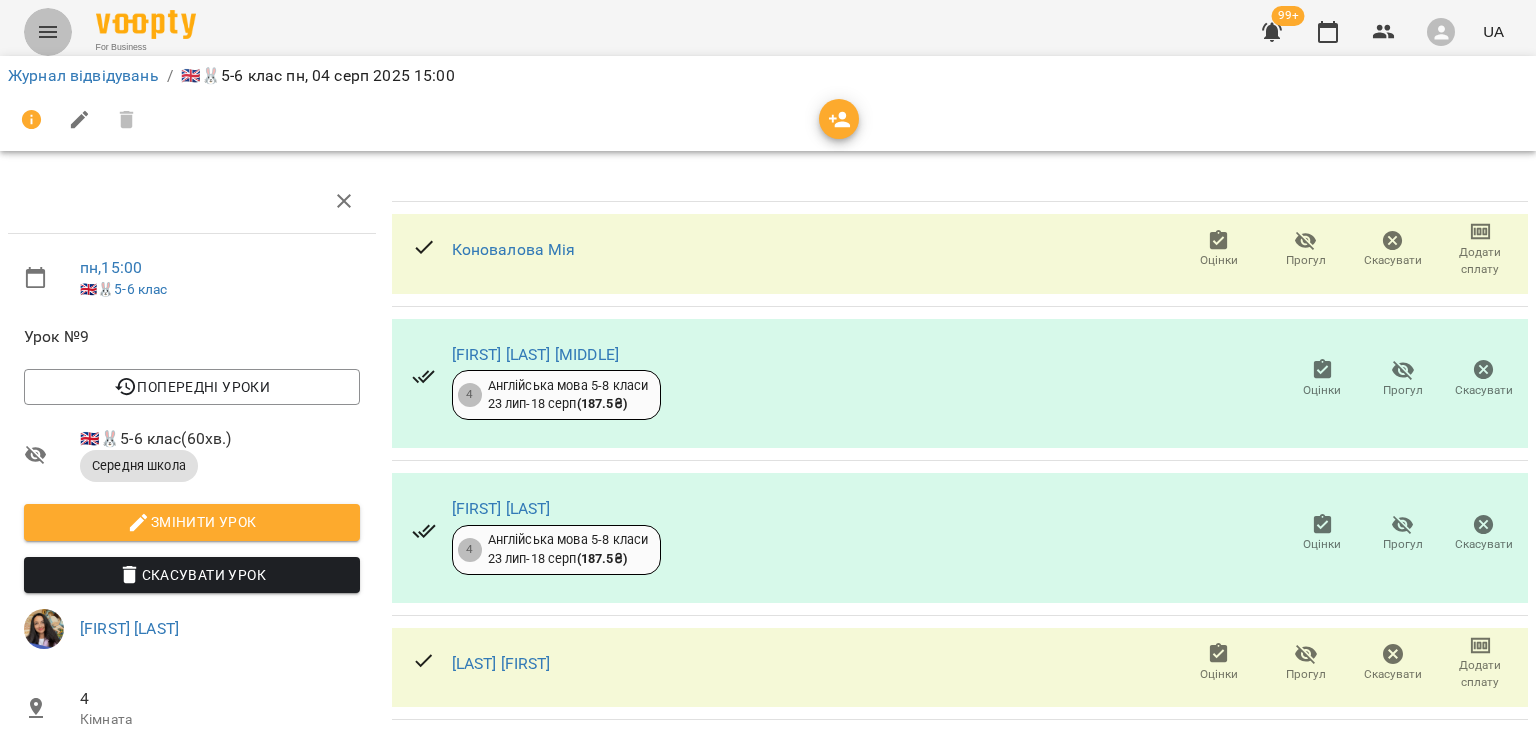 click 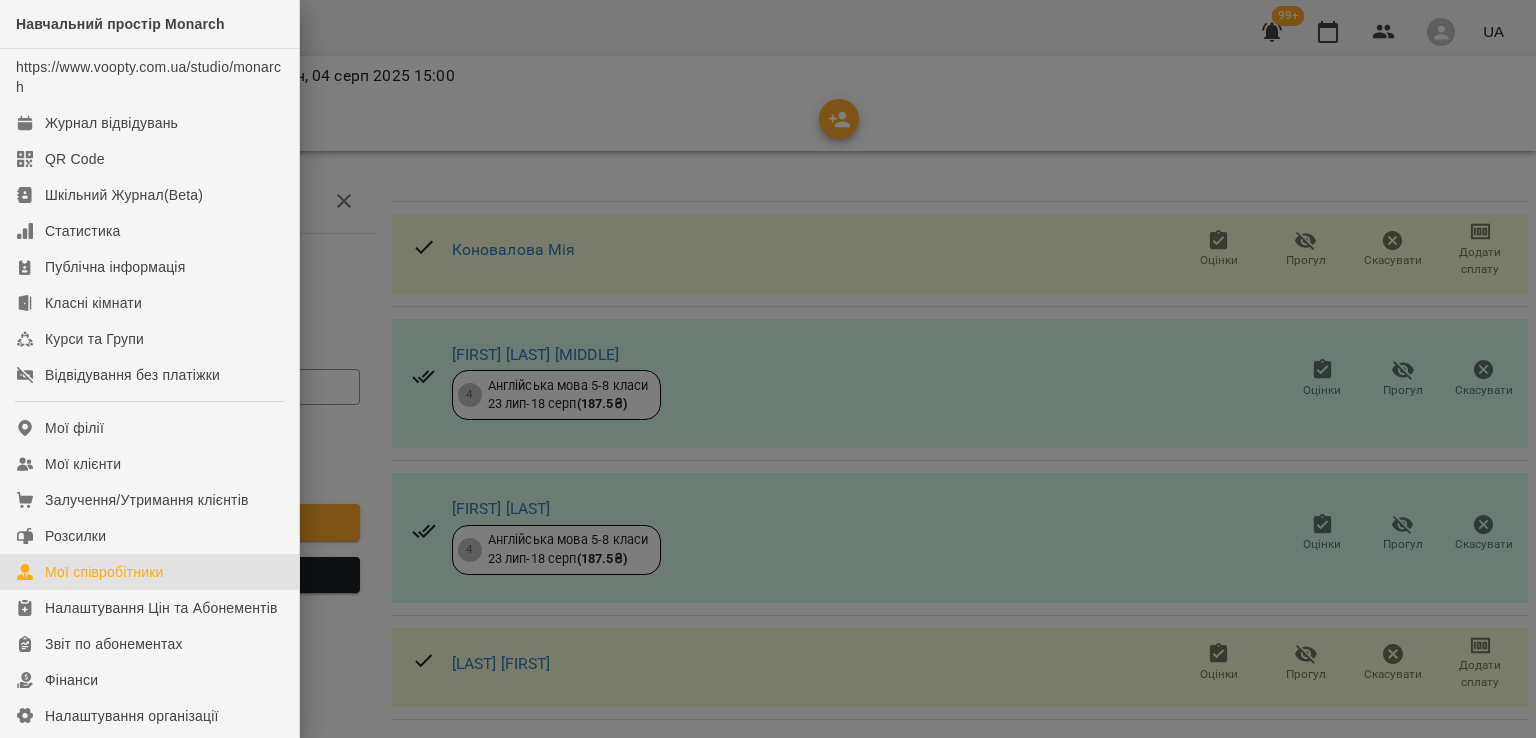 click on "Мої співробітники" at bounding box center [104, 572] 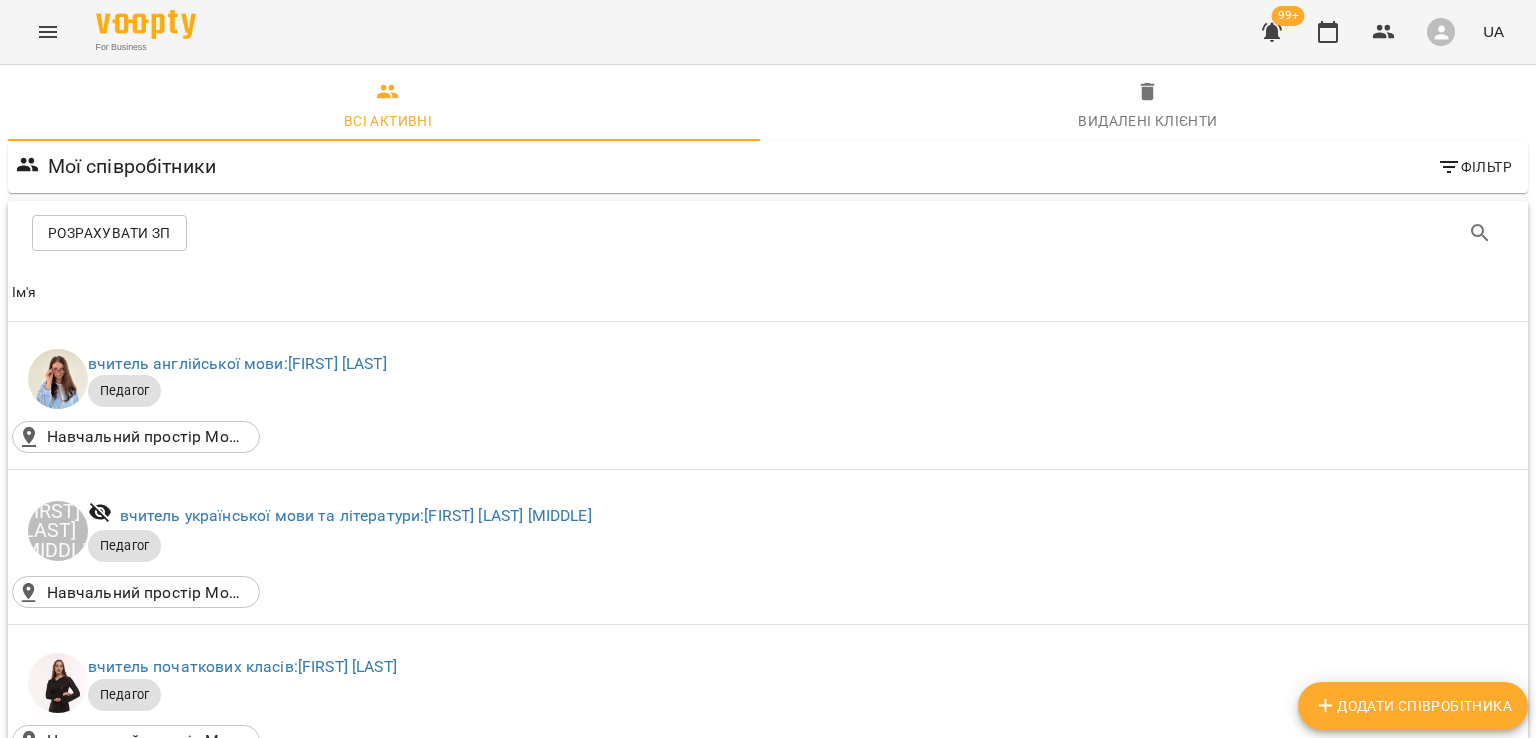 scroll, scrollTop: 600, scrollLeft: 0, axis: vertical 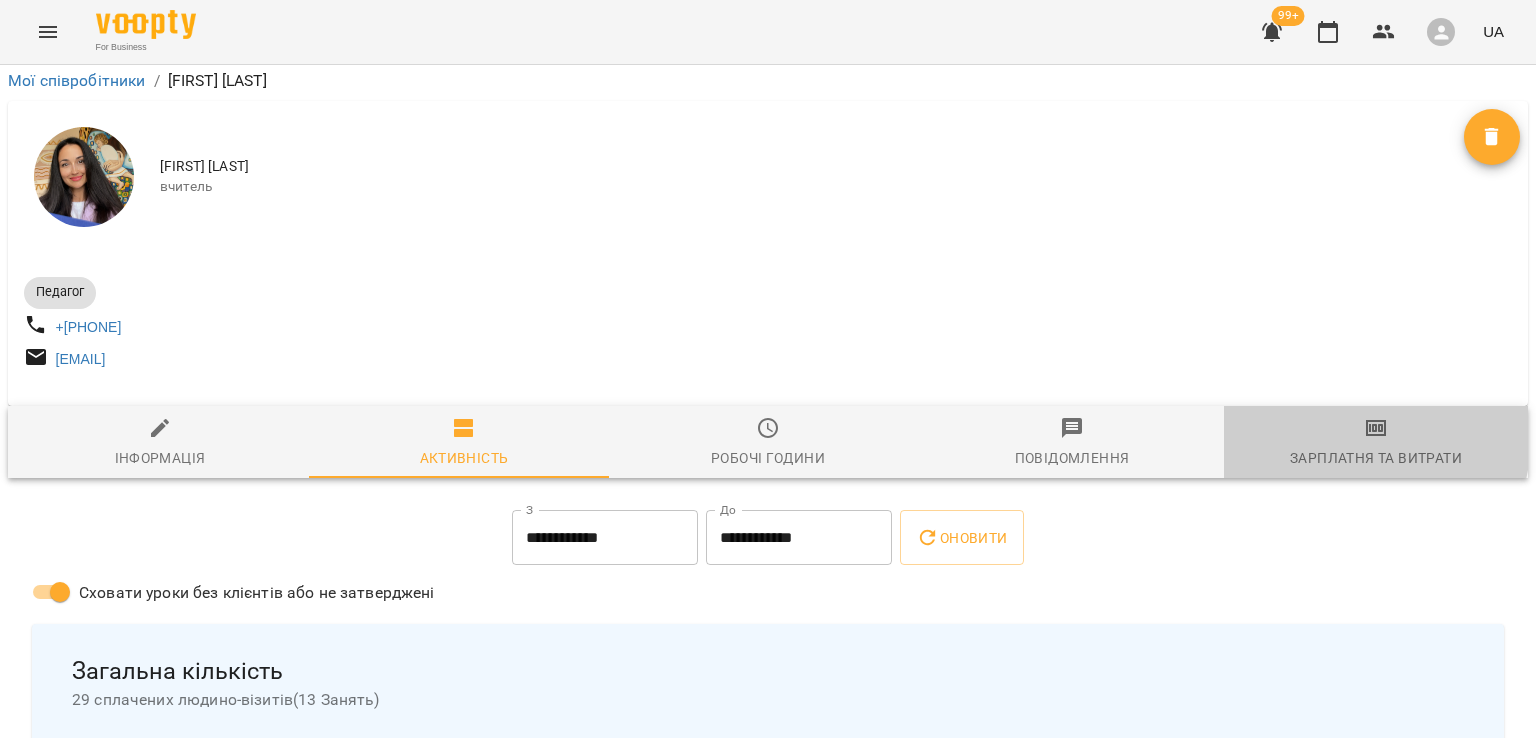 click on "Зарплатня та Витрати" at bounding box center [1376, 443] 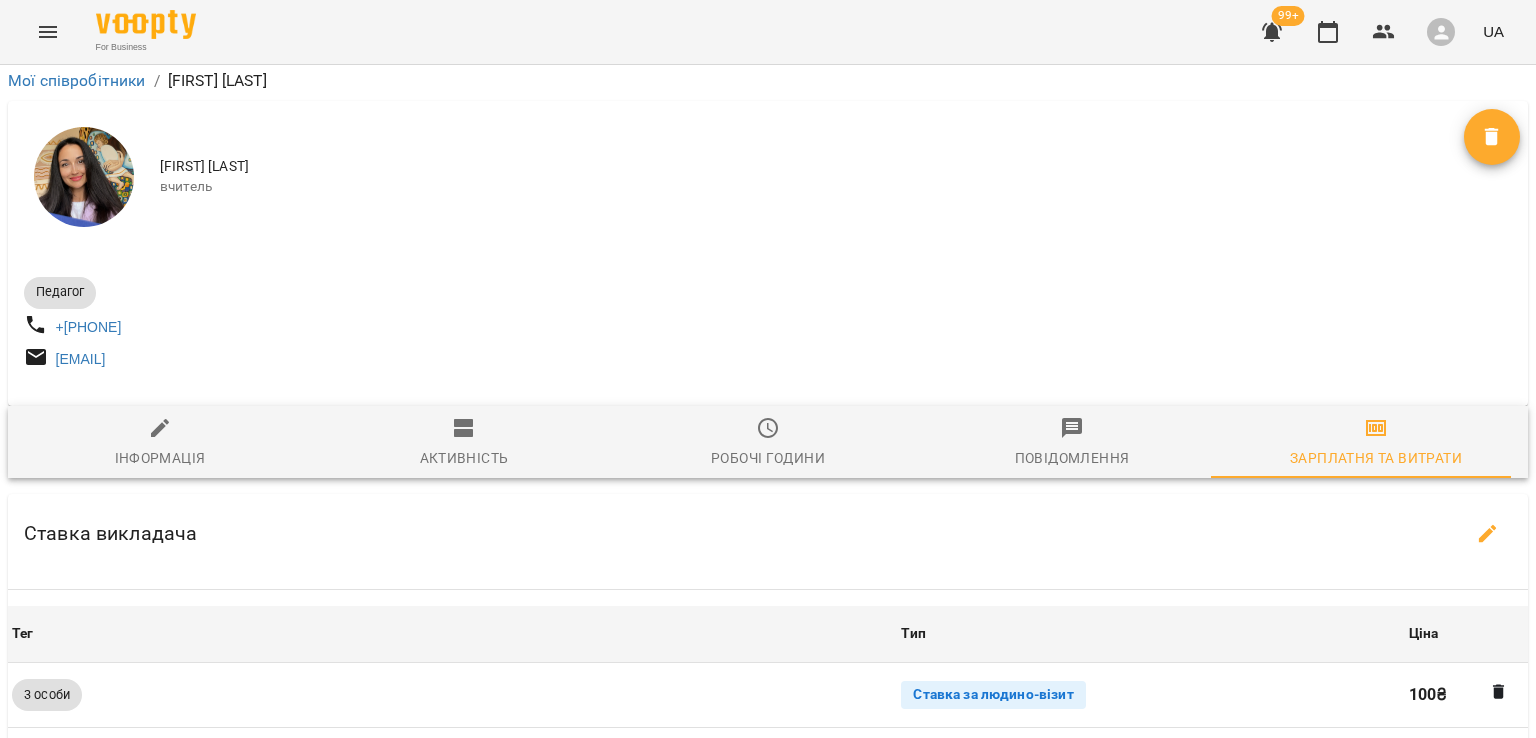 scroll, scrollTop: 800, scrollLeft: 0, axis: vertical 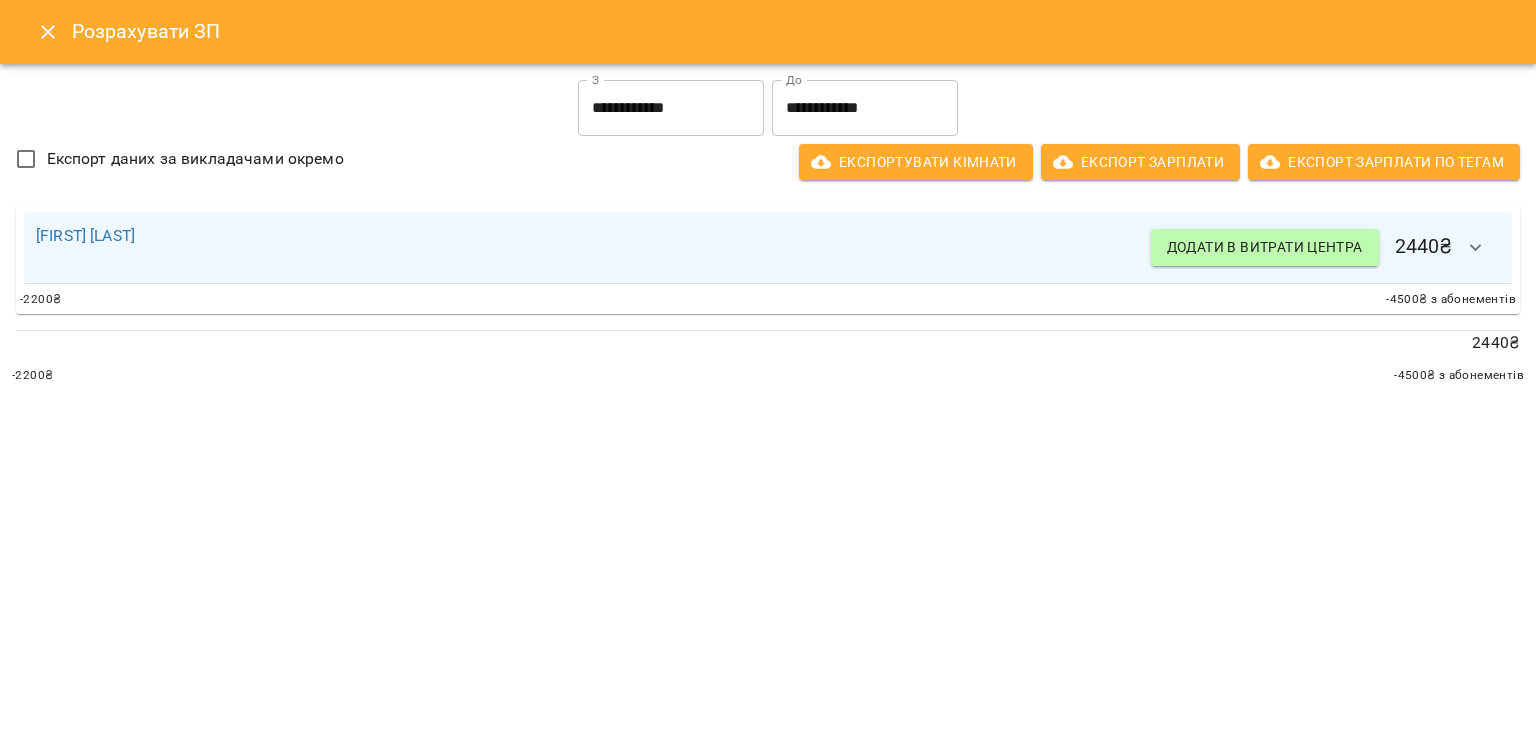 click on "**********" at bounding box center (671, 108) 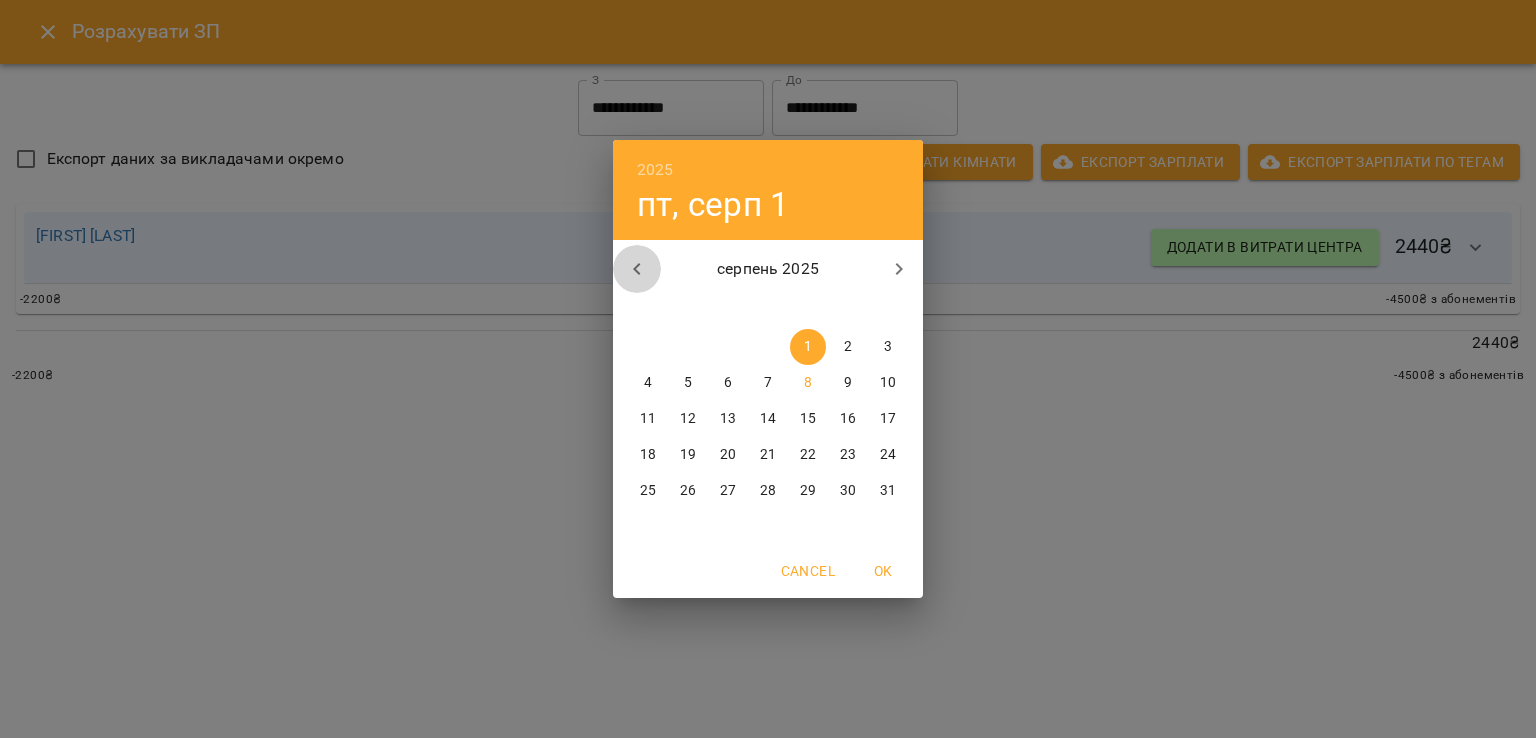 click 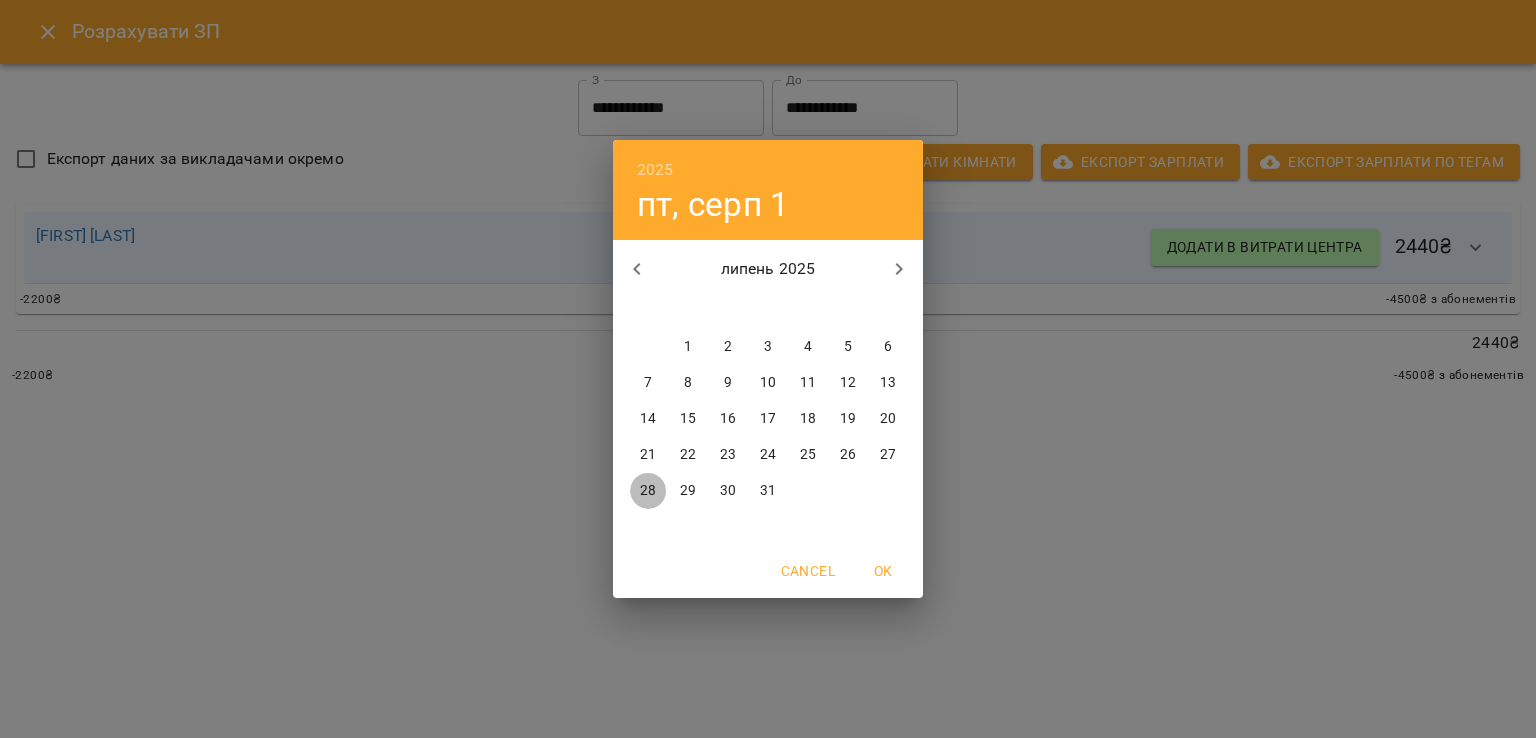 click on "28" at bounding box center [648, 491] 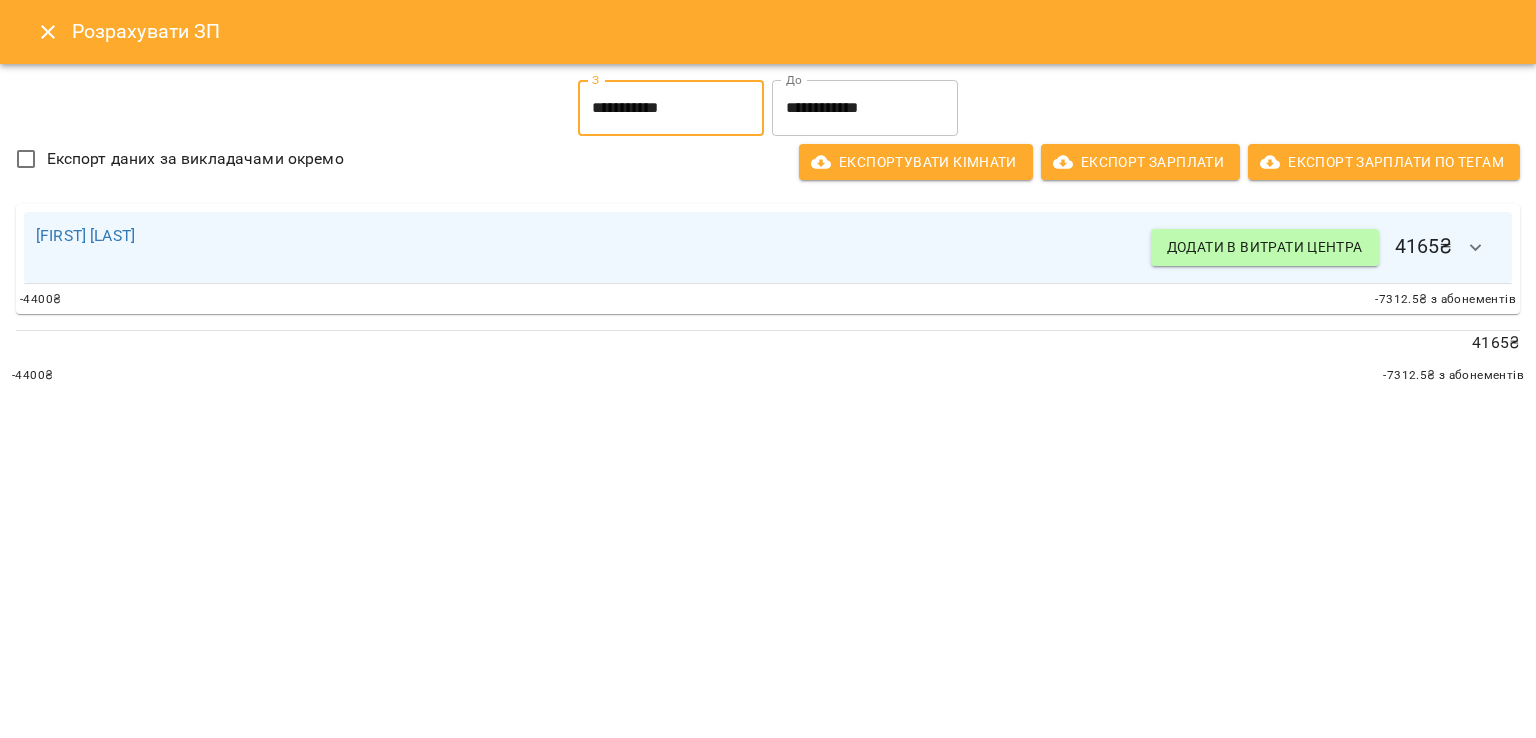 click on "**********" at bounding box center [865, 108] 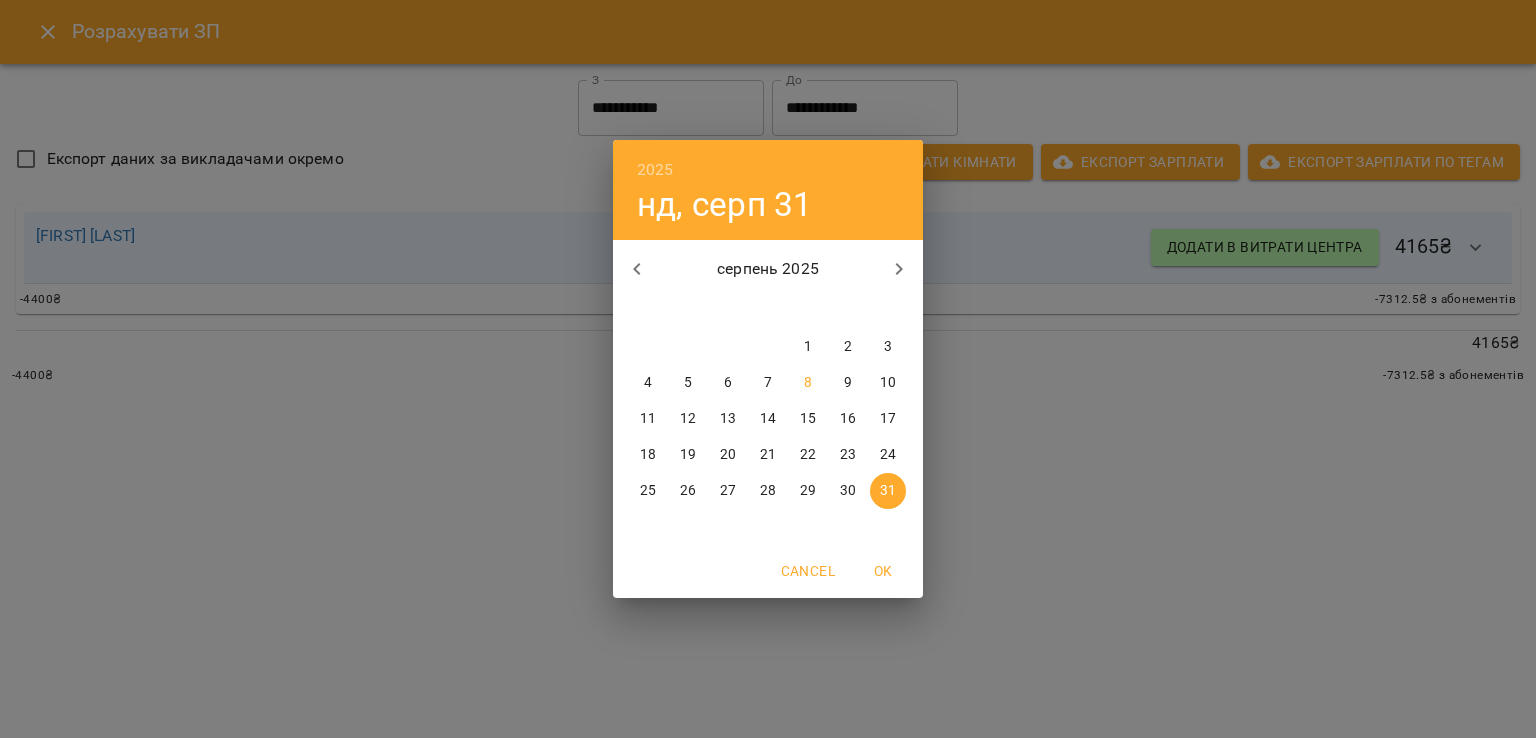 click on "7" at bounding box center [768, 383] 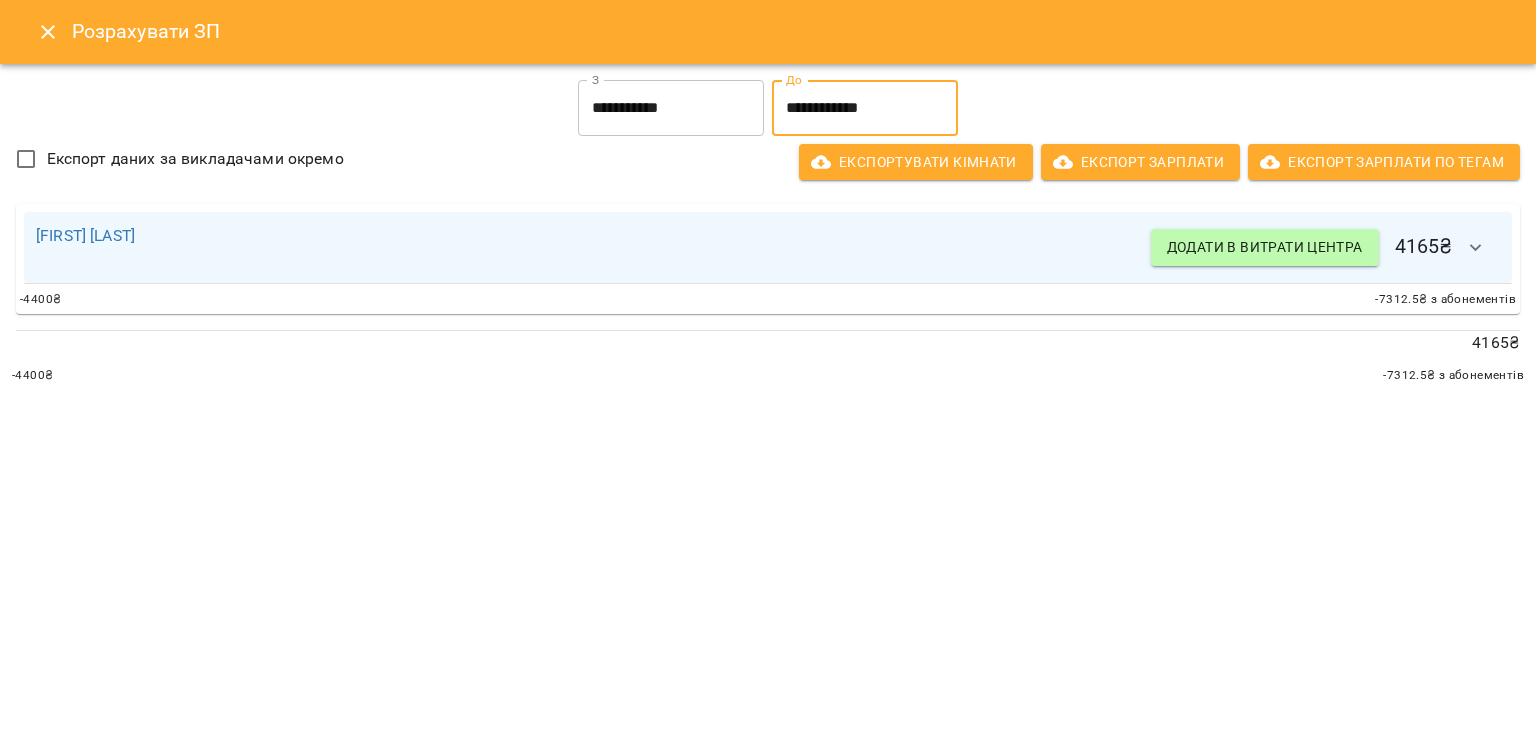 click on "**********" at bounding box center (768, 369) 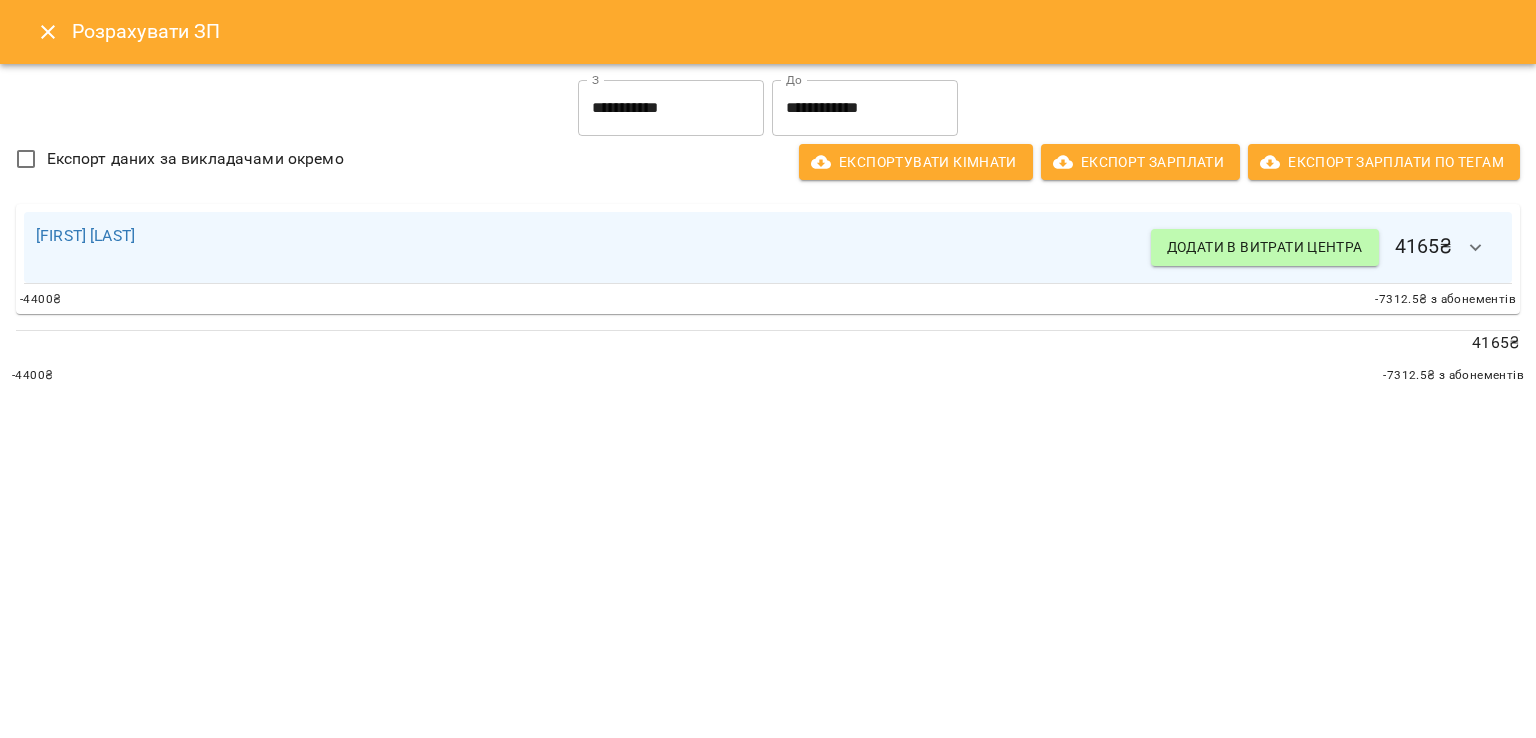 click on "Експорт даних за викладачами окремо" at bounding box center [195, 159] 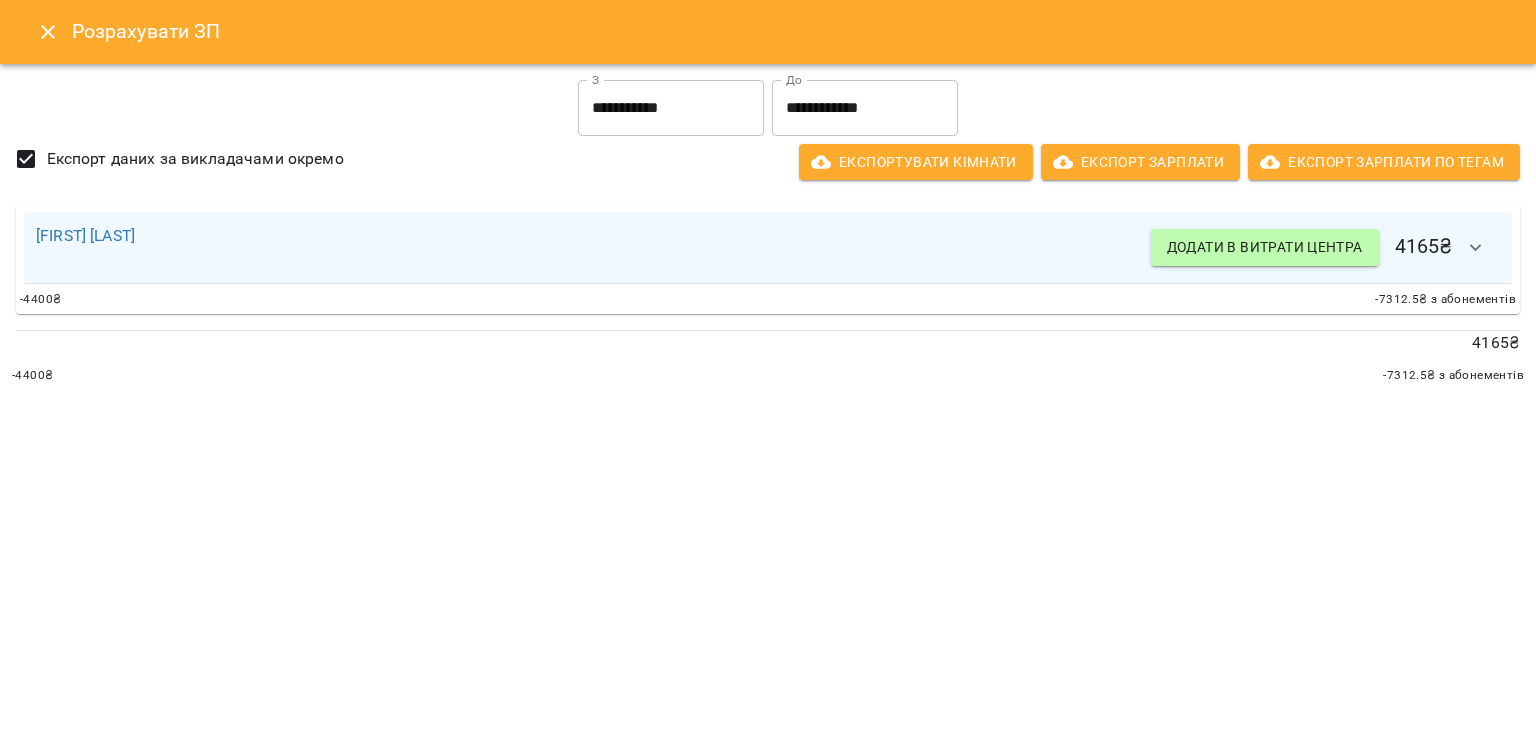 click on "**********" at bounding box center (768, 369) 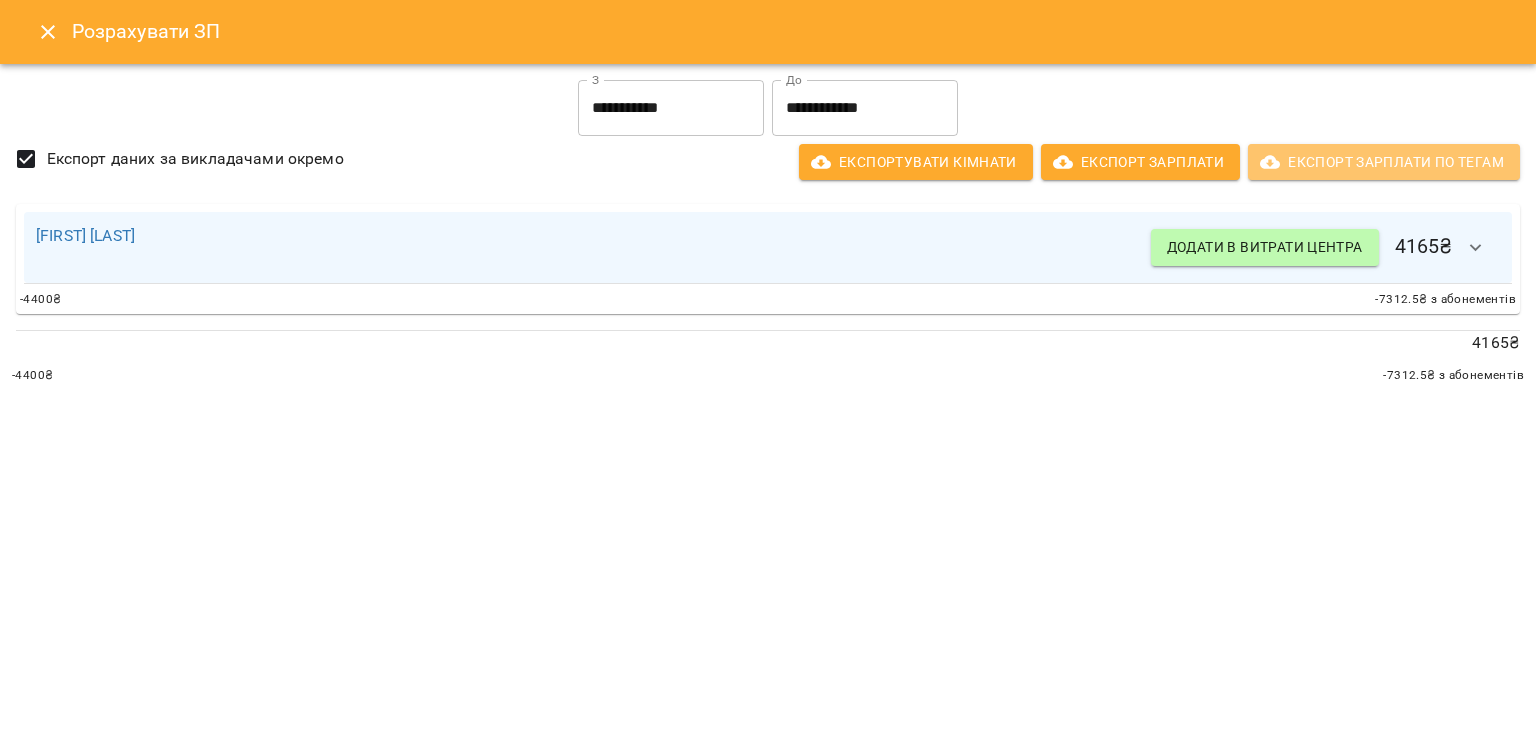 click on "Експорт Зарплати по тегам" at bounding box center [1384, 162] 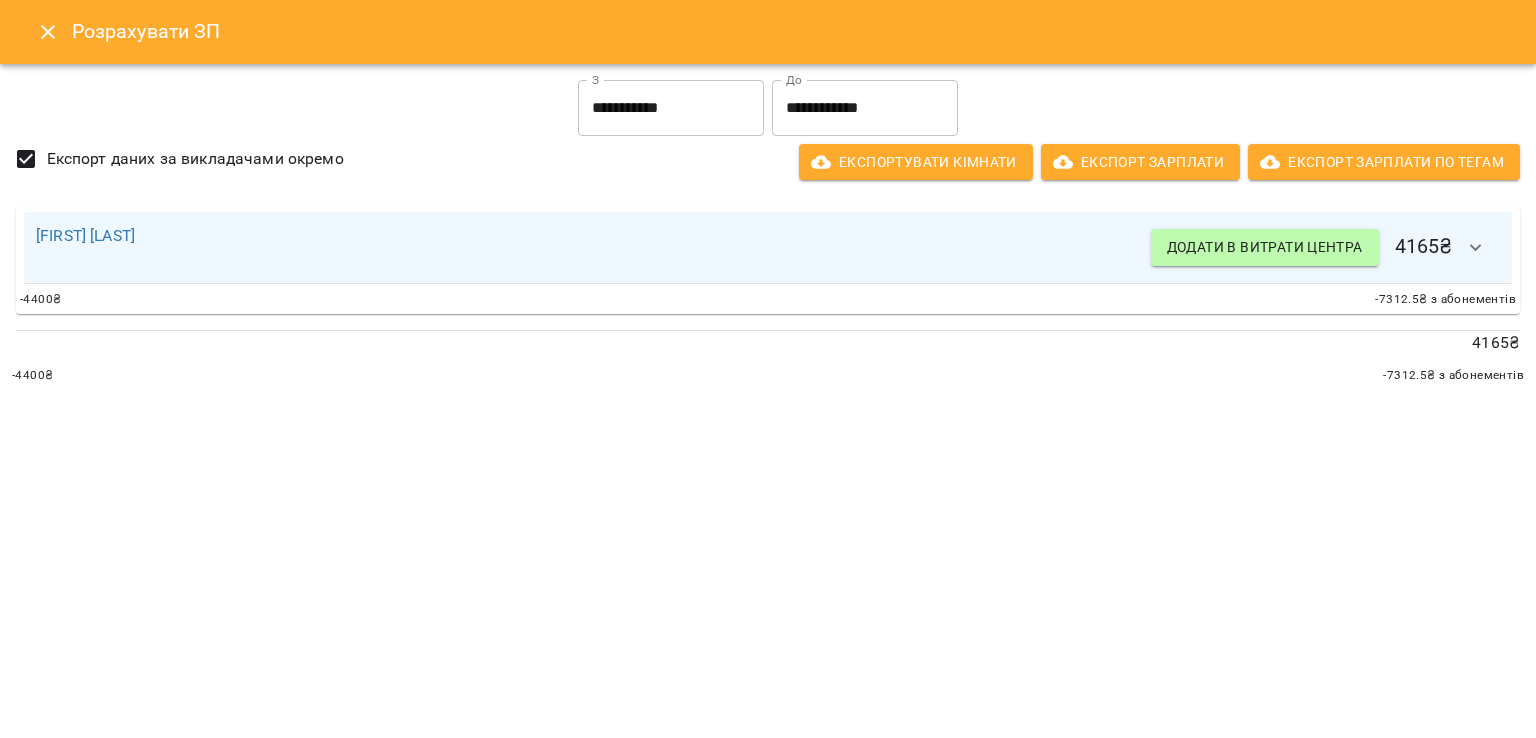 click on "-4400 ₴ -7312.5 ₴   з абонементів" at bounding box center (768, 300) 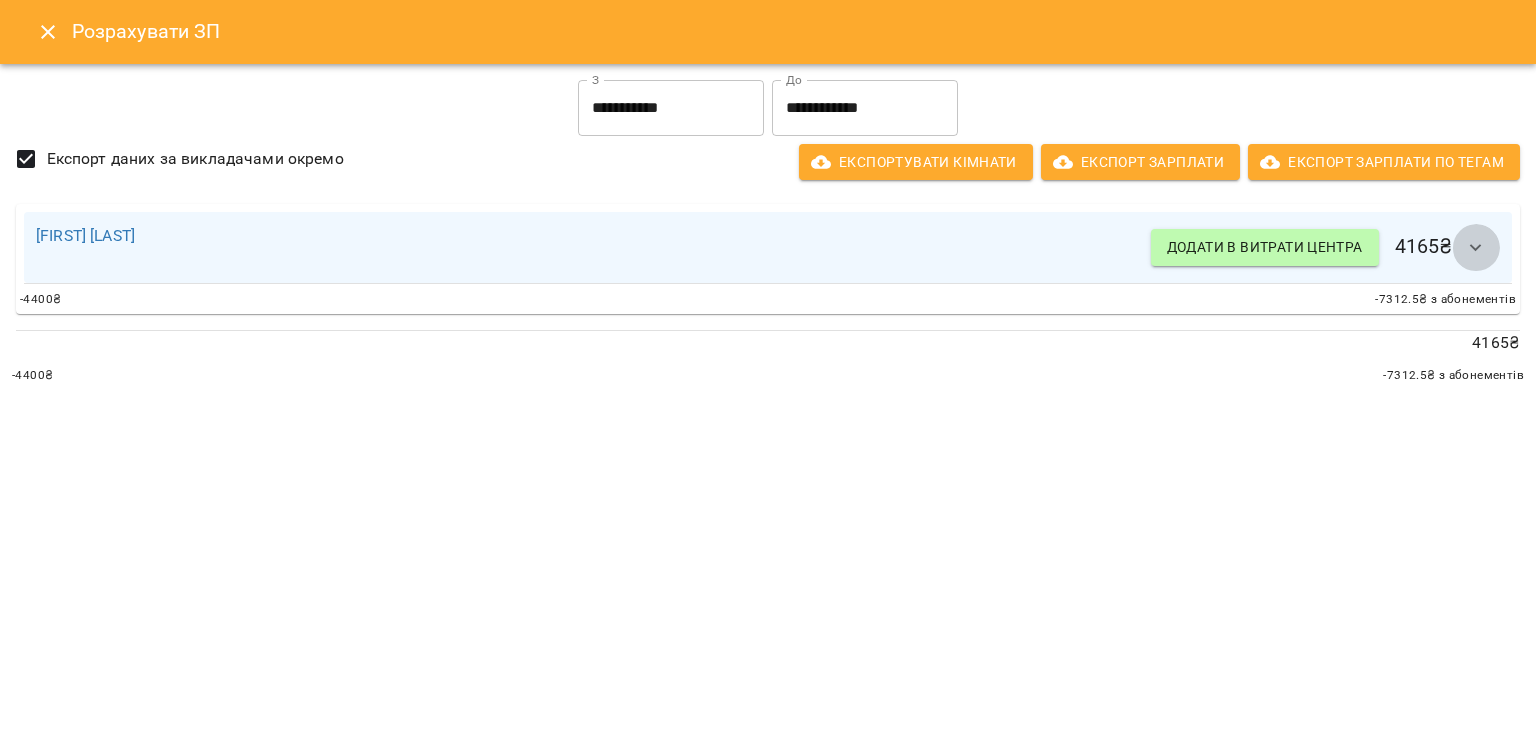 click 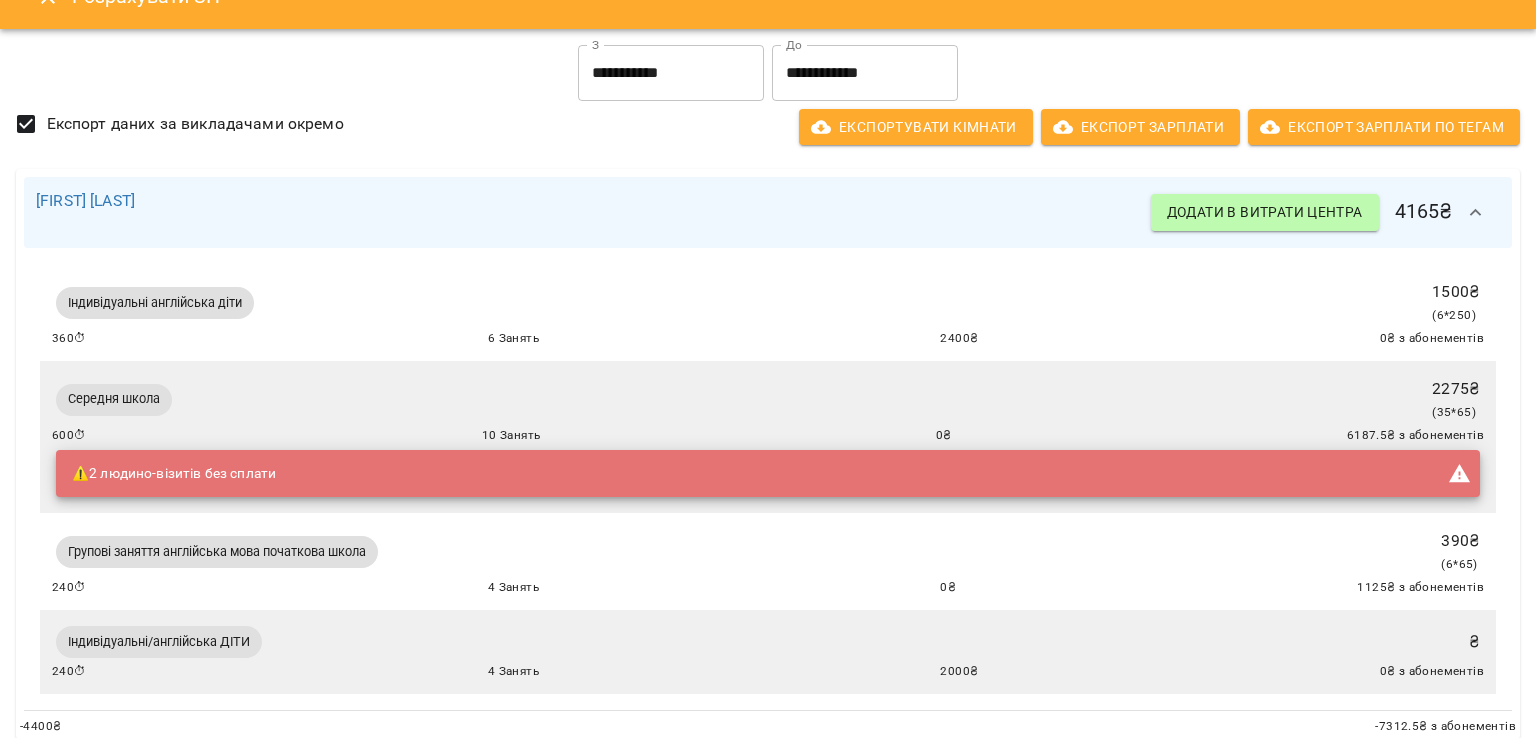 scroll, scrollTop: 0, scrollLeft: 0, axis: both 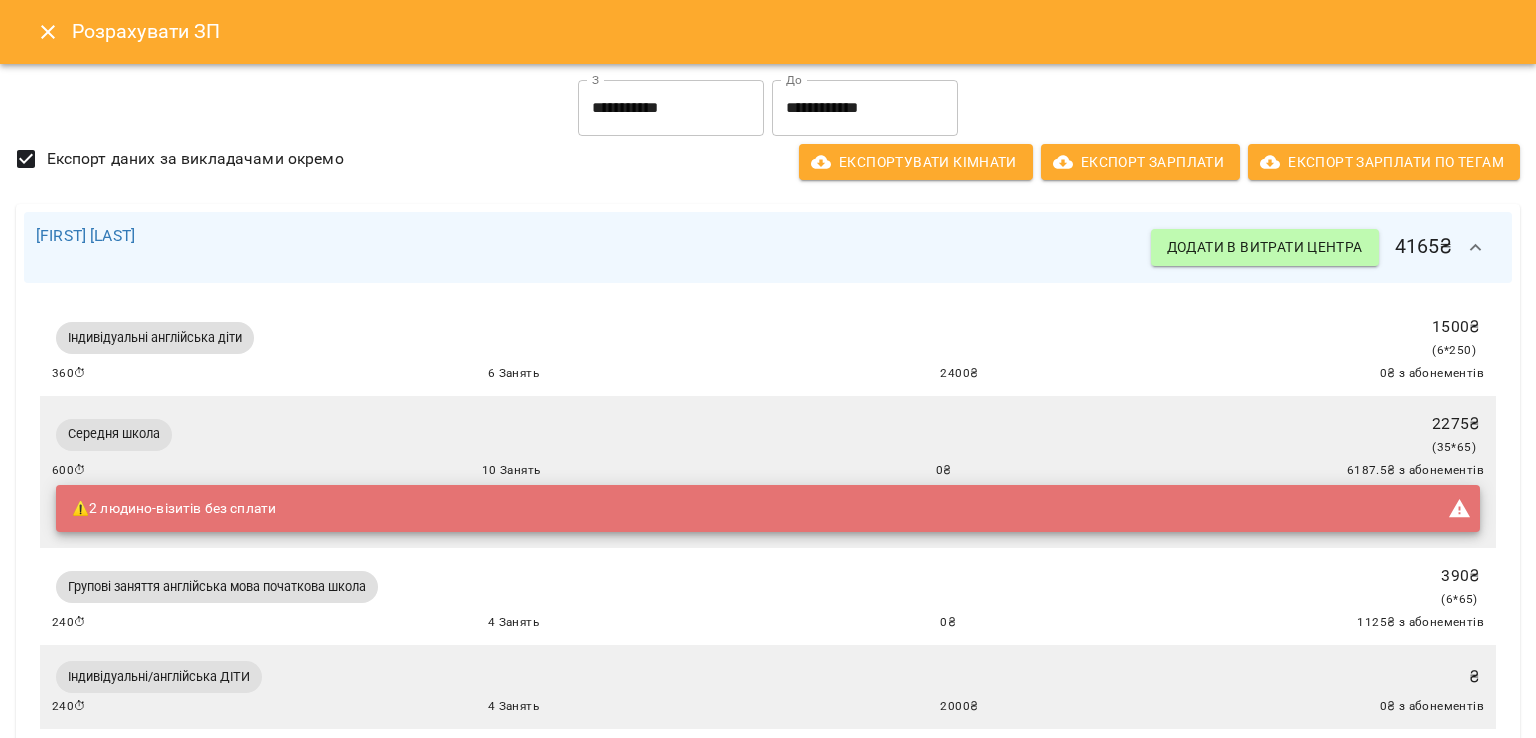 click at bounding box center [48, 32] 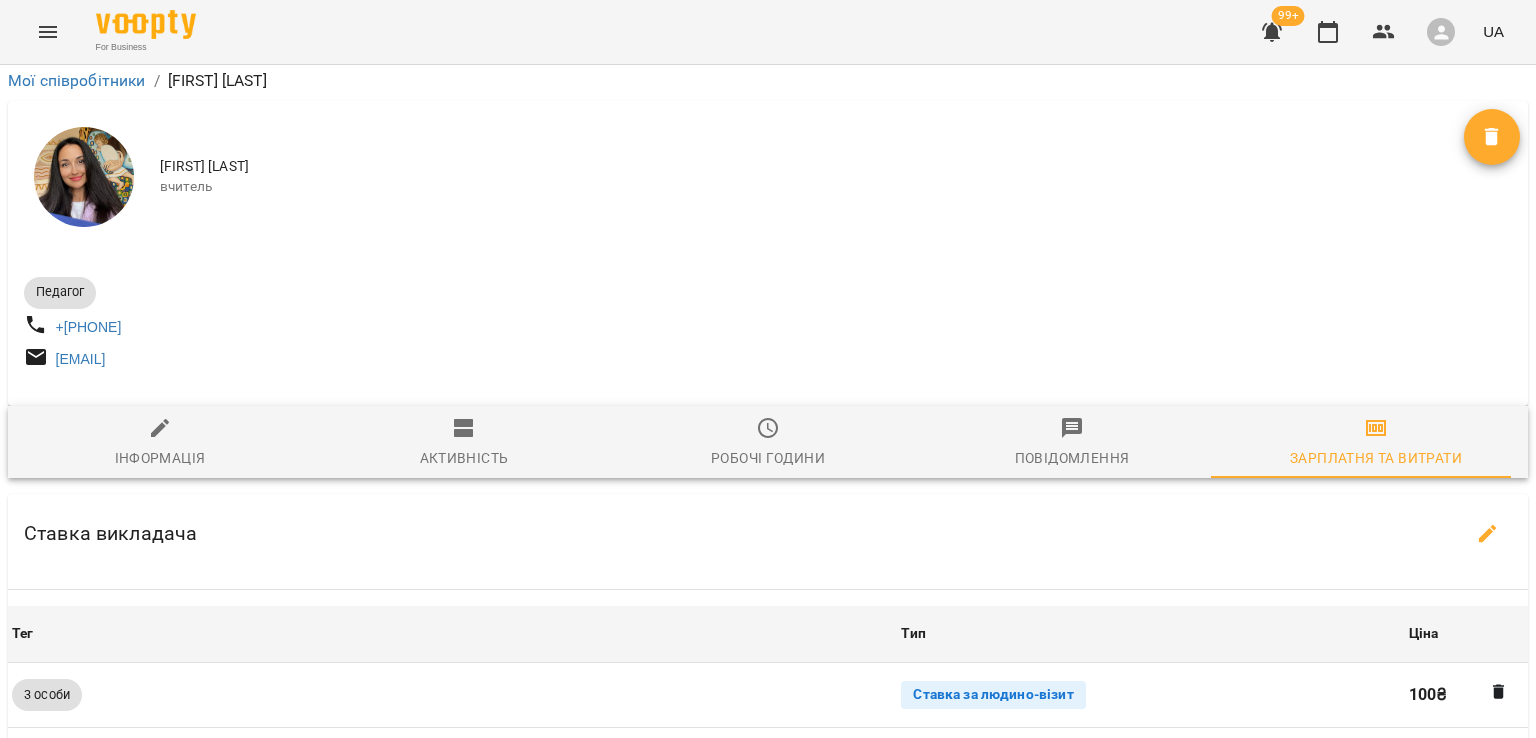 scroll, scrollTop: 200, scrollLeft: 0, axis: vertical 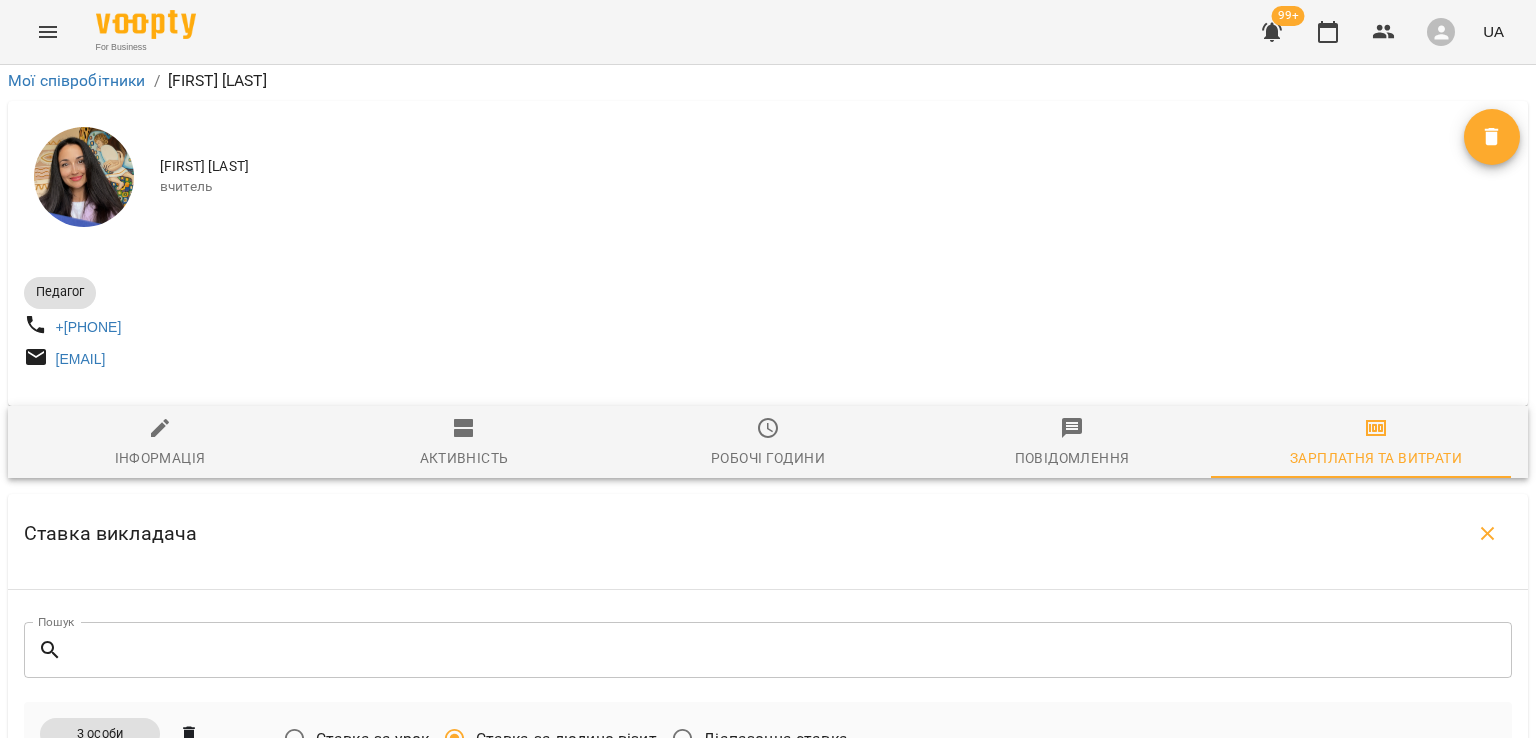click at bounding box center [583, 1307] 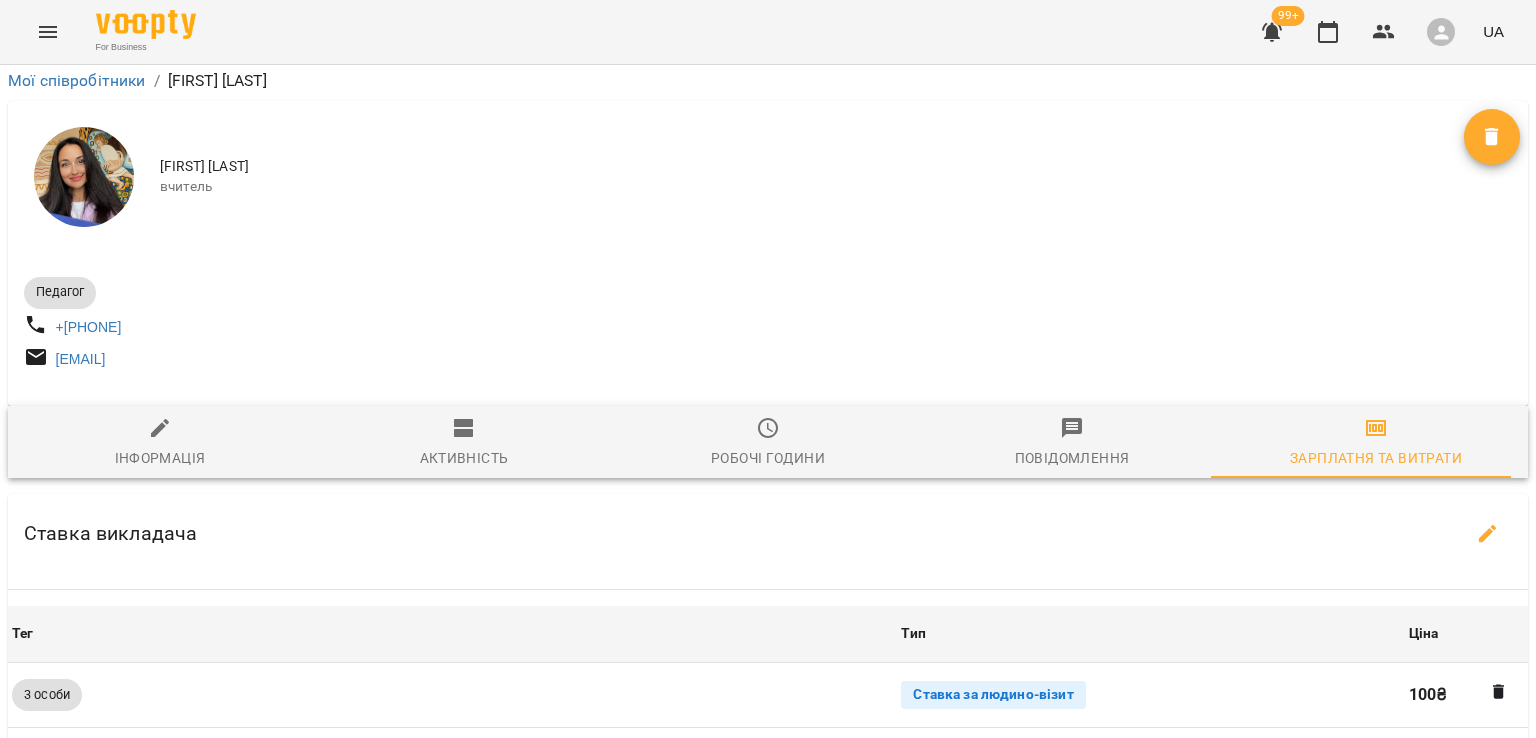 scroll, scrollTop: 894, scrollLeft: 0, axis: vertical 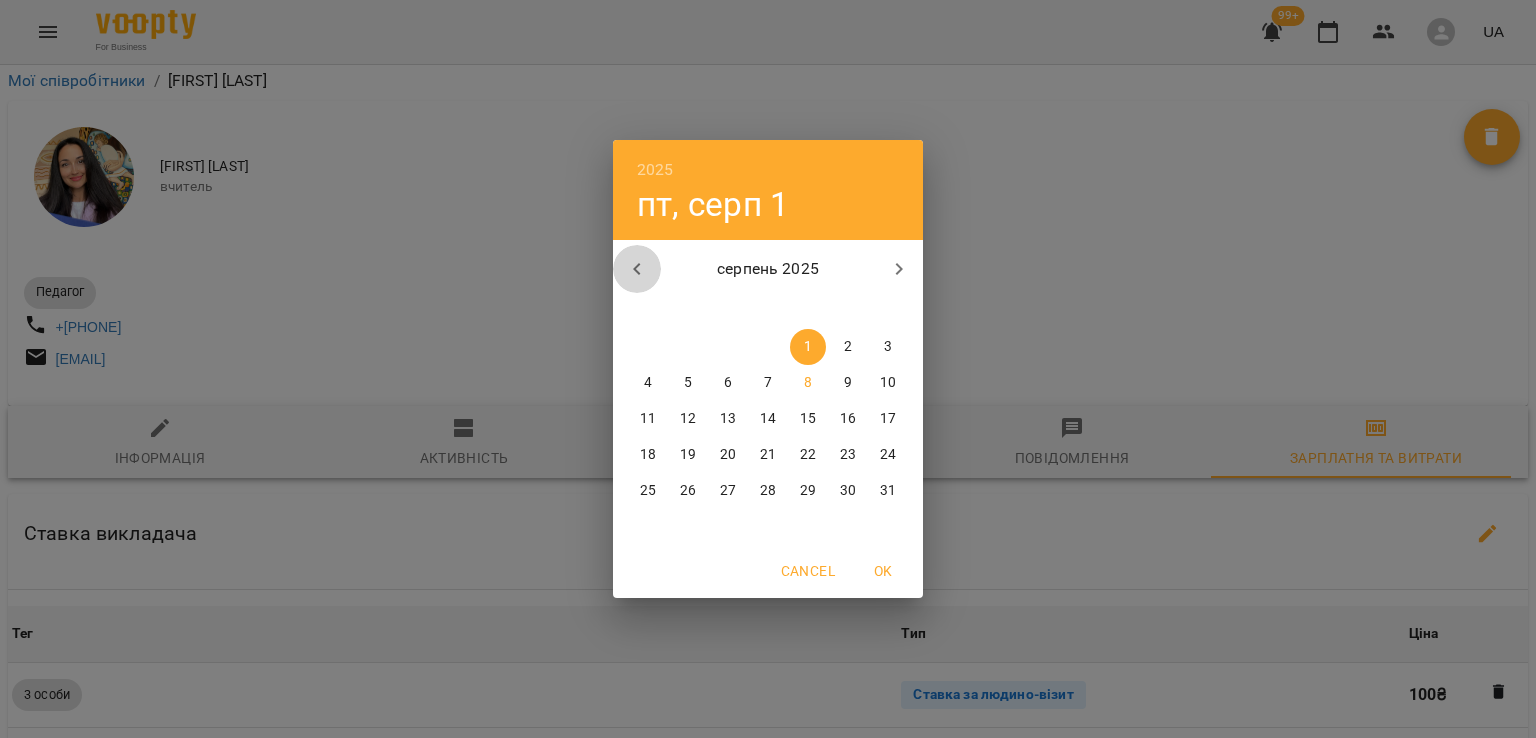 click 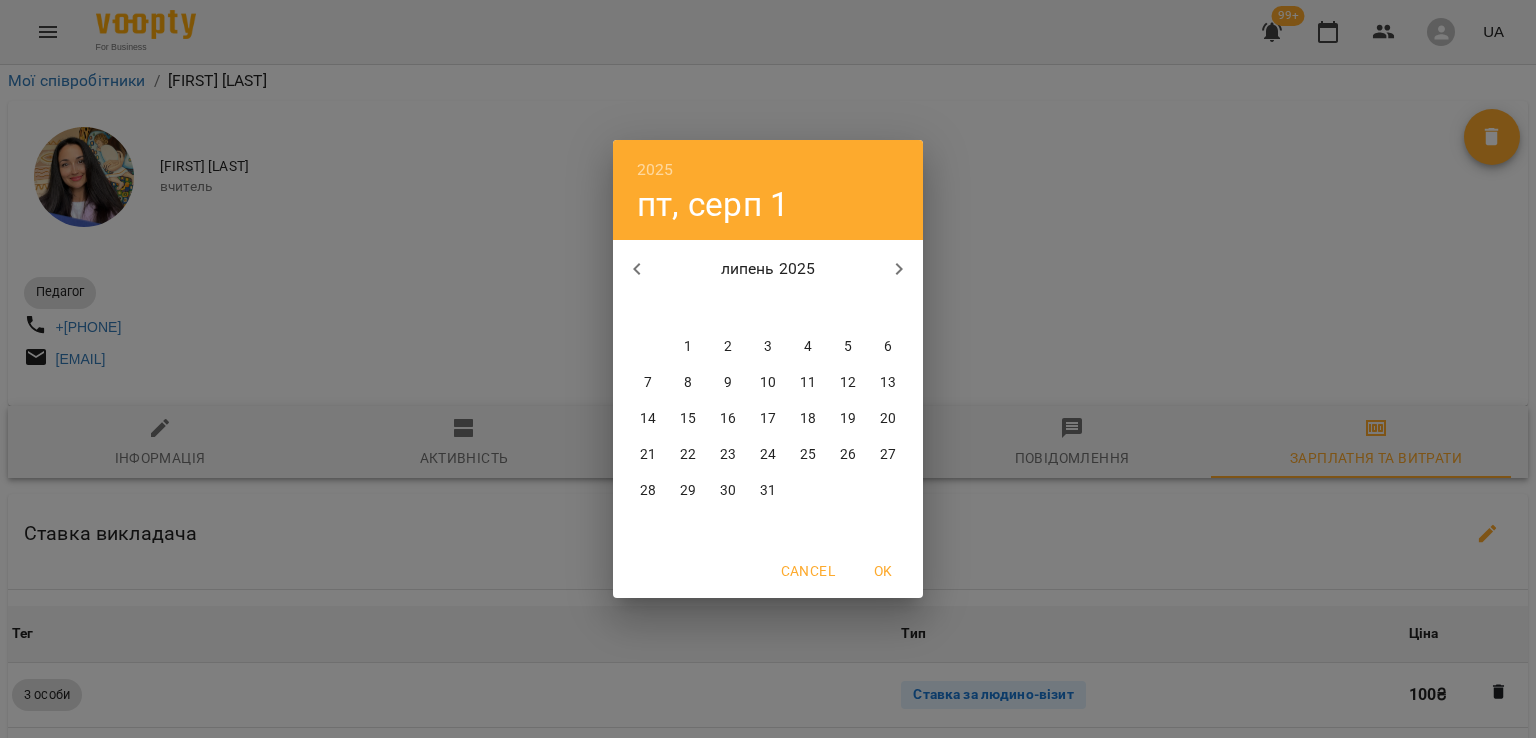 click on "28" at bounding box center (648, 491) 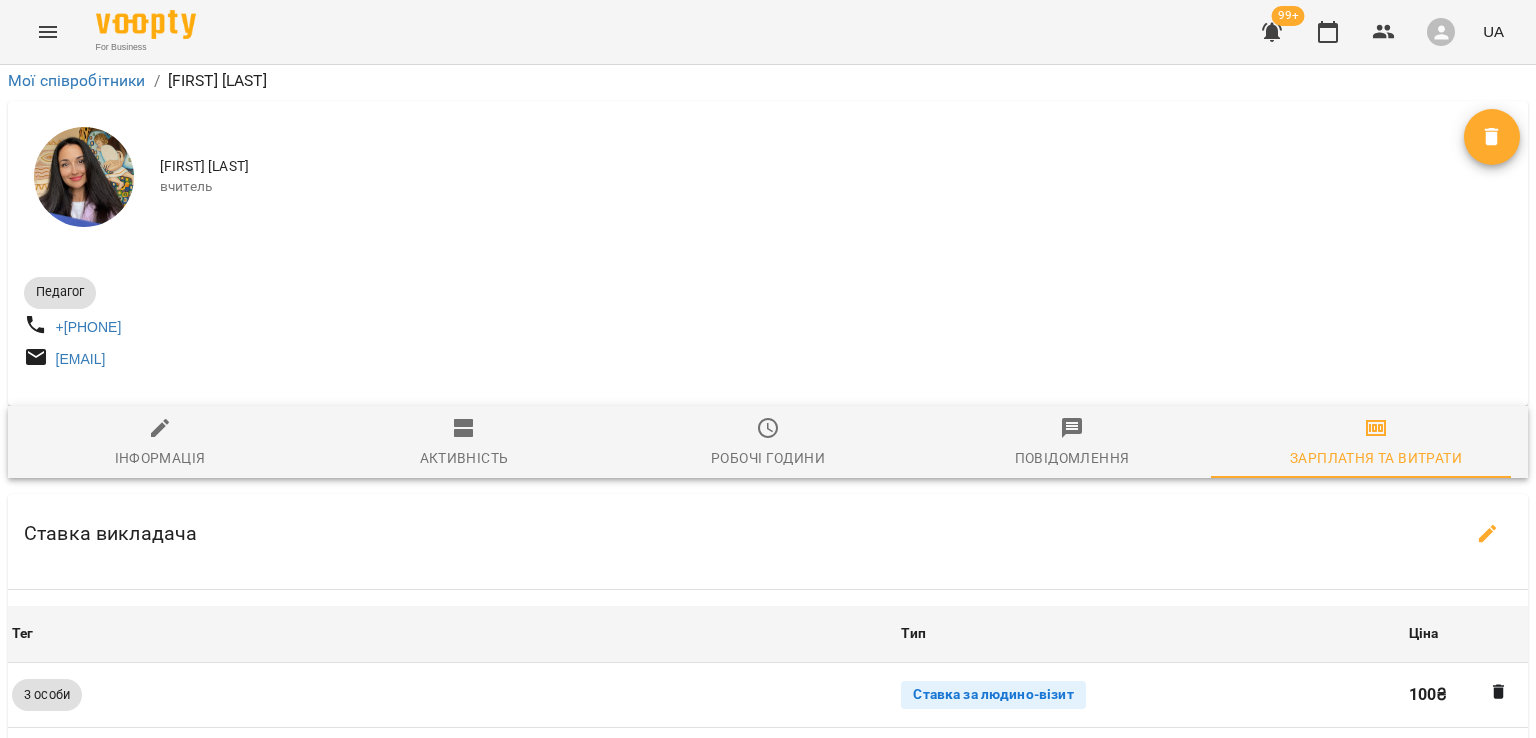 click on "**********" at bounding box center [799, 1197] 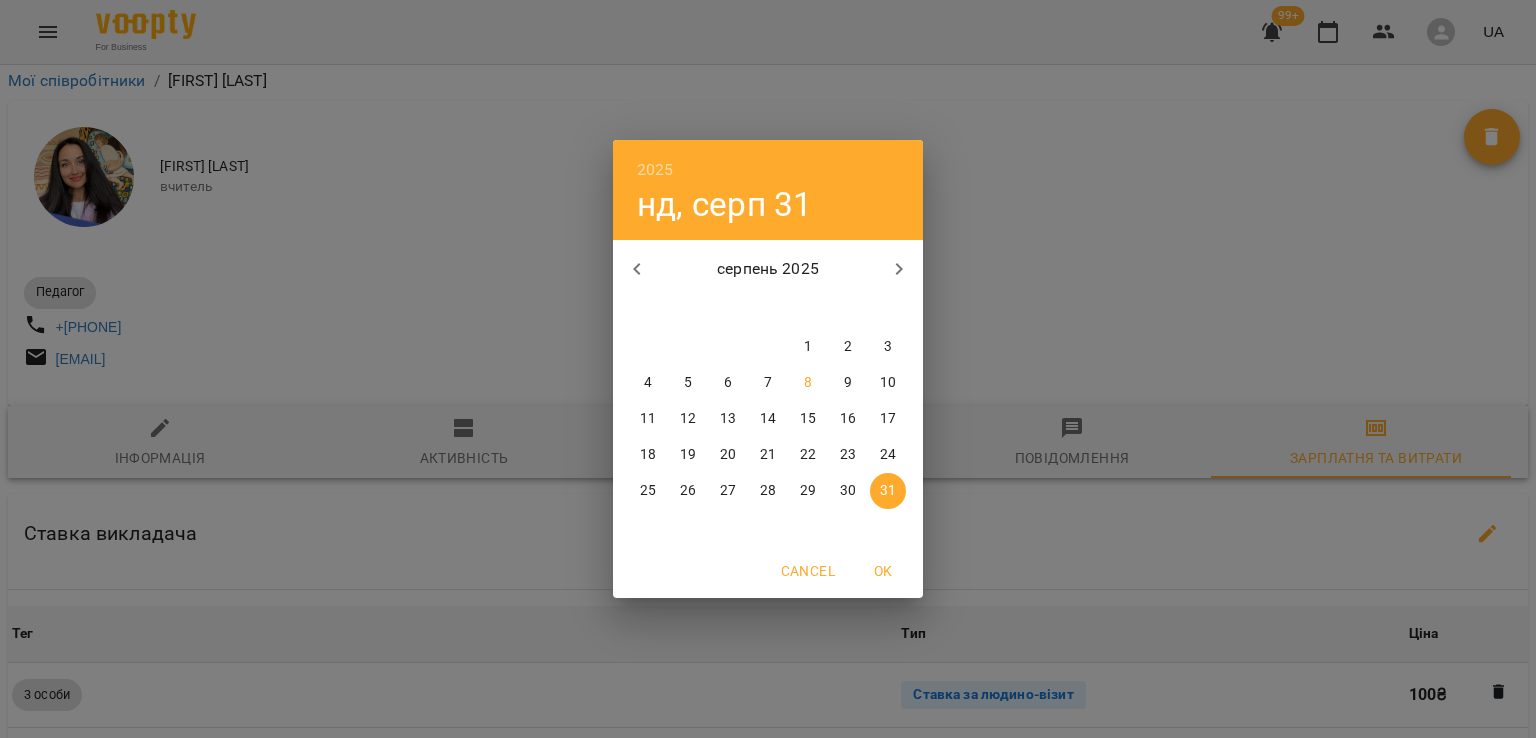 click on "7" at bounding box center (768, 383) 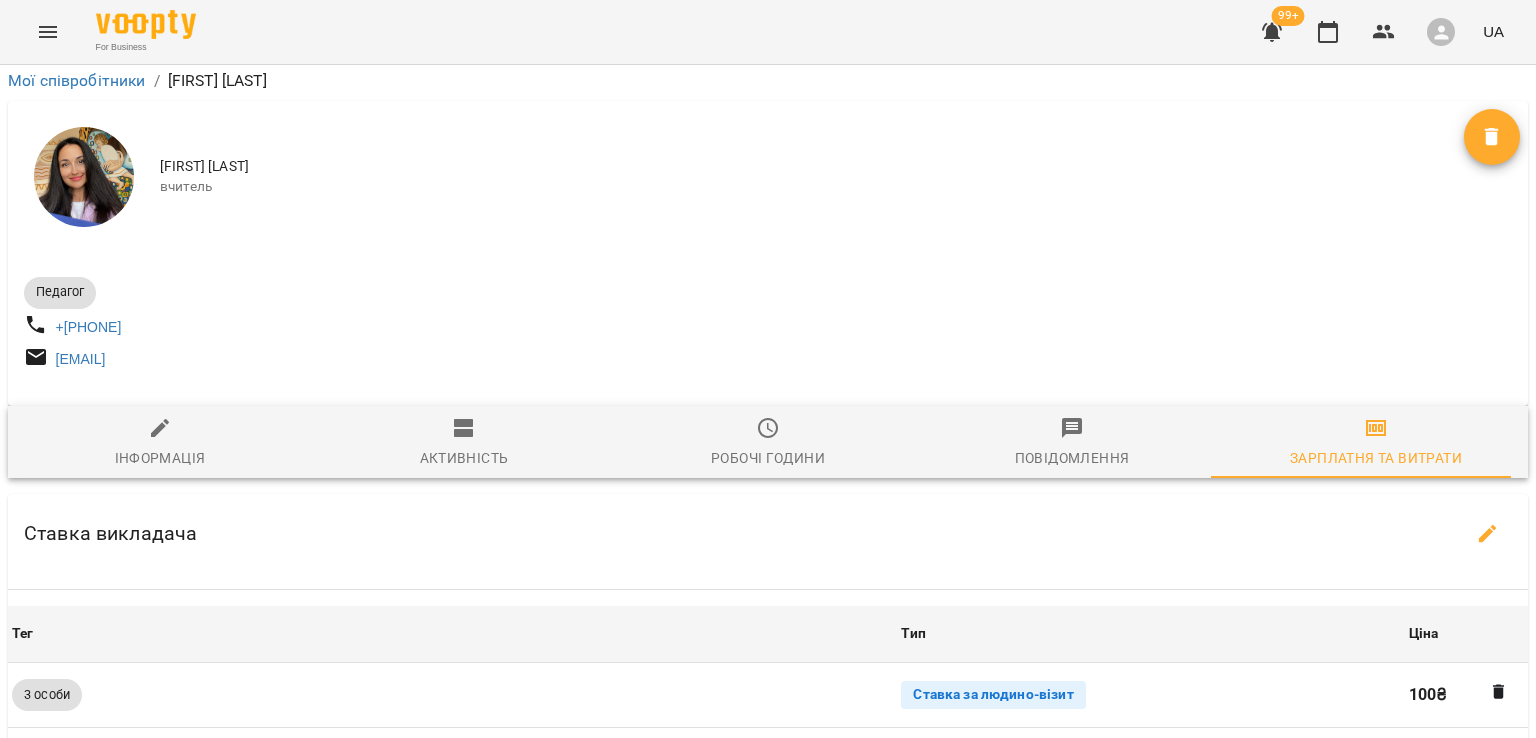 click on "Оновити" at bounding box center [961, 1197] 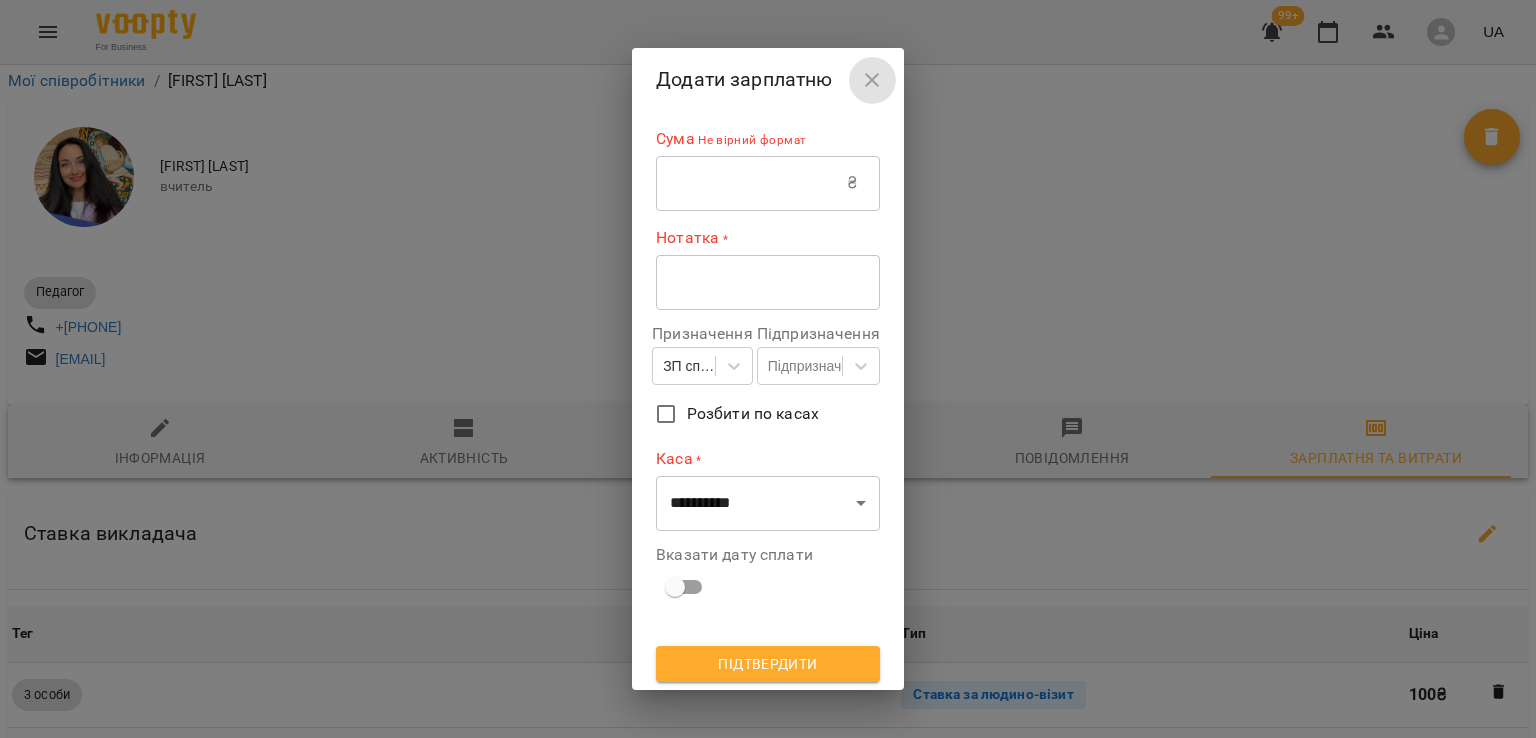 click 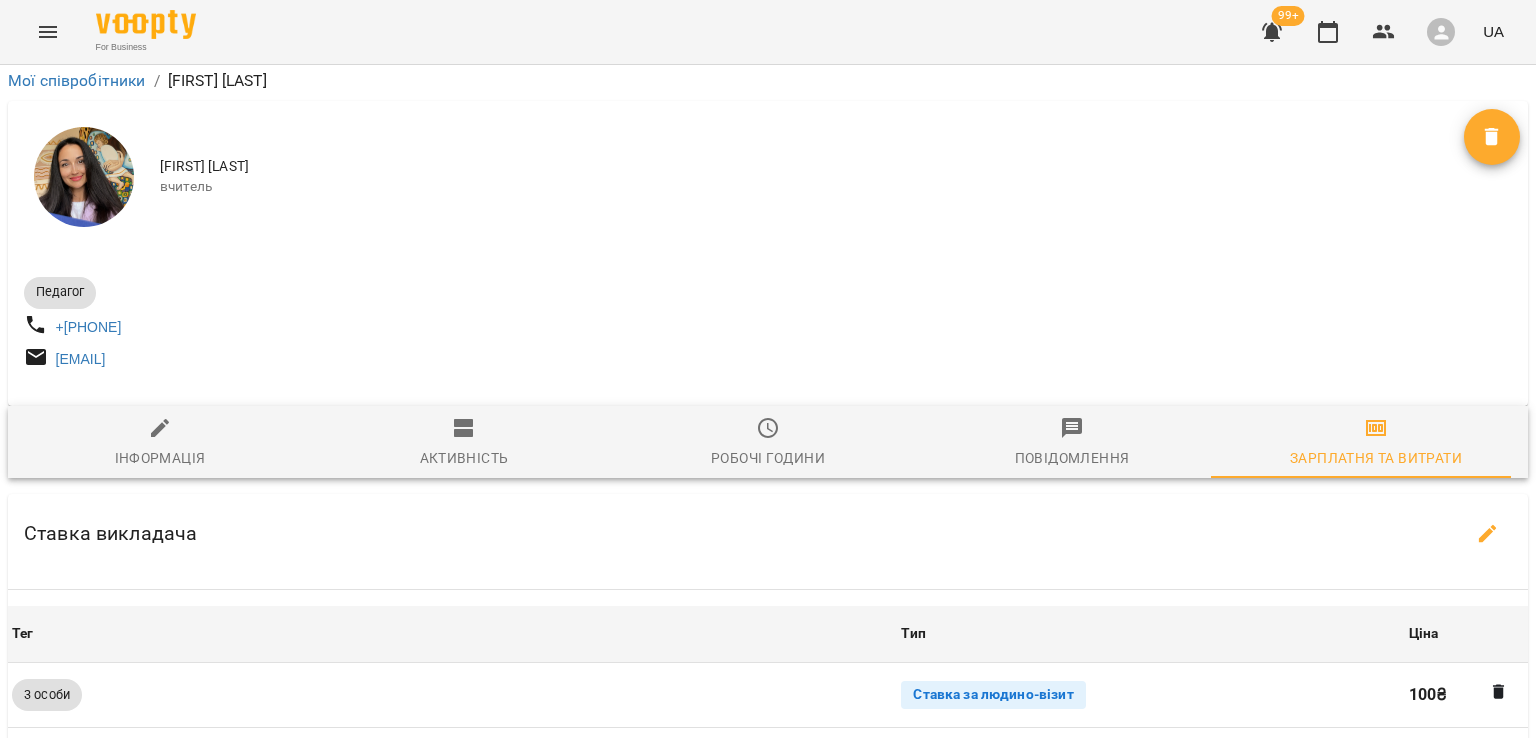 scroll, scrollTop: 795, scrollLeft: 0, axis: vertical 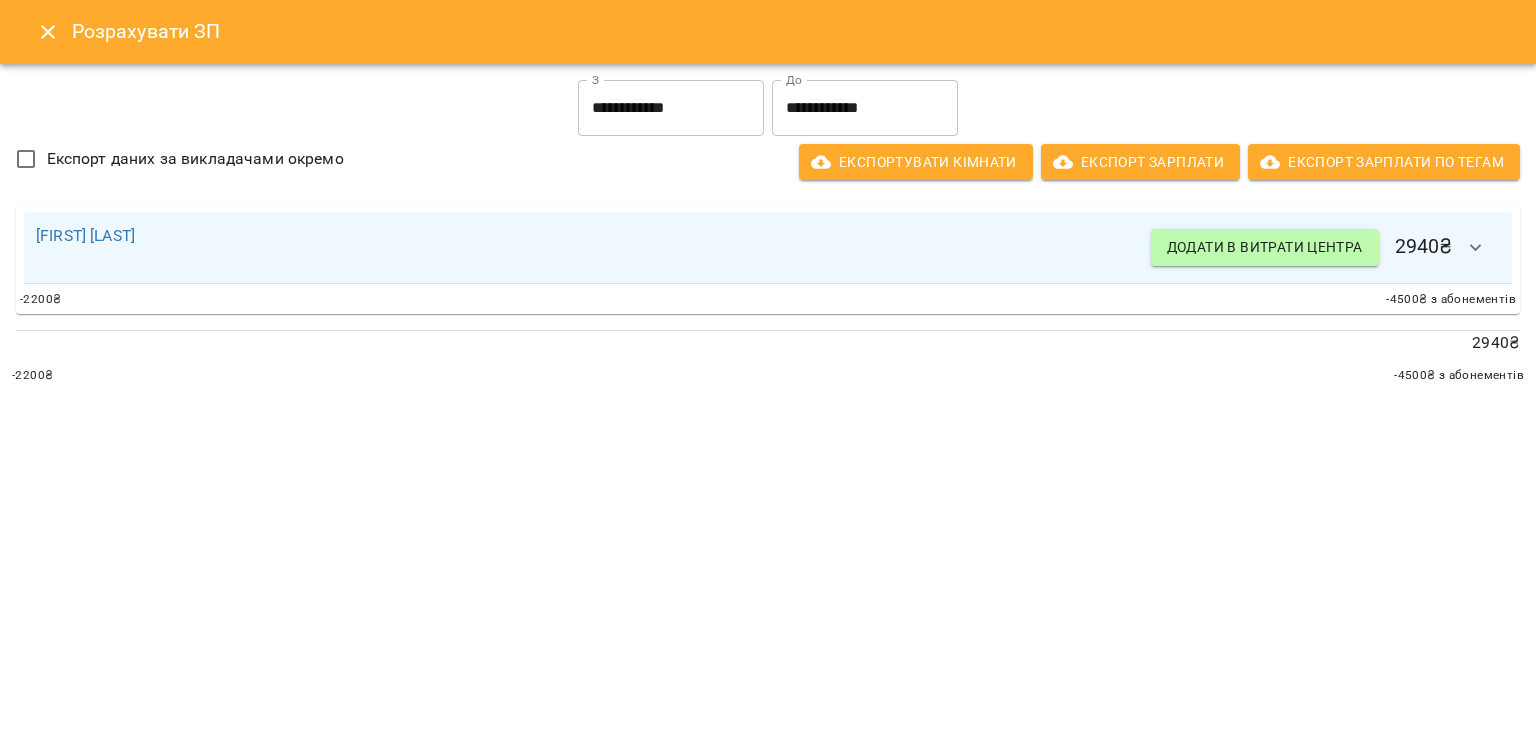 click on "**********" at bounding box center (671, 108) 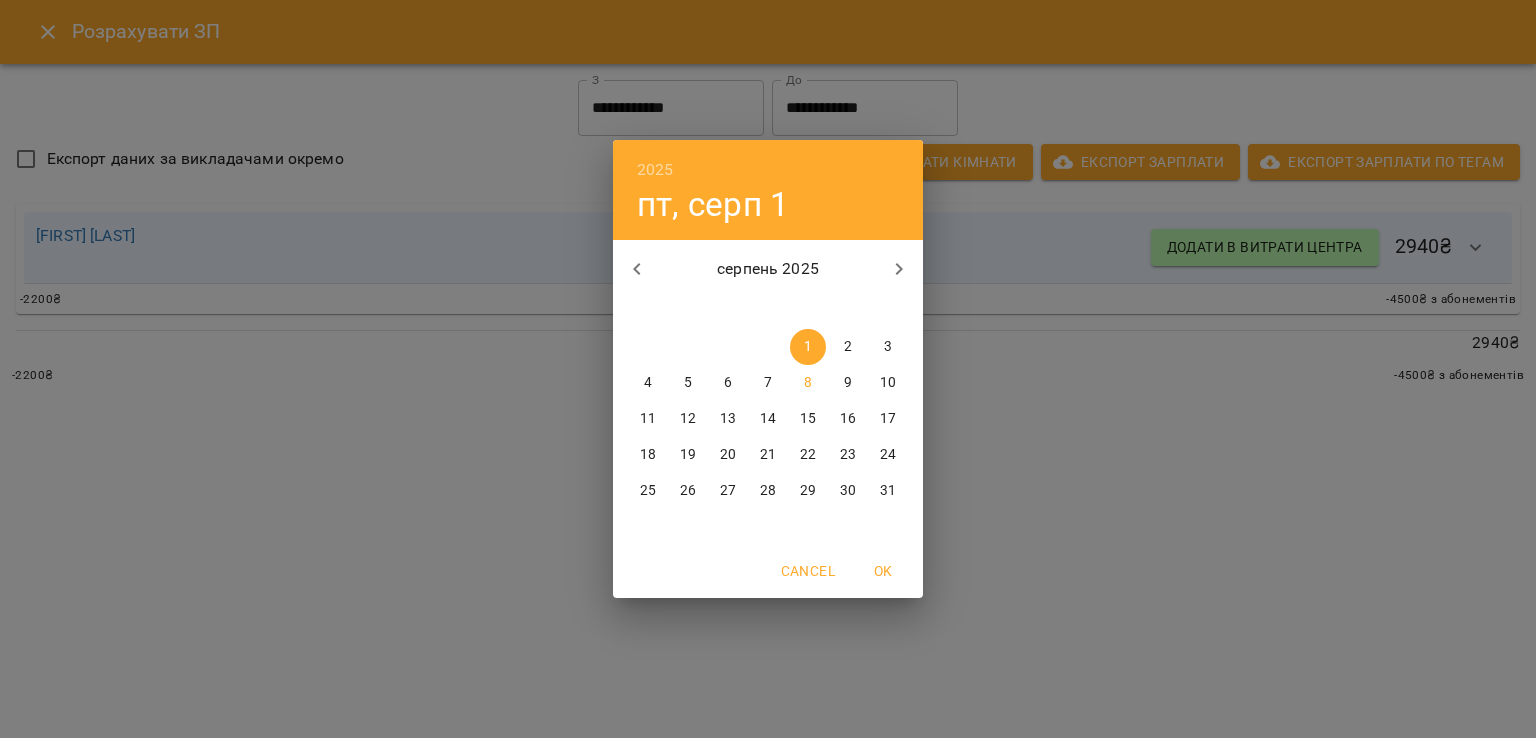click at bounding box center [637, 269] 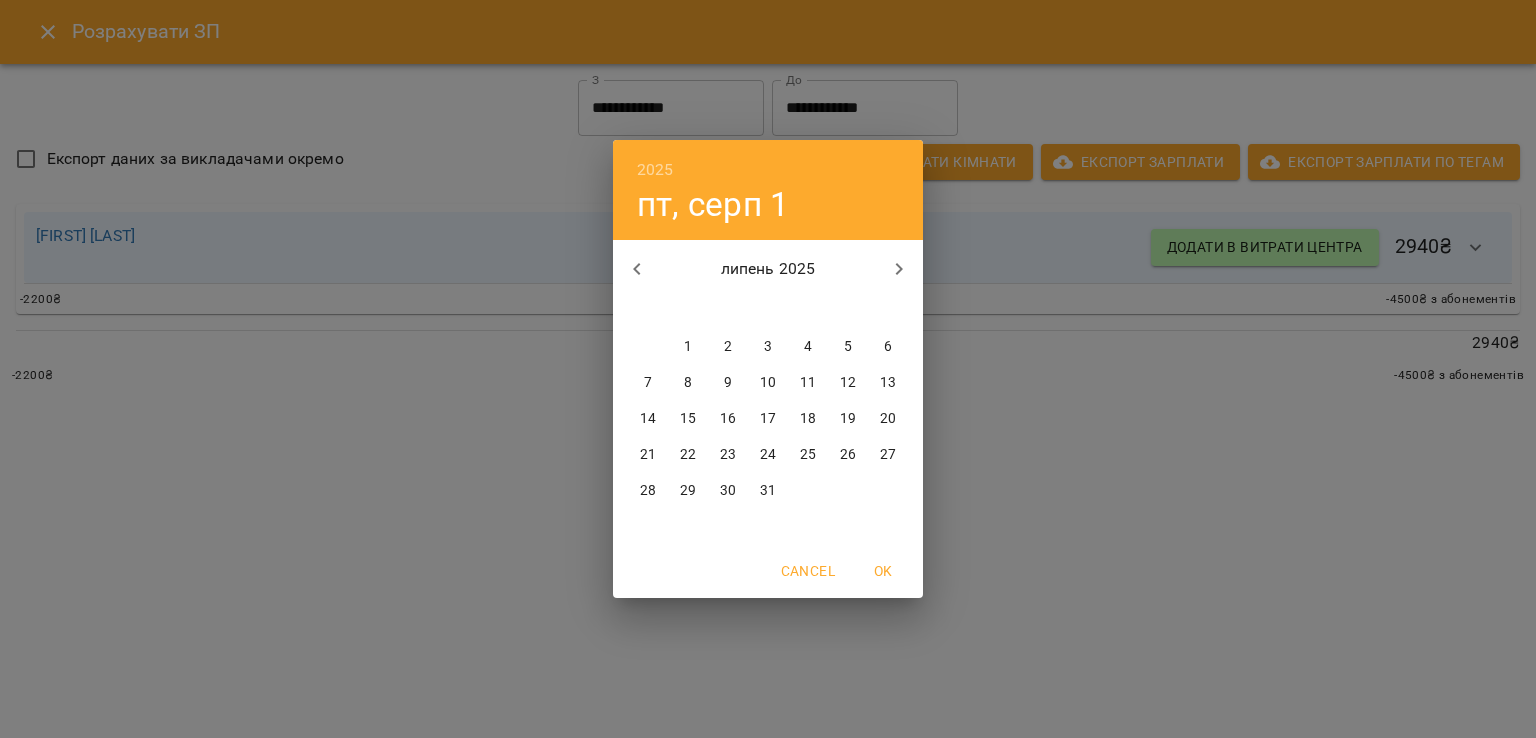 click on "28" at bounding box center (648, 491) 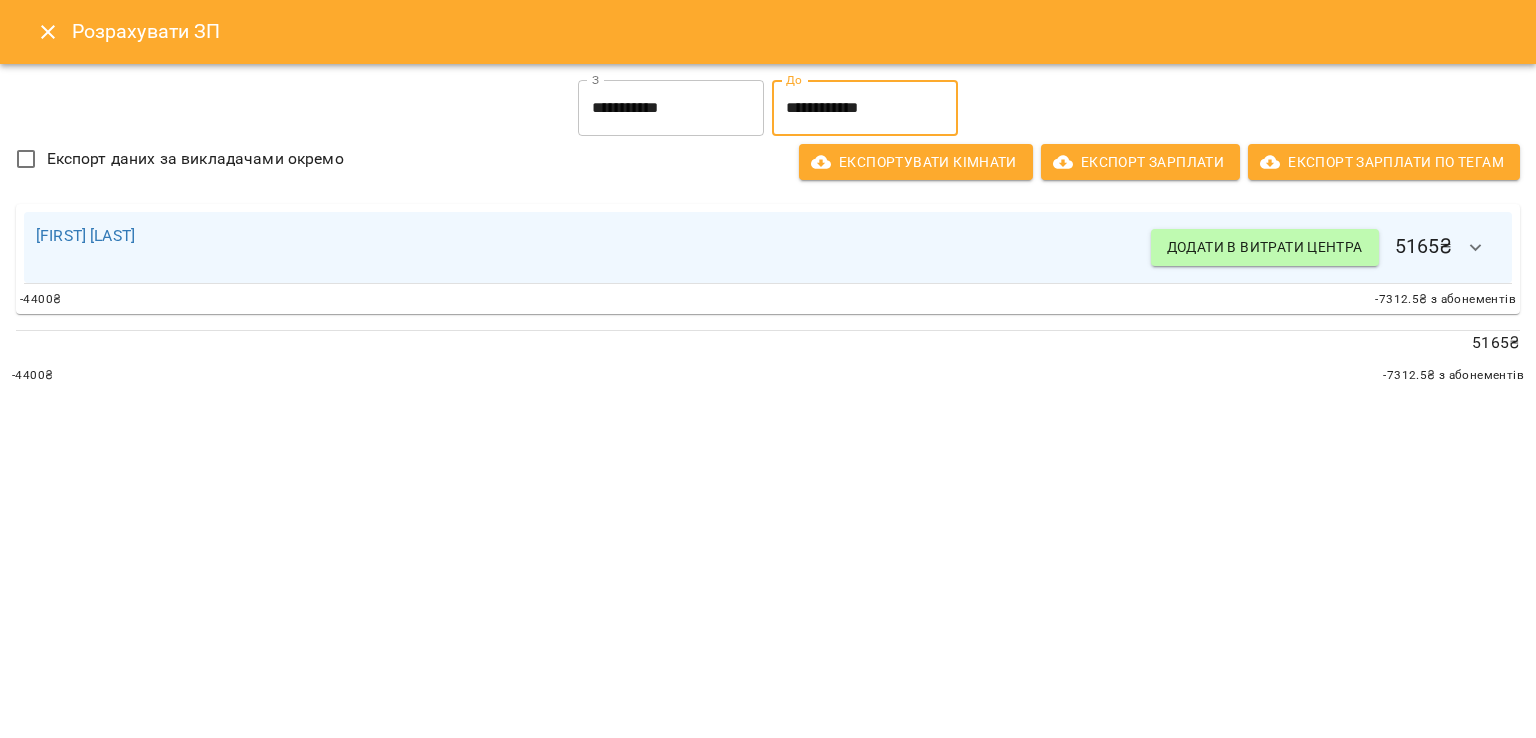 click on "**********" at bounding box center (865, 108) 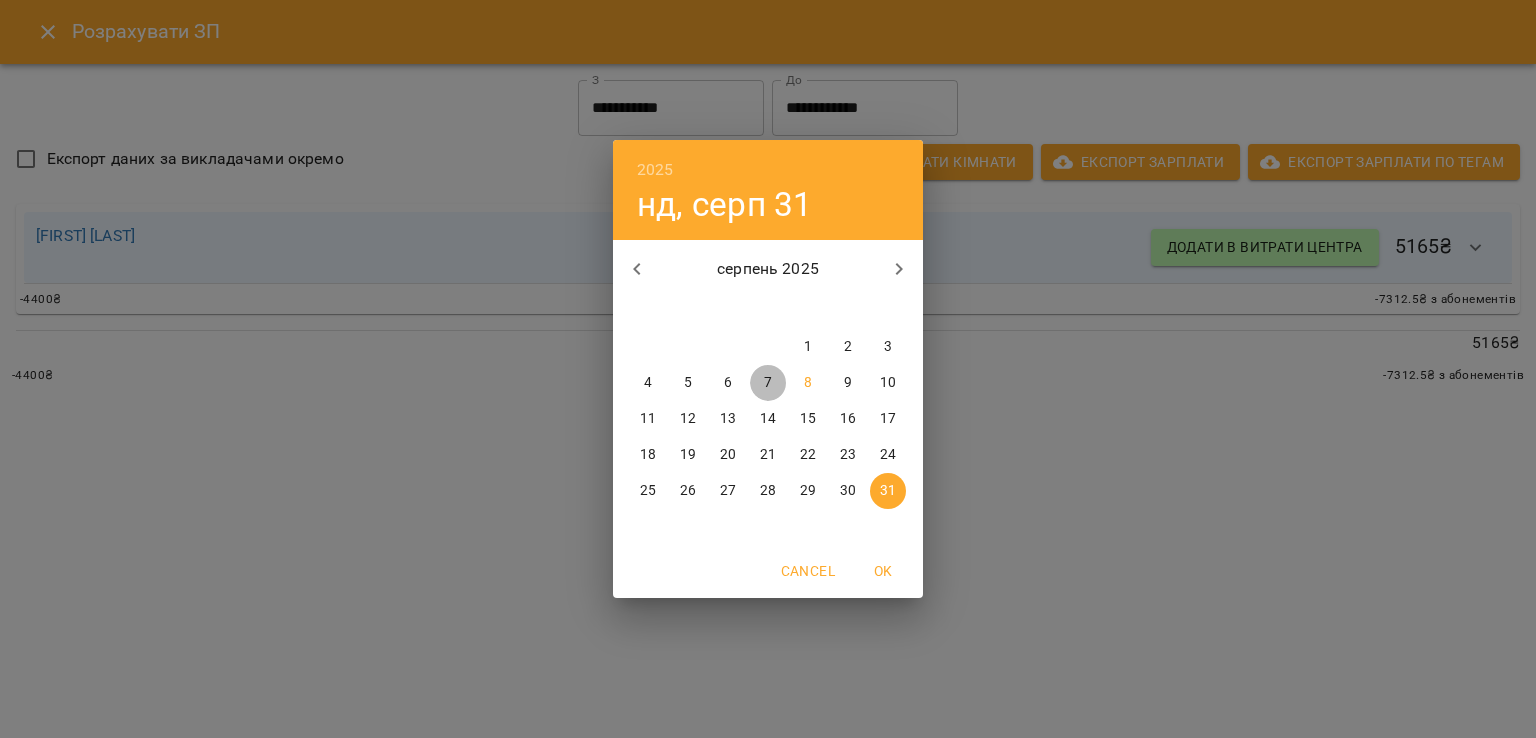click on "7" at bounding box center (768, 383) 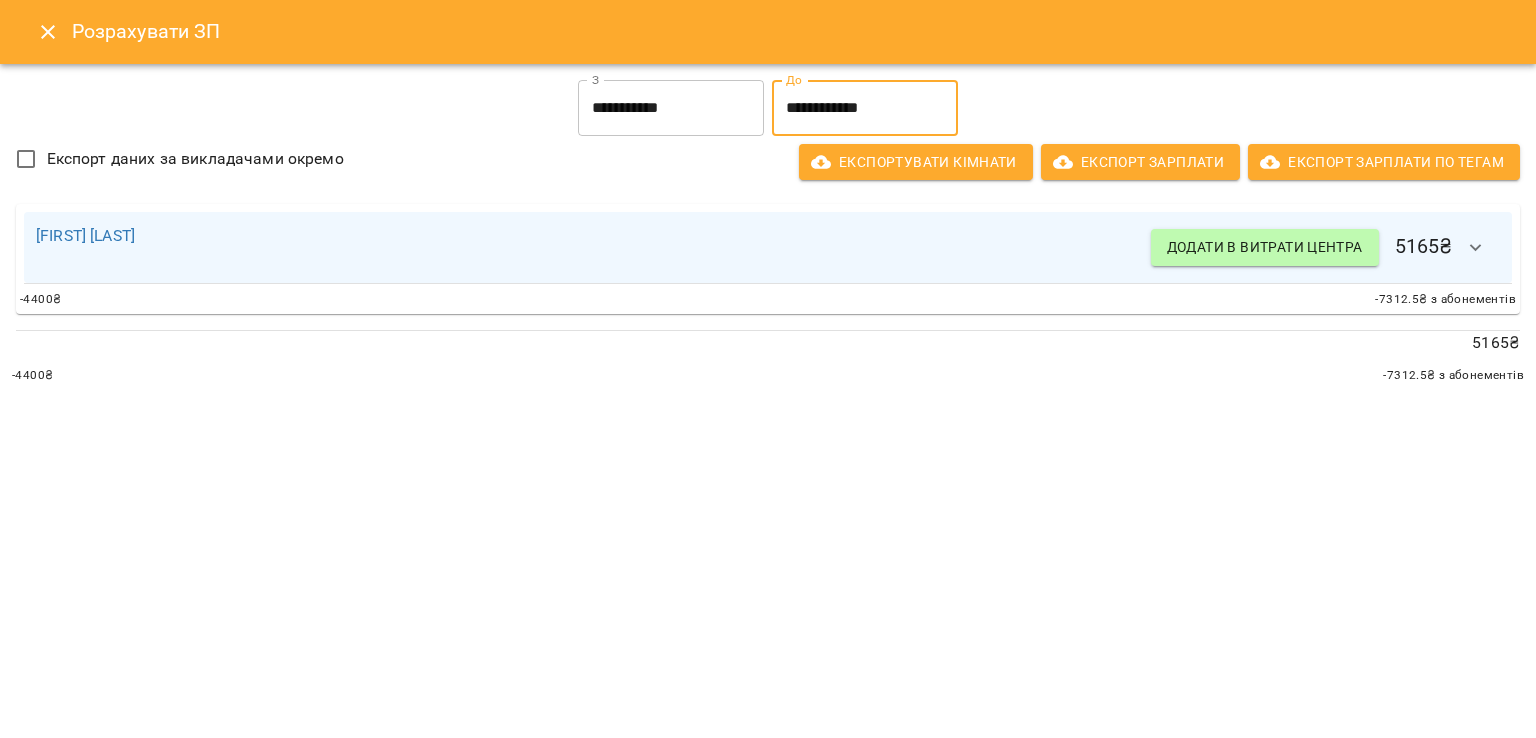 click on "**********" at bounding box center [768, 369] 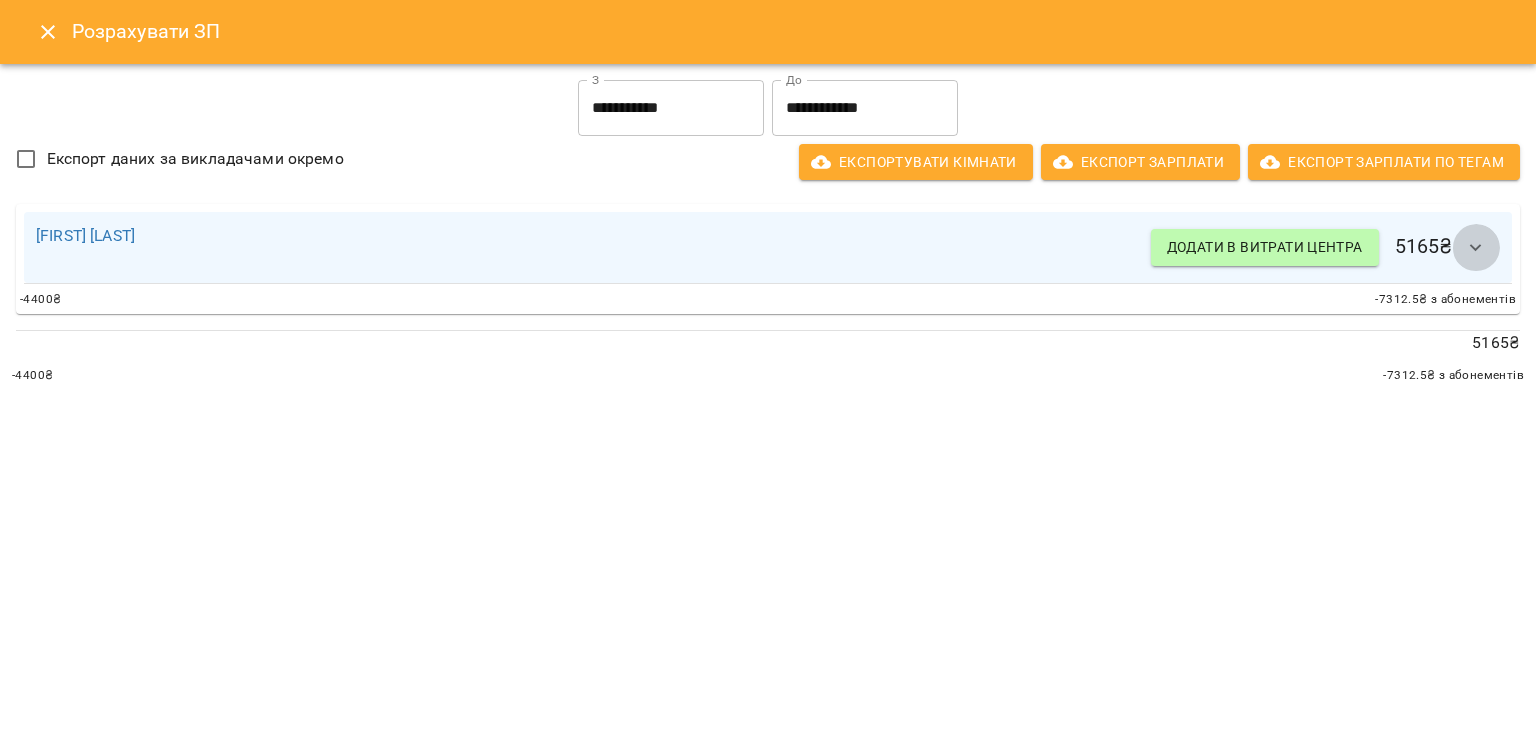 click 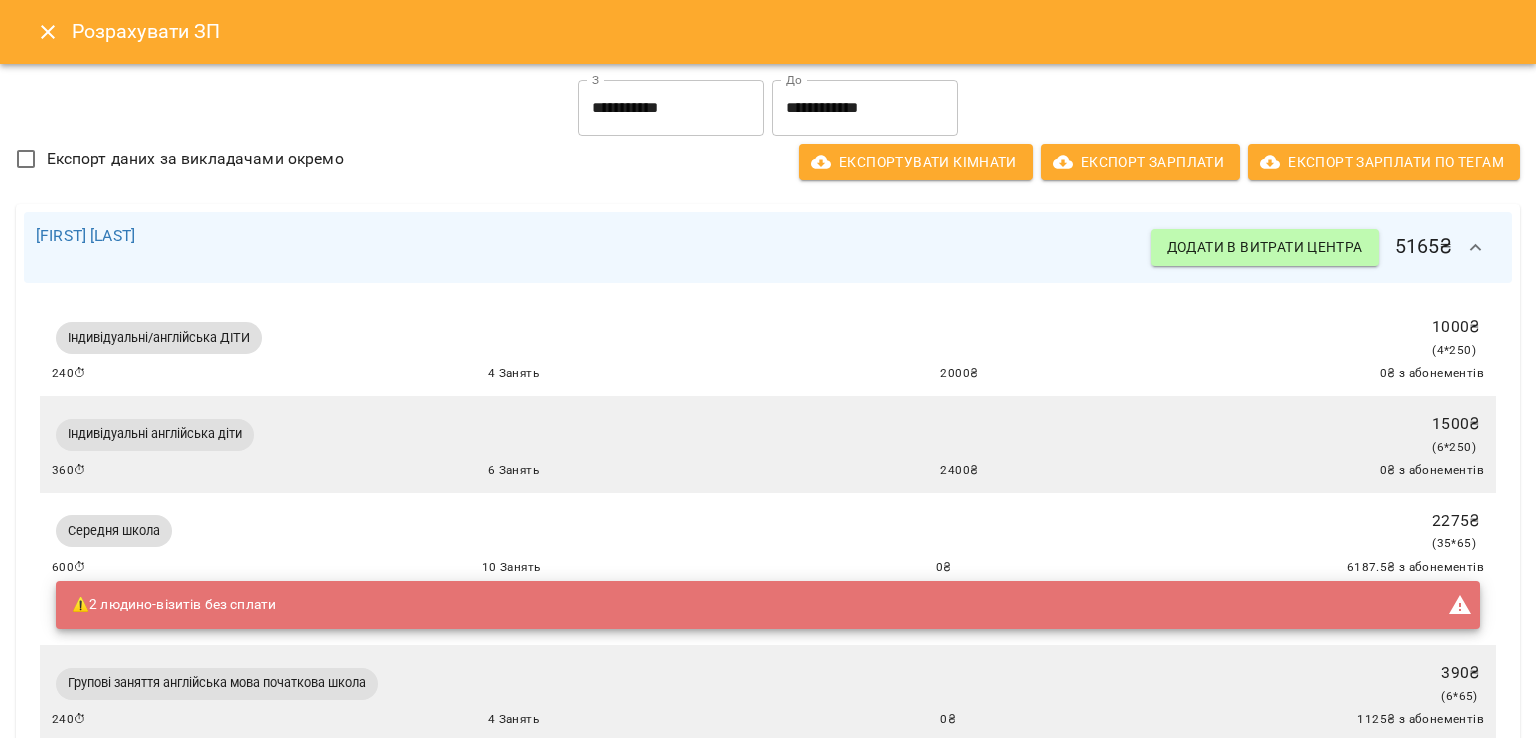 scroll, scrollTop: 160, scrollLeft: 0, axis: vertical 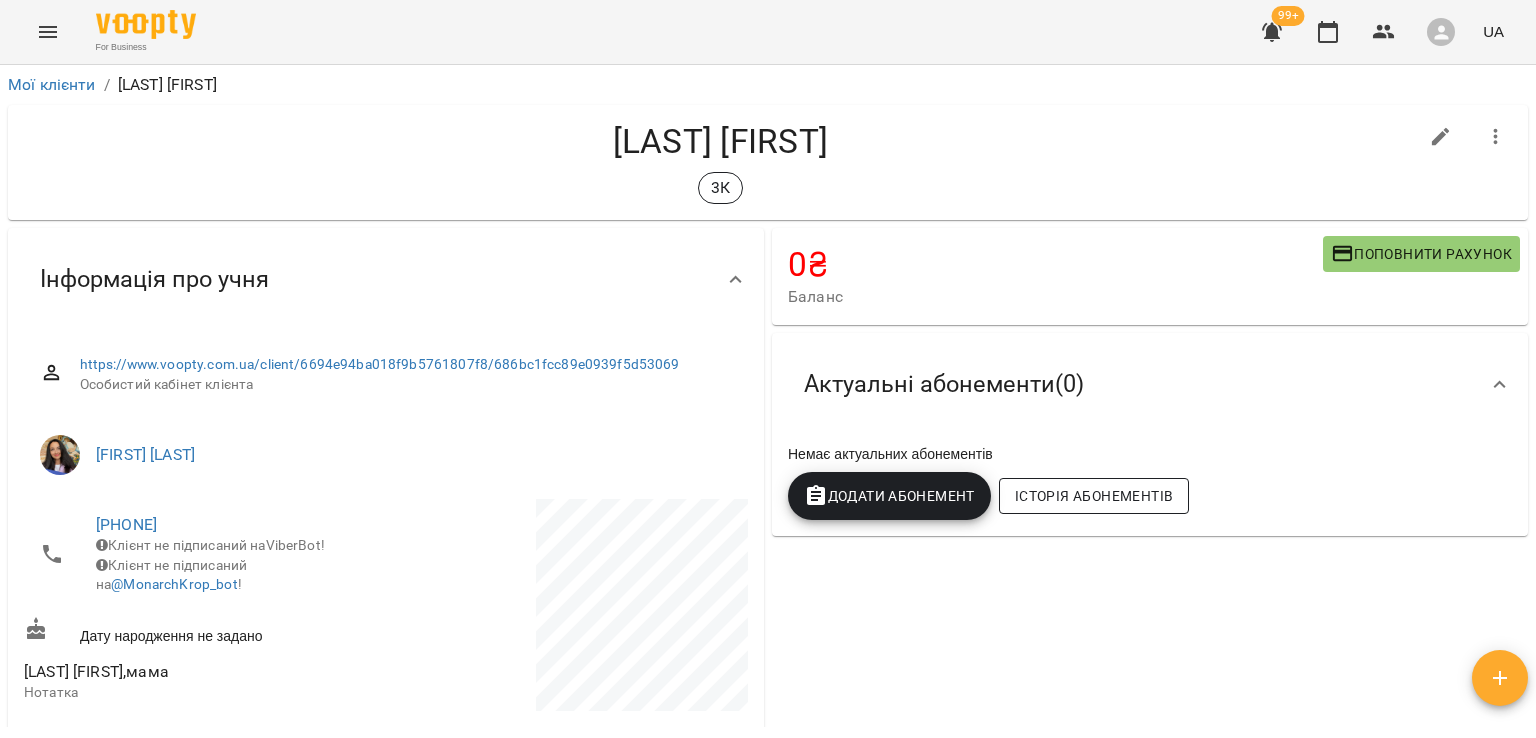 click on "Історія абонементів" at bounding box center [1094, 496] 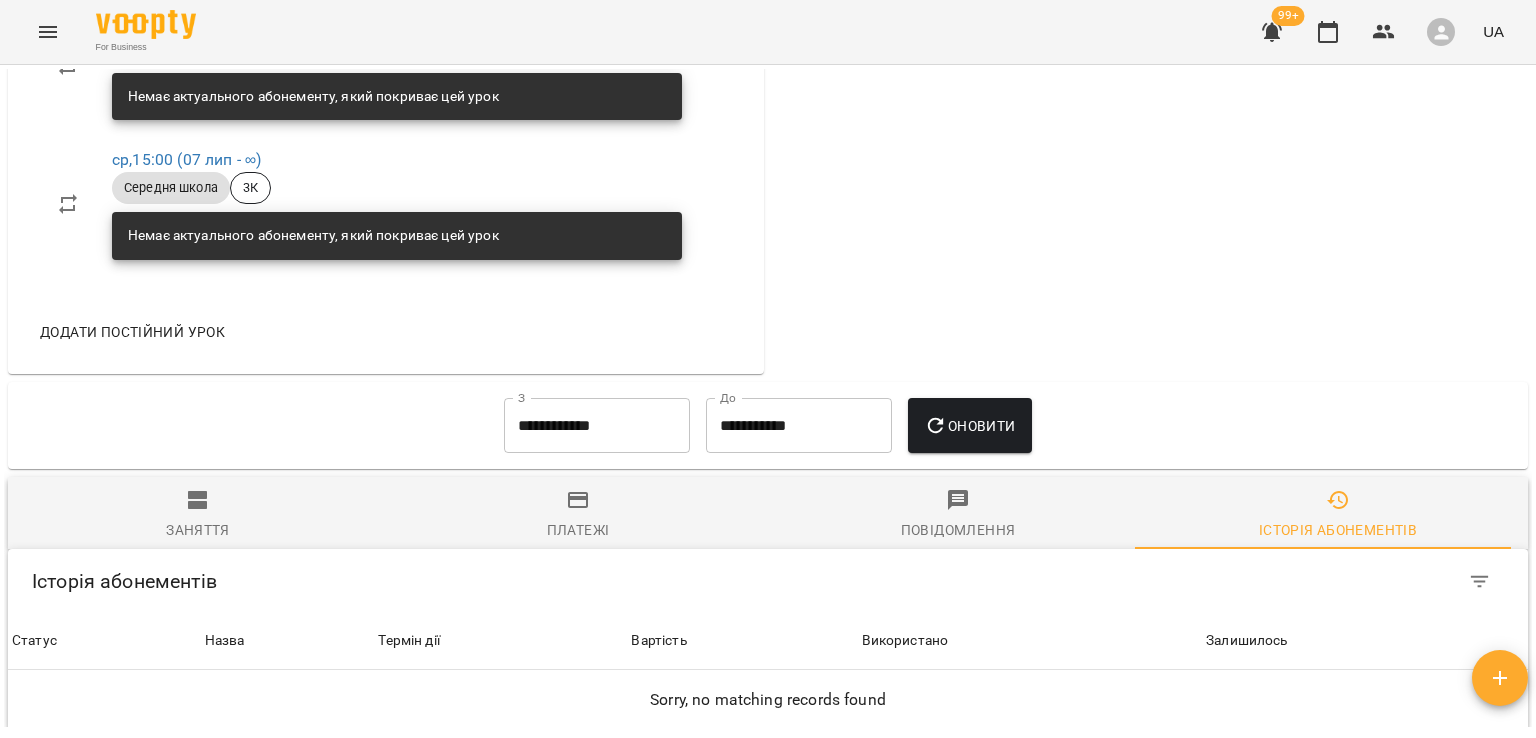 scroll, scrollTop: 1314, scrollLeft: 0, axis: vertical 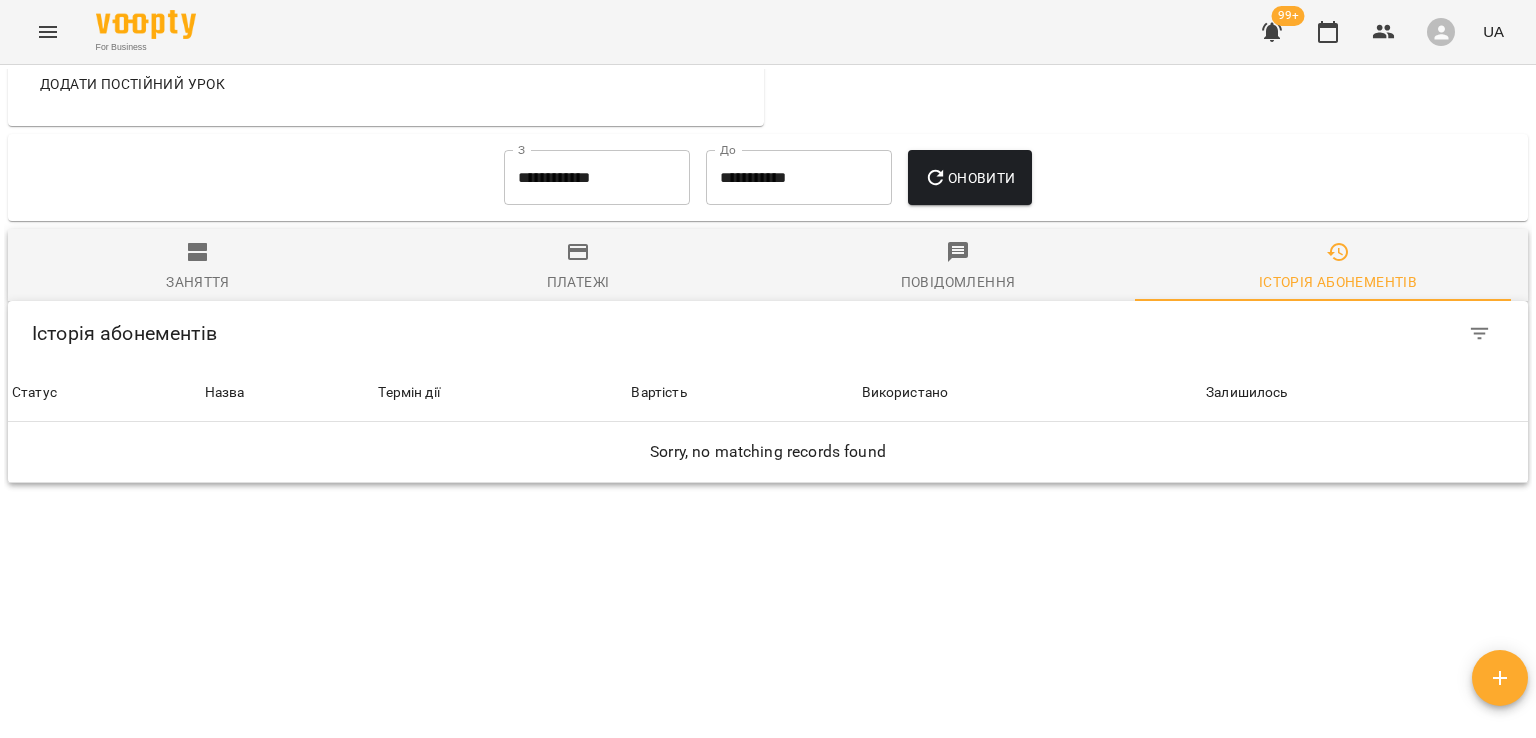 click on "Історія абонементів" at bounding box center (1338, 282) 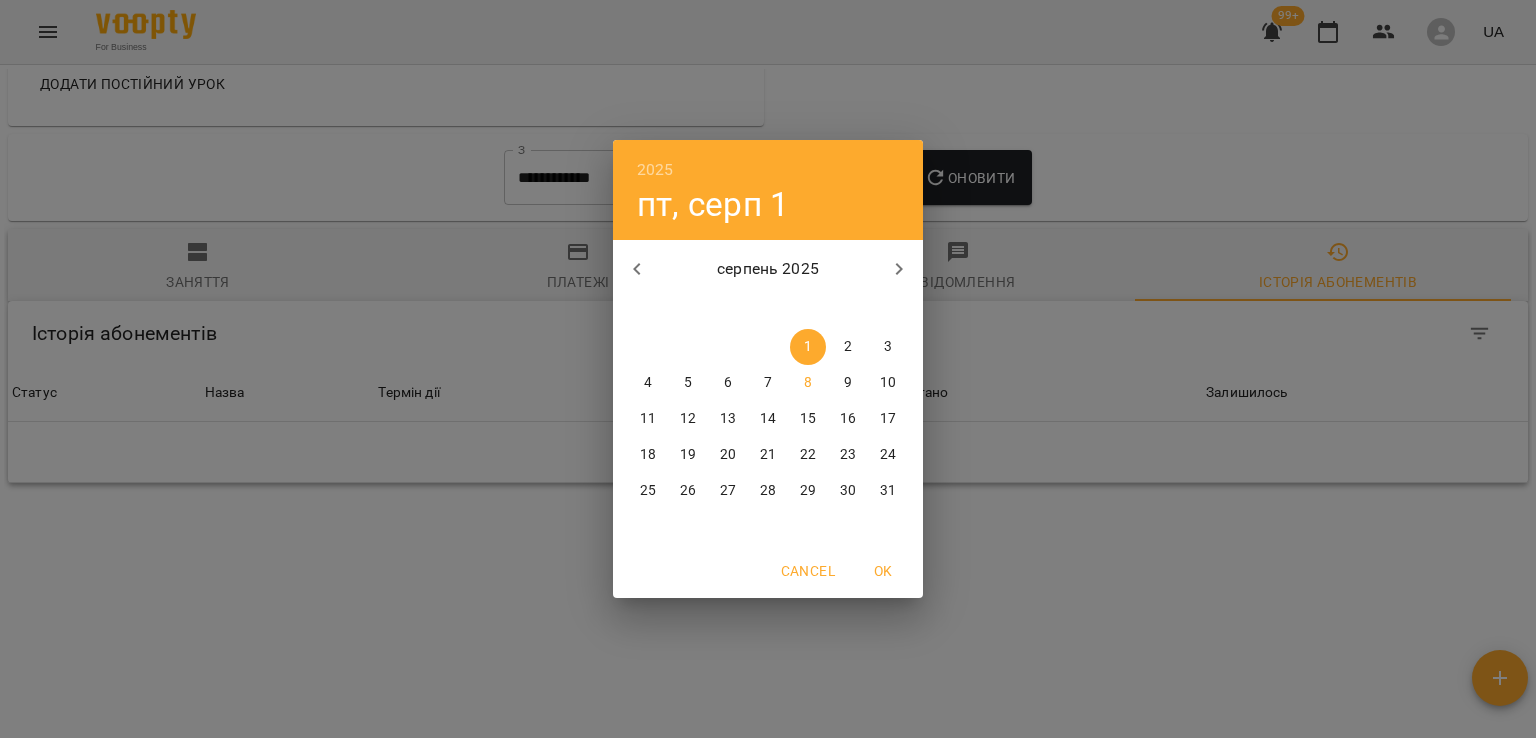 click 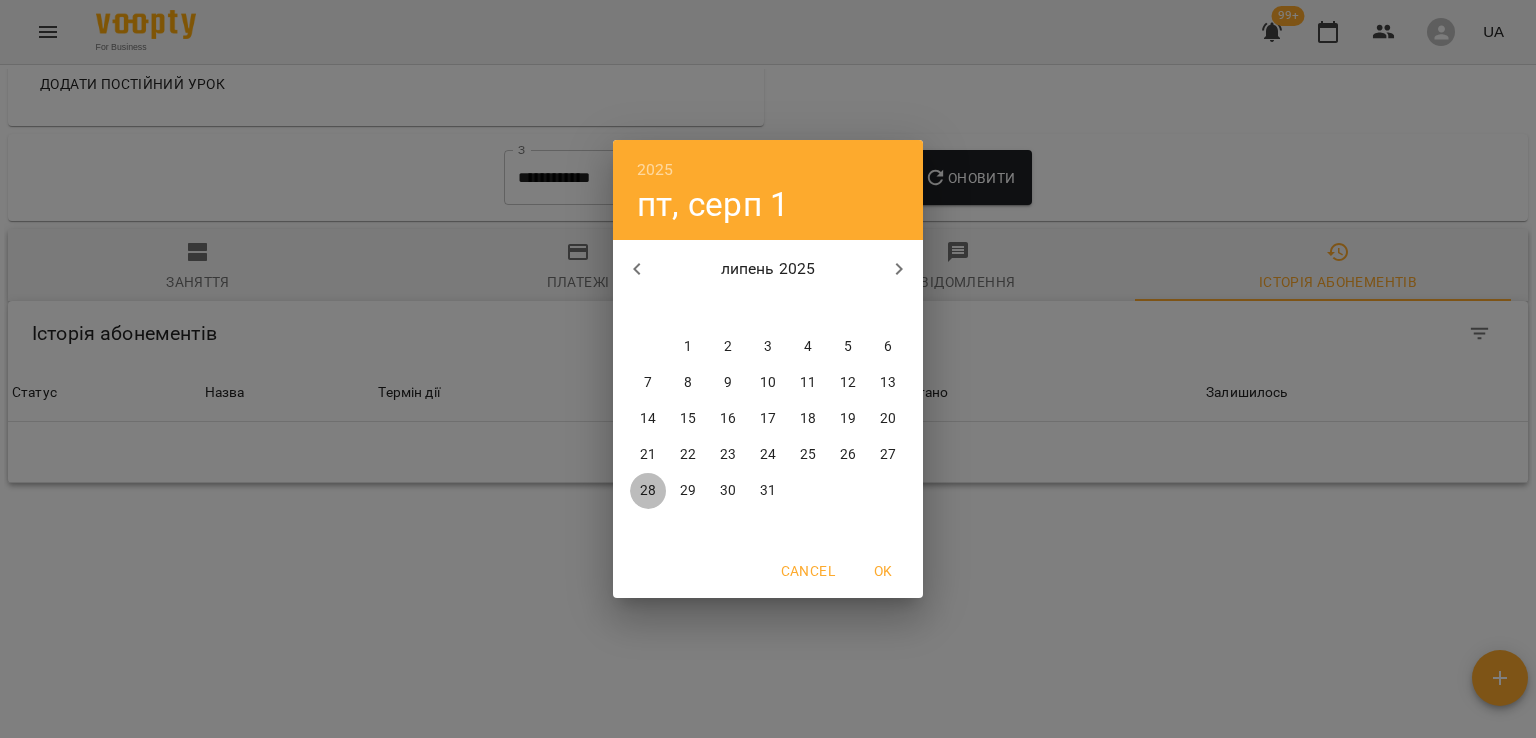 drag, startPoint x: 647, startPoint y: 492, endPoint x: 840, endPoint y: 365, distance: 231.03679 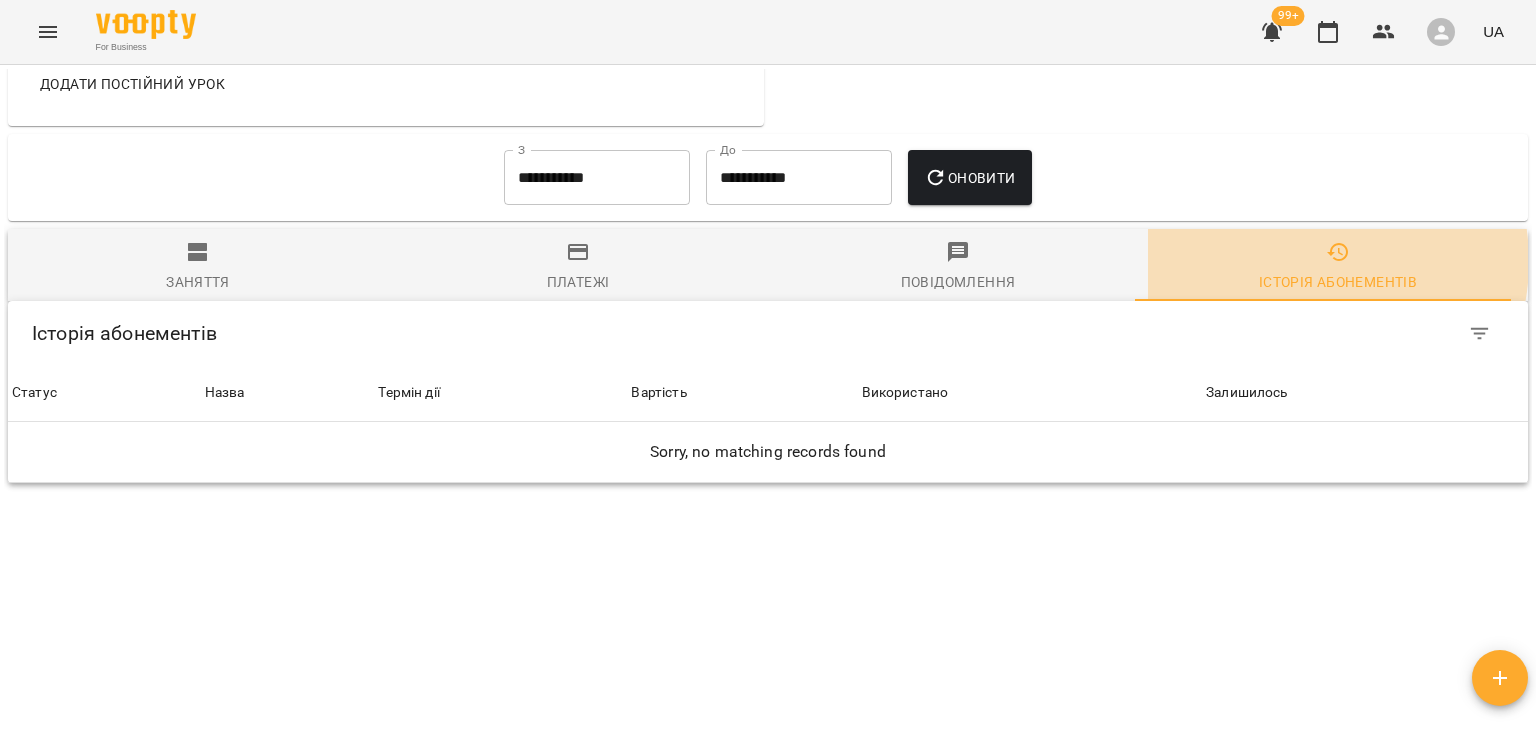 click on "Історія абонементів" at bounding box center [1338, 267] 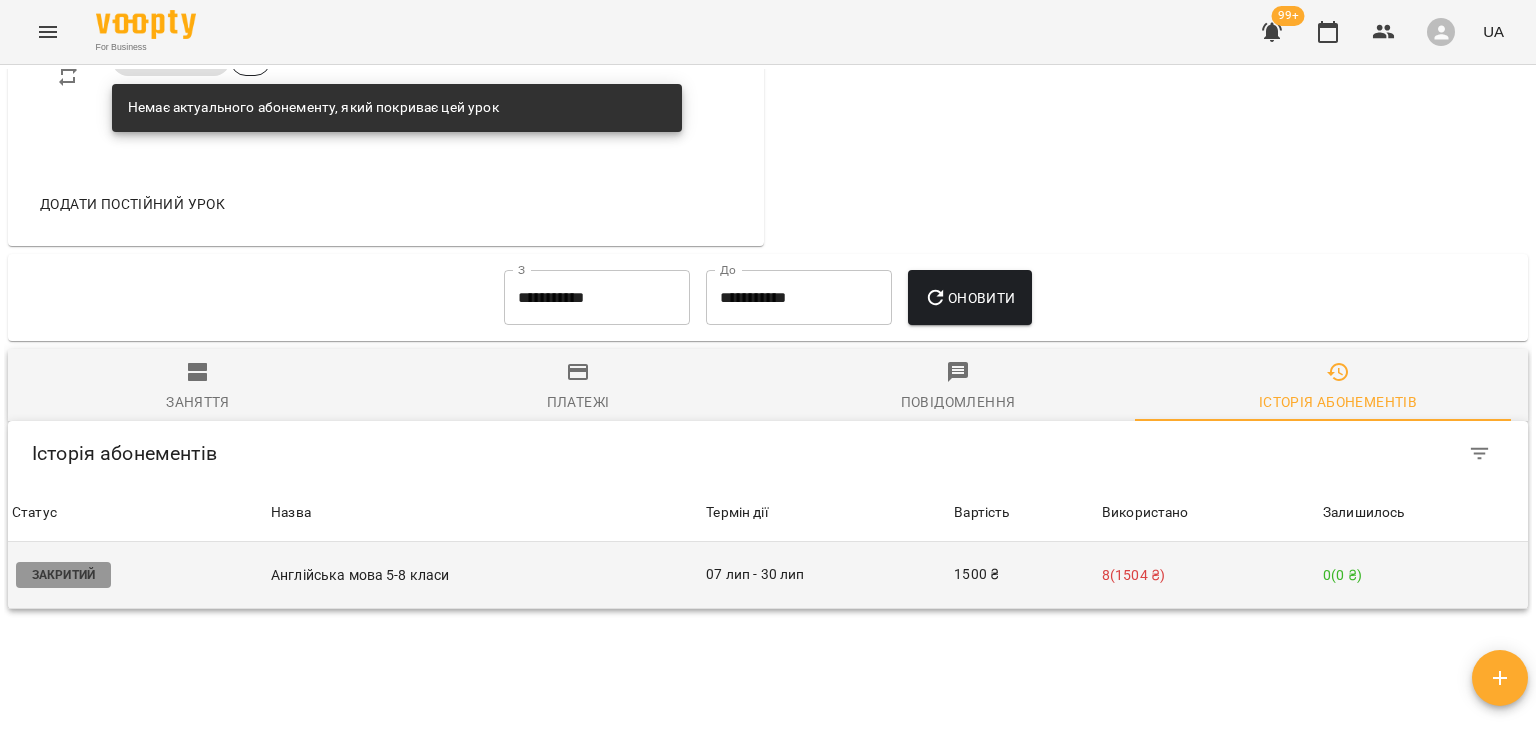 scroll, scrollTop: 1314, scrollLeft: 0, axis: vertical 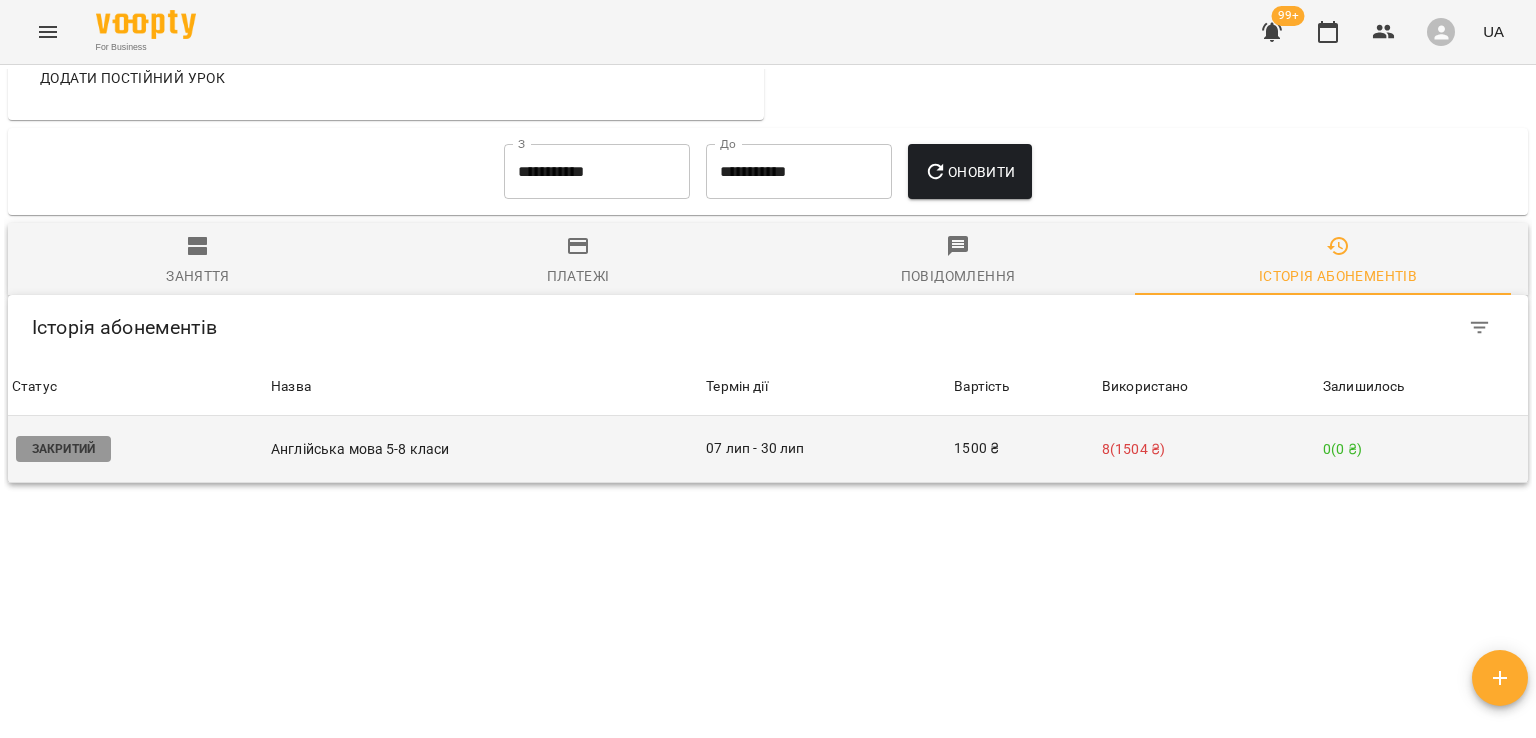 click on "07 лип - 30 лип" at bounding box center (826, 449) 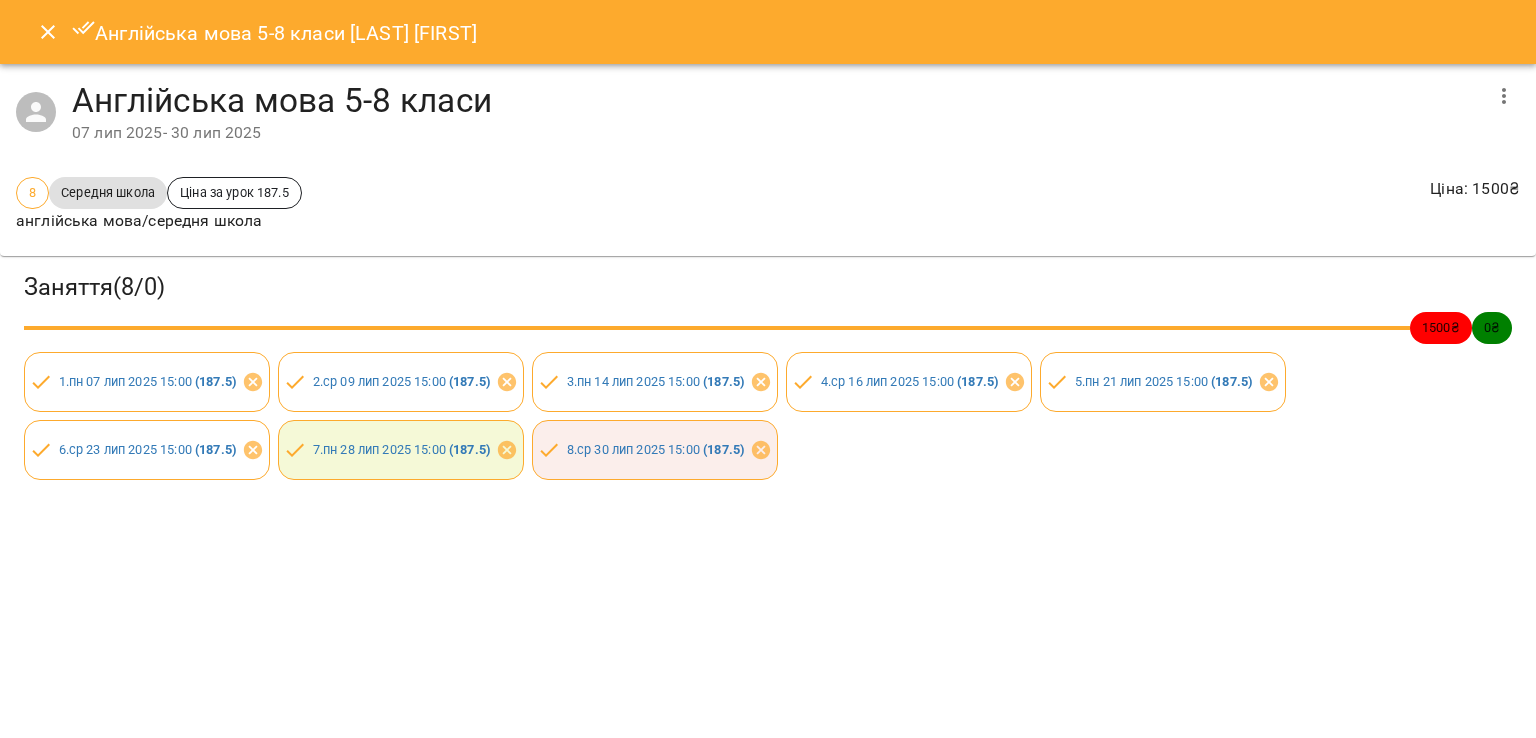 click 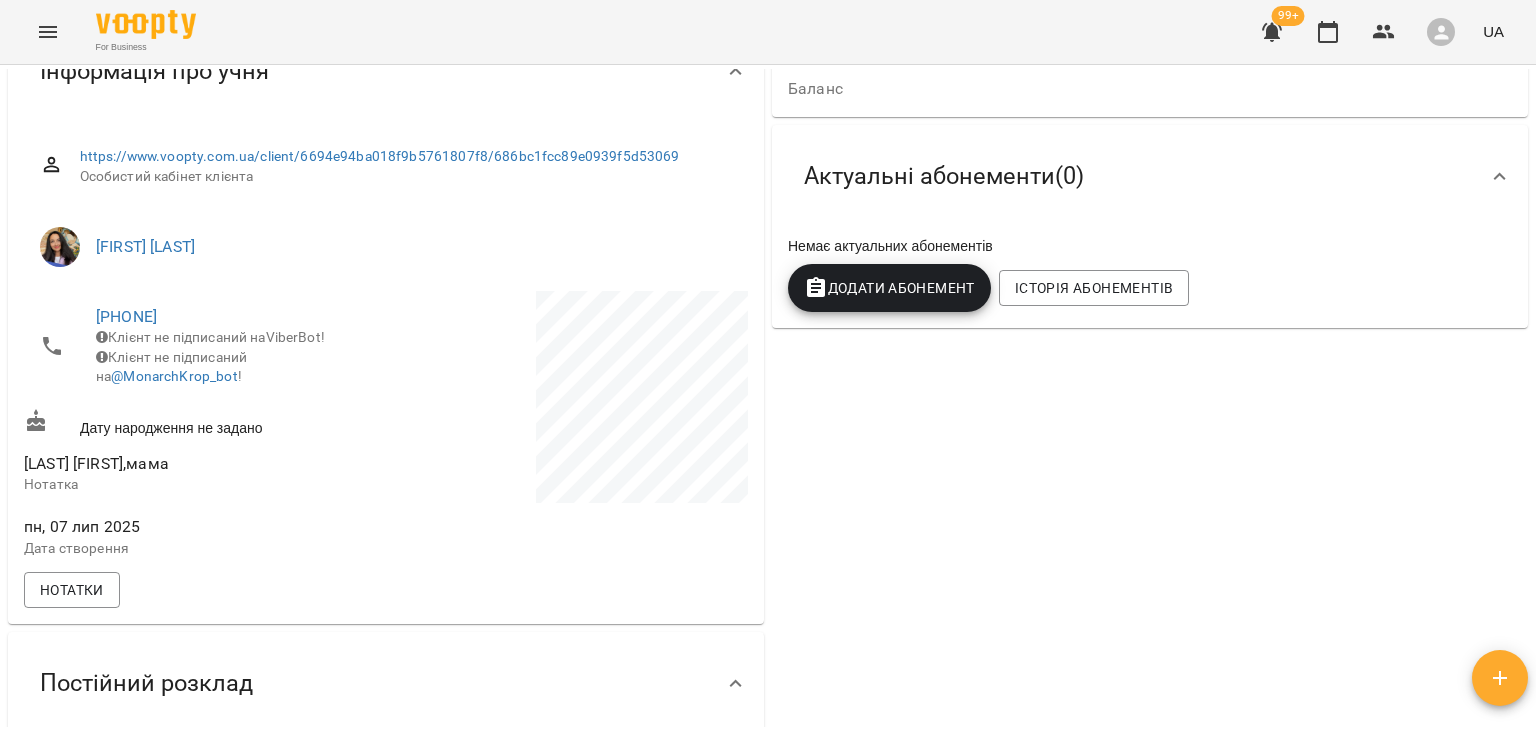 scroll, scrollTop: 180, scrollLeft: 0, axis: vertical 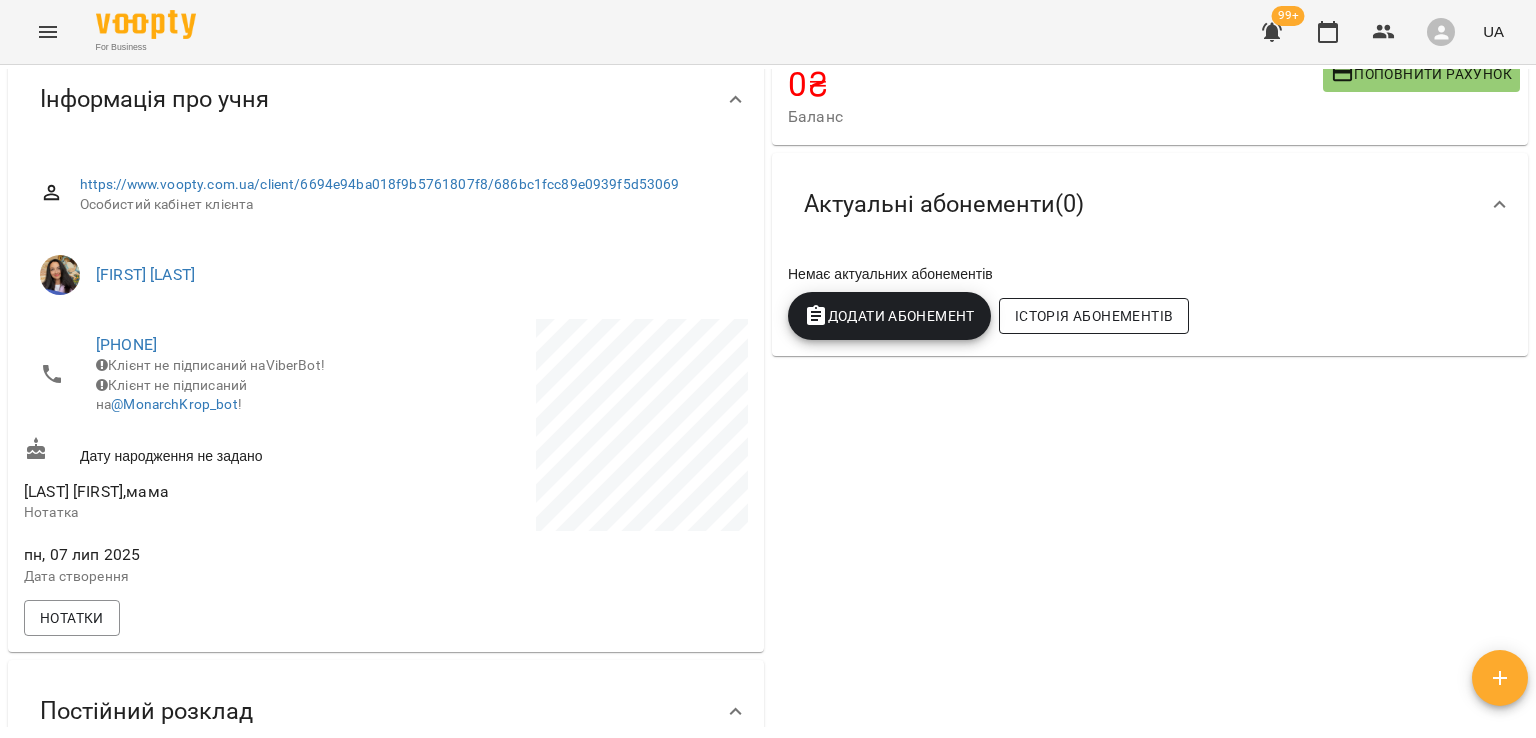 click on "Історія абонементів" at bounding box center (1094, 316) 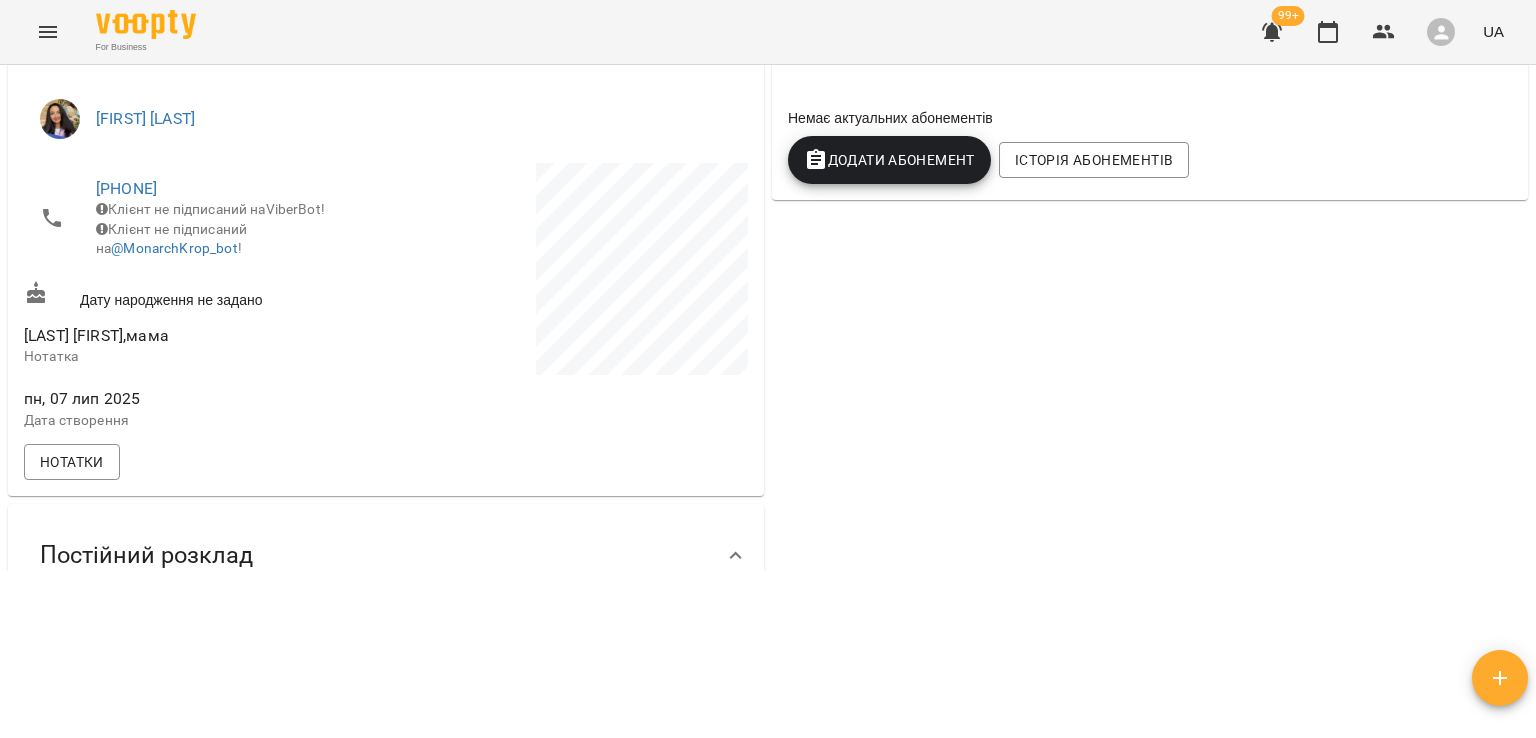 scroll, scrollTop: 157, scrollLeft: 0, axis: vertical 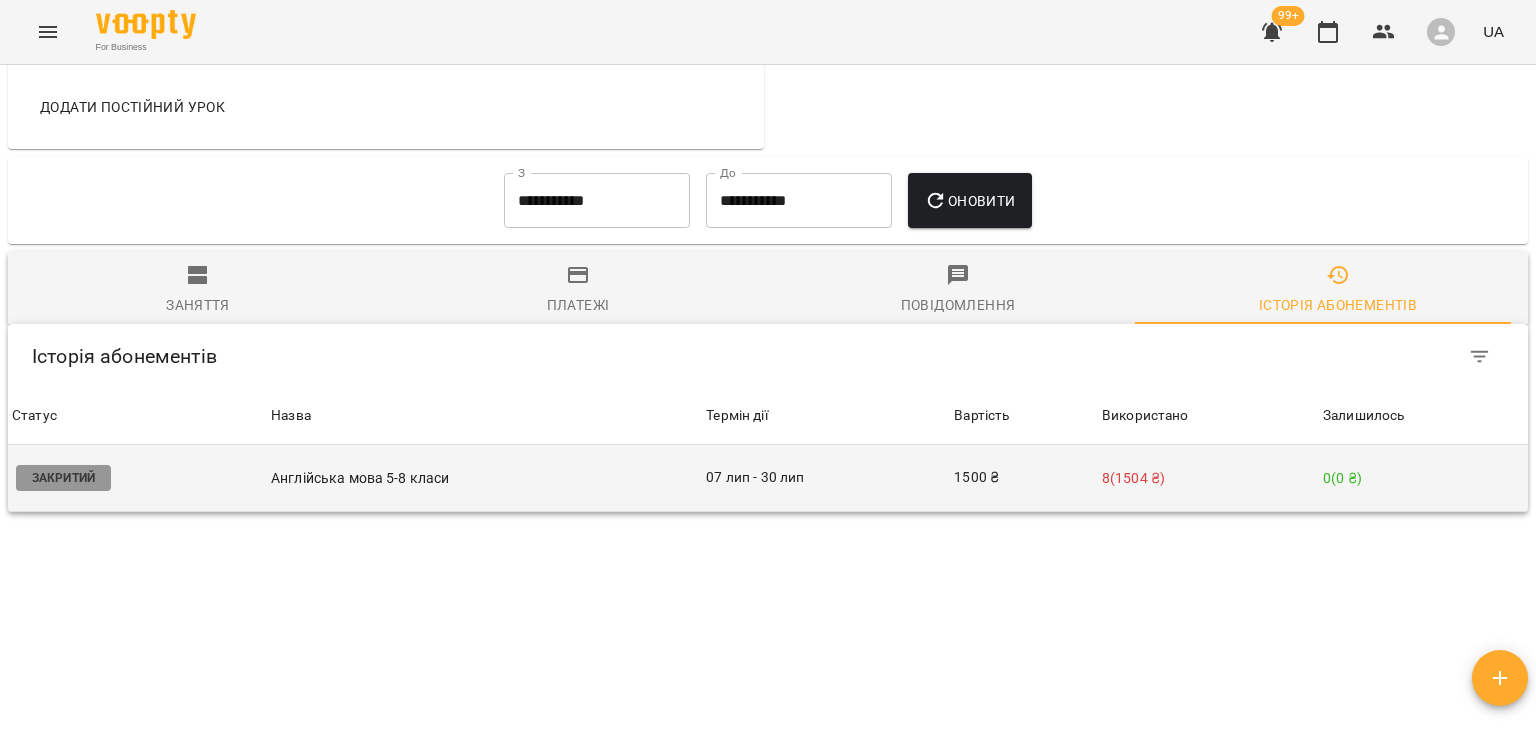 click on "07 лип - 30 лип" at bounding box center [826, 478] 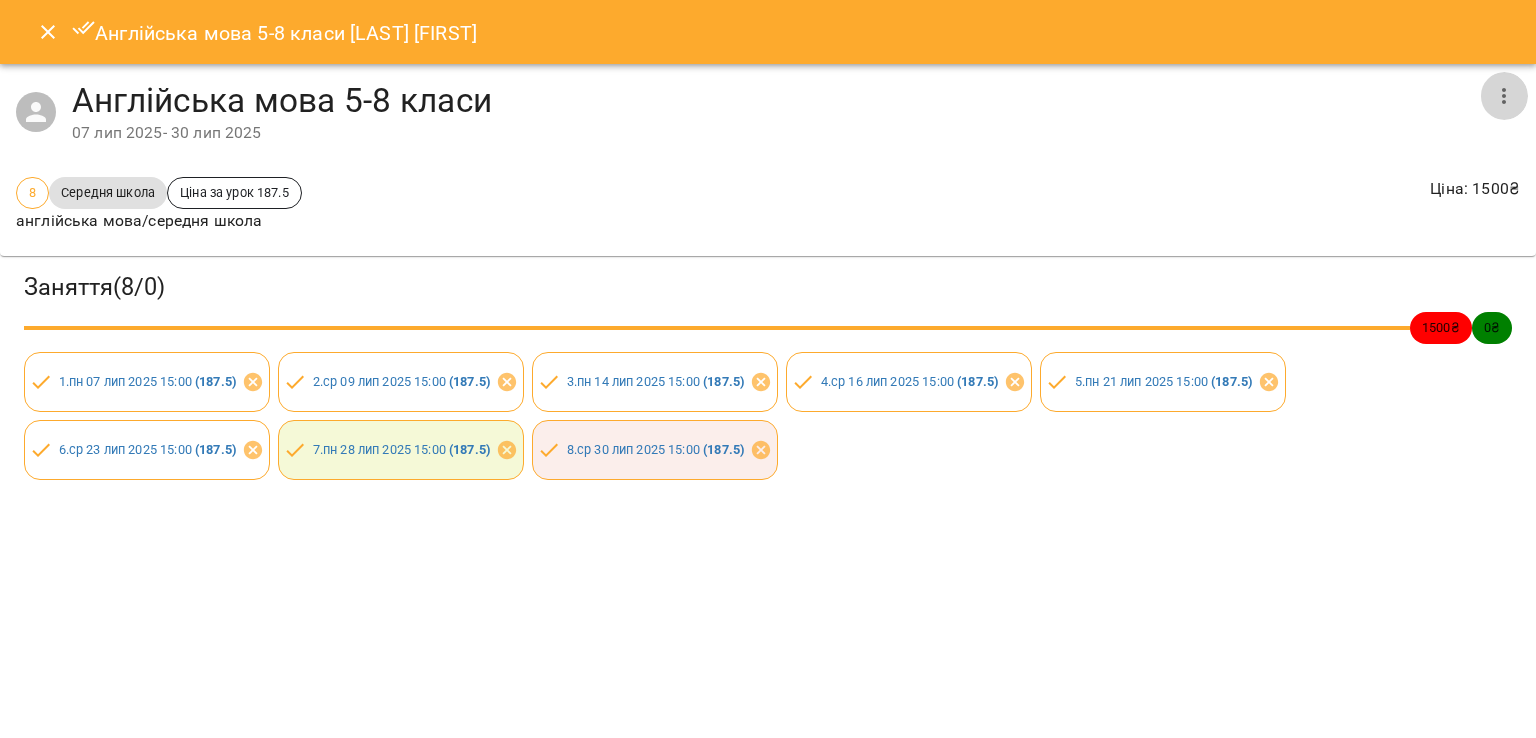 click 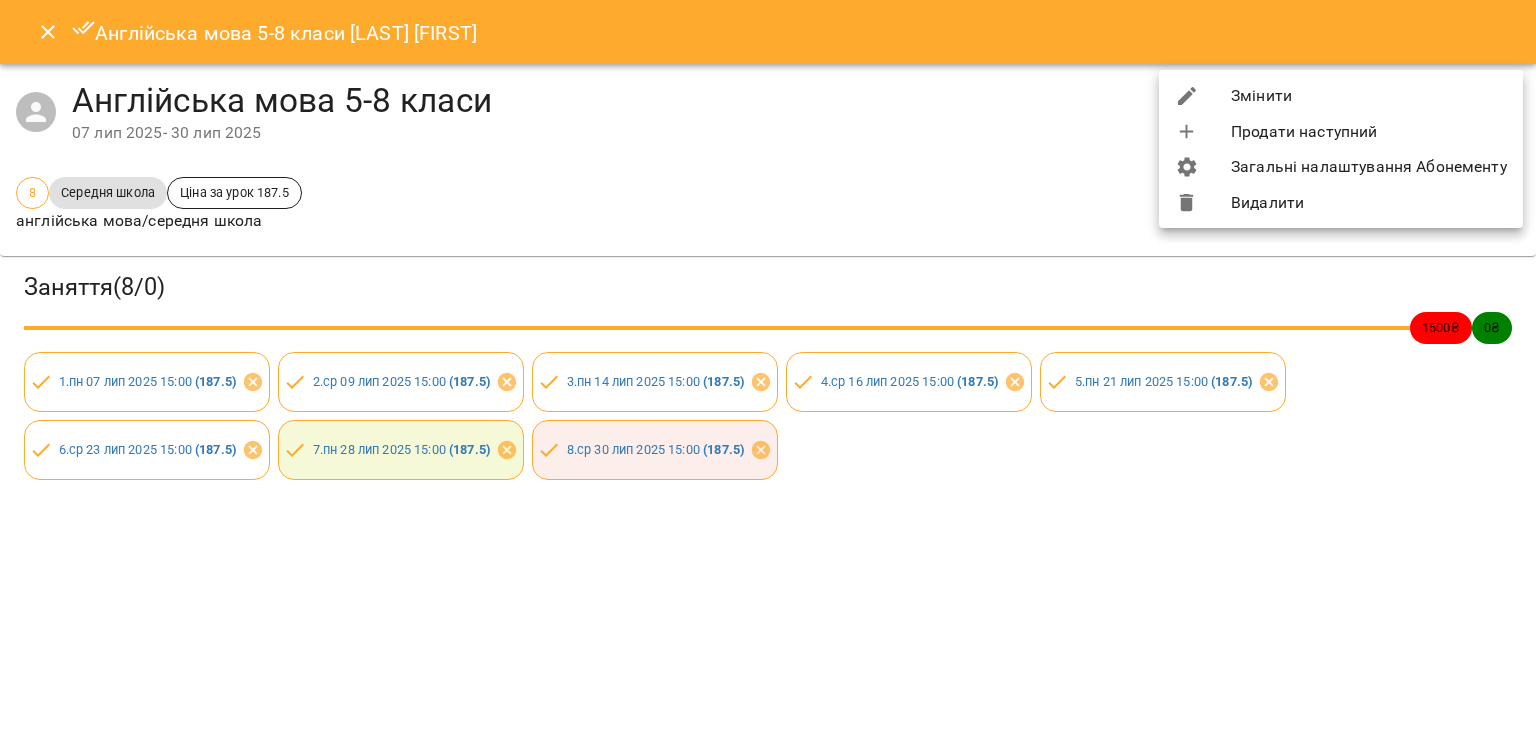 click on "Продати наступний" at bounding box center (1341, 132) 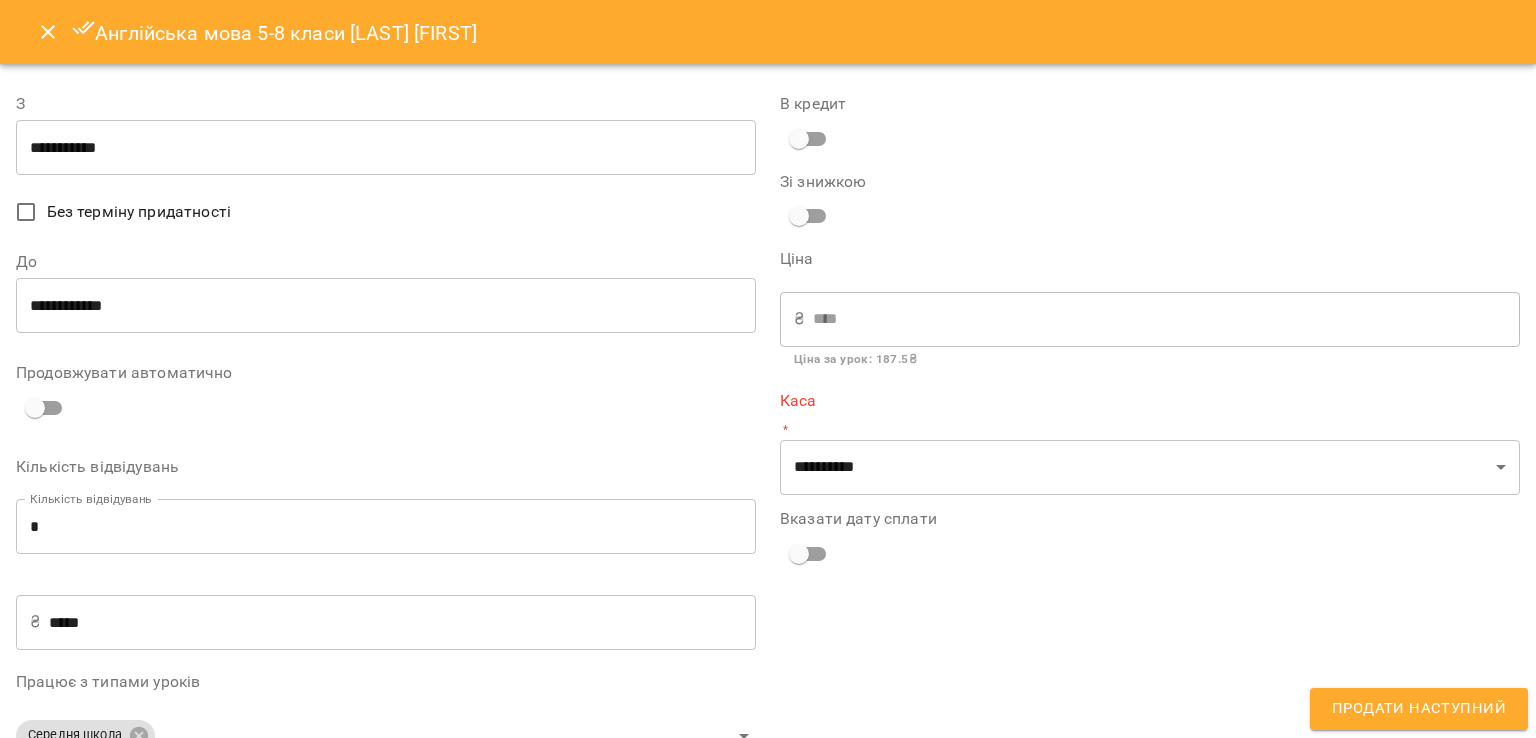 type on "**********" 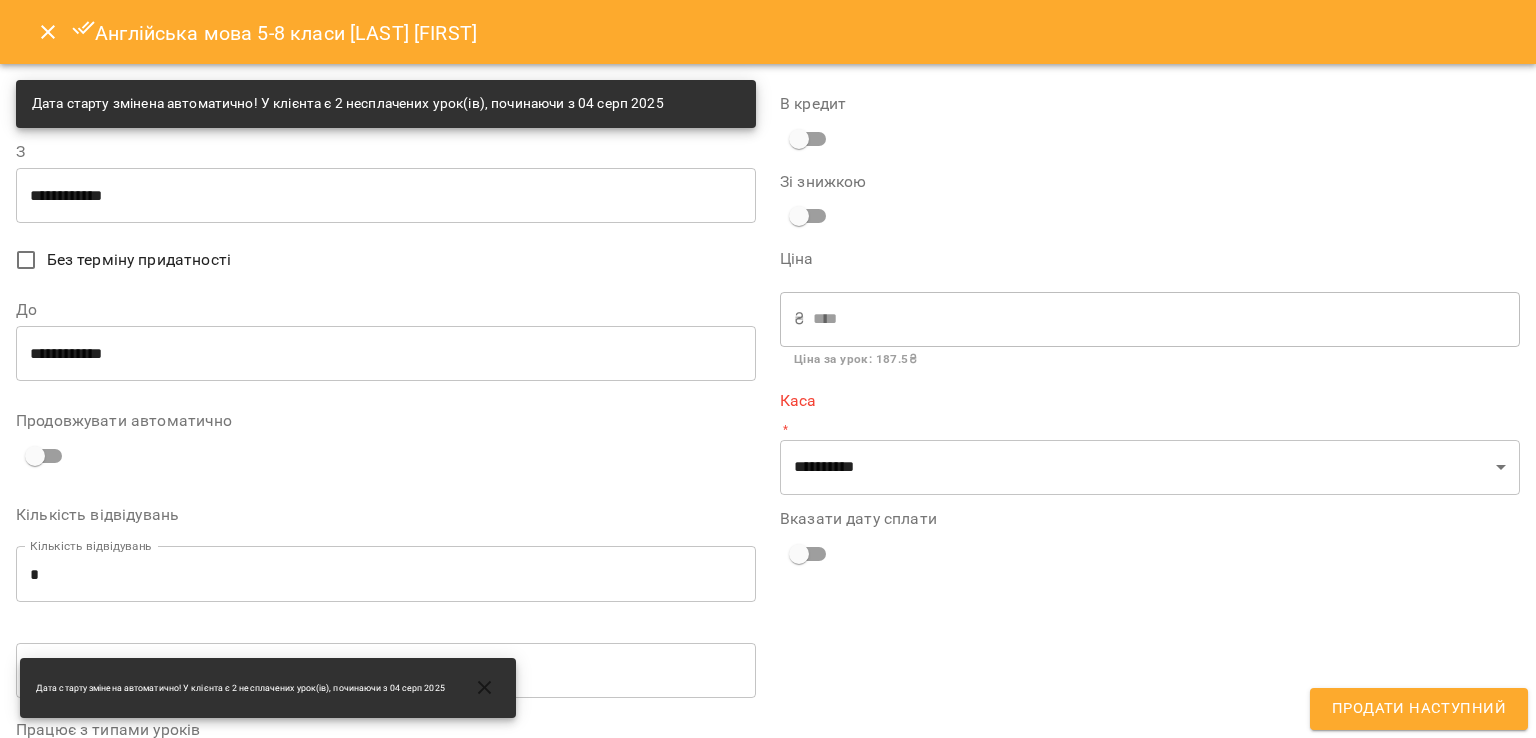 click on "**********" at bounding box center (386, 195) 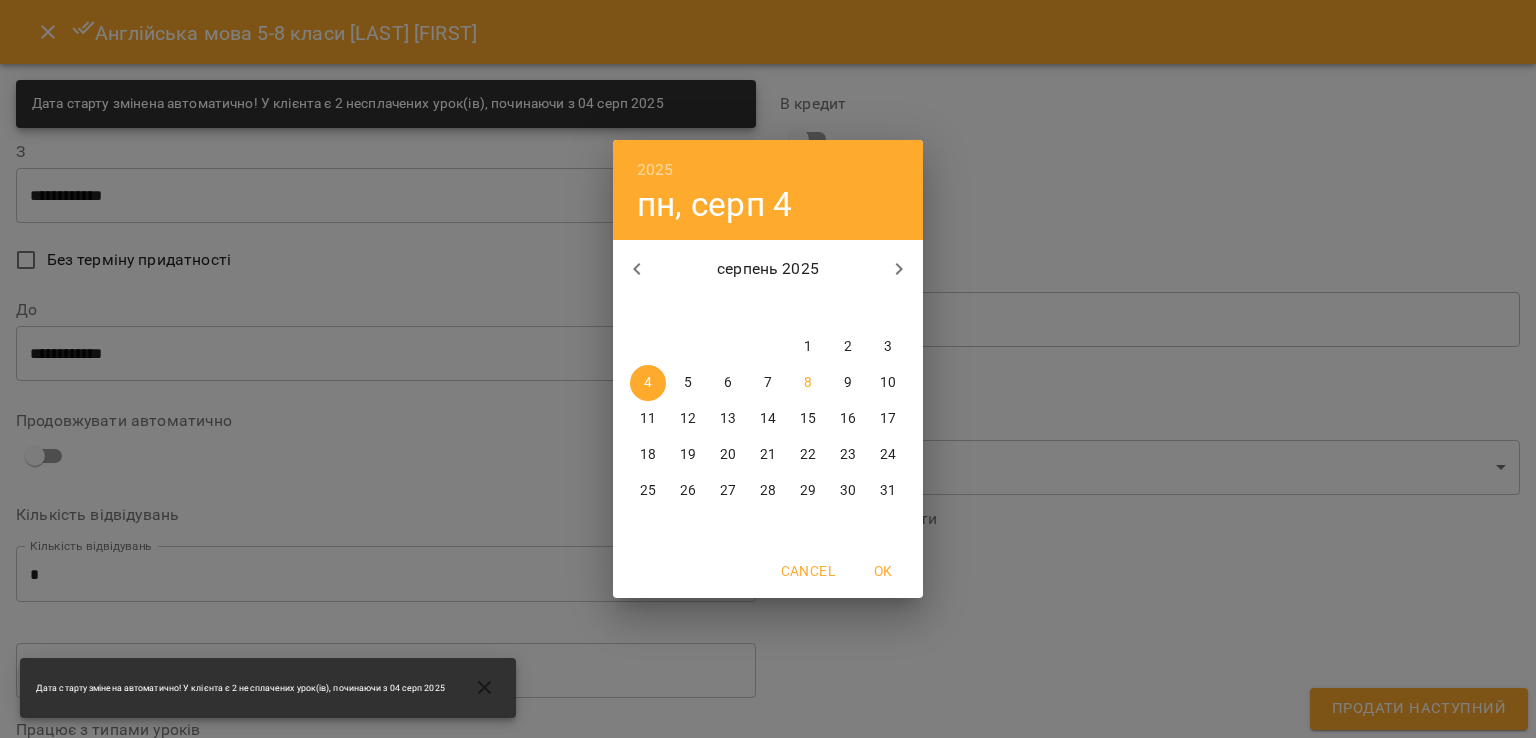 click 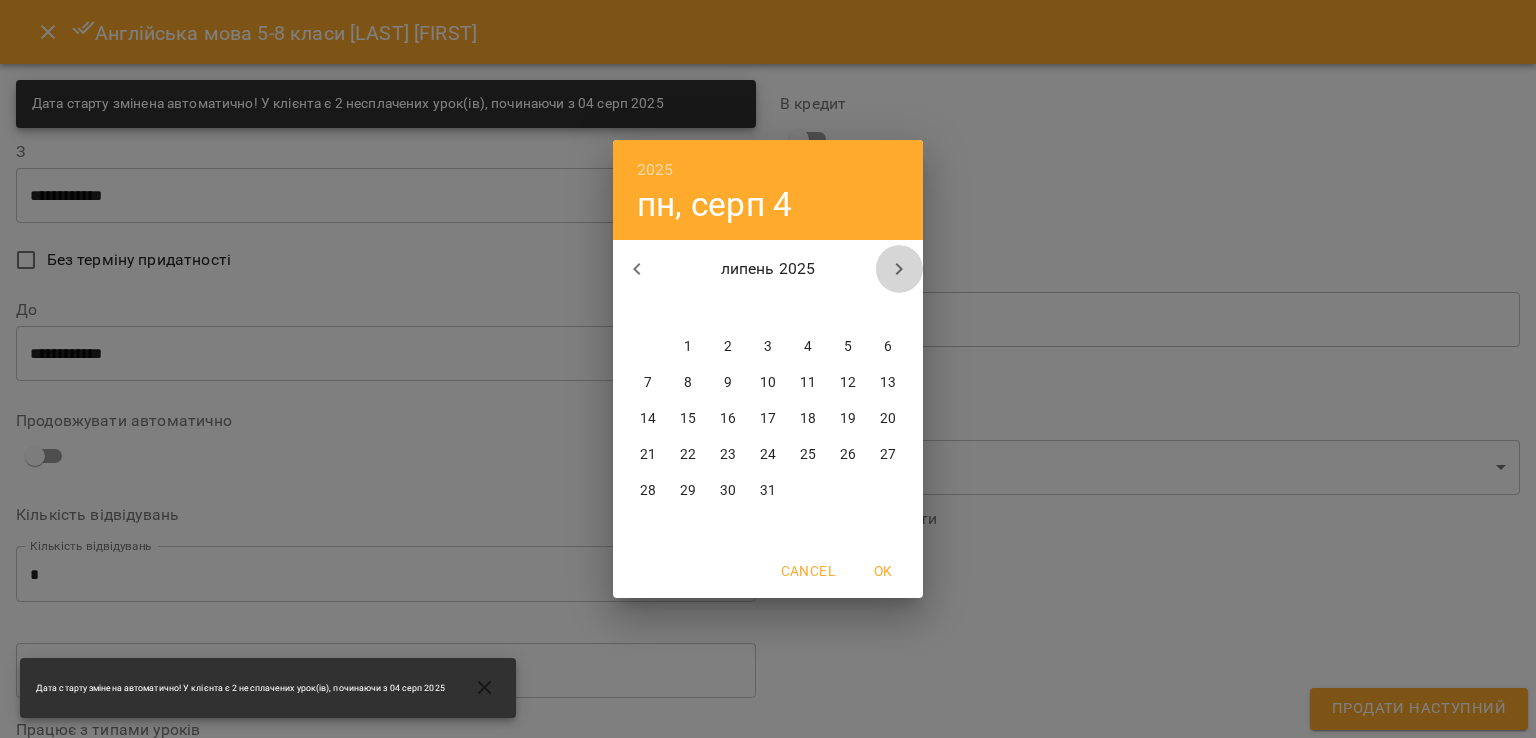 click 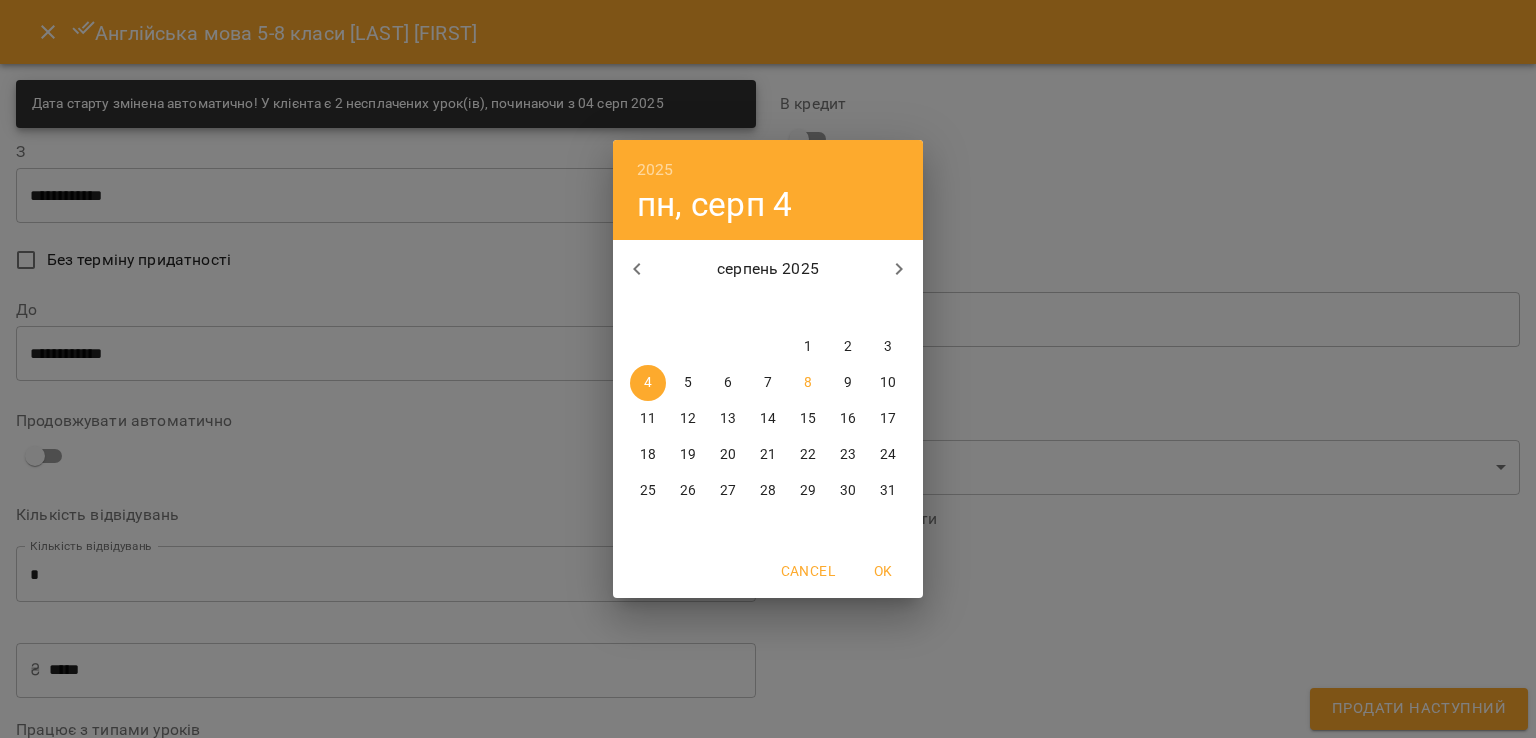 click on "4" at bounding box center [648, 383] 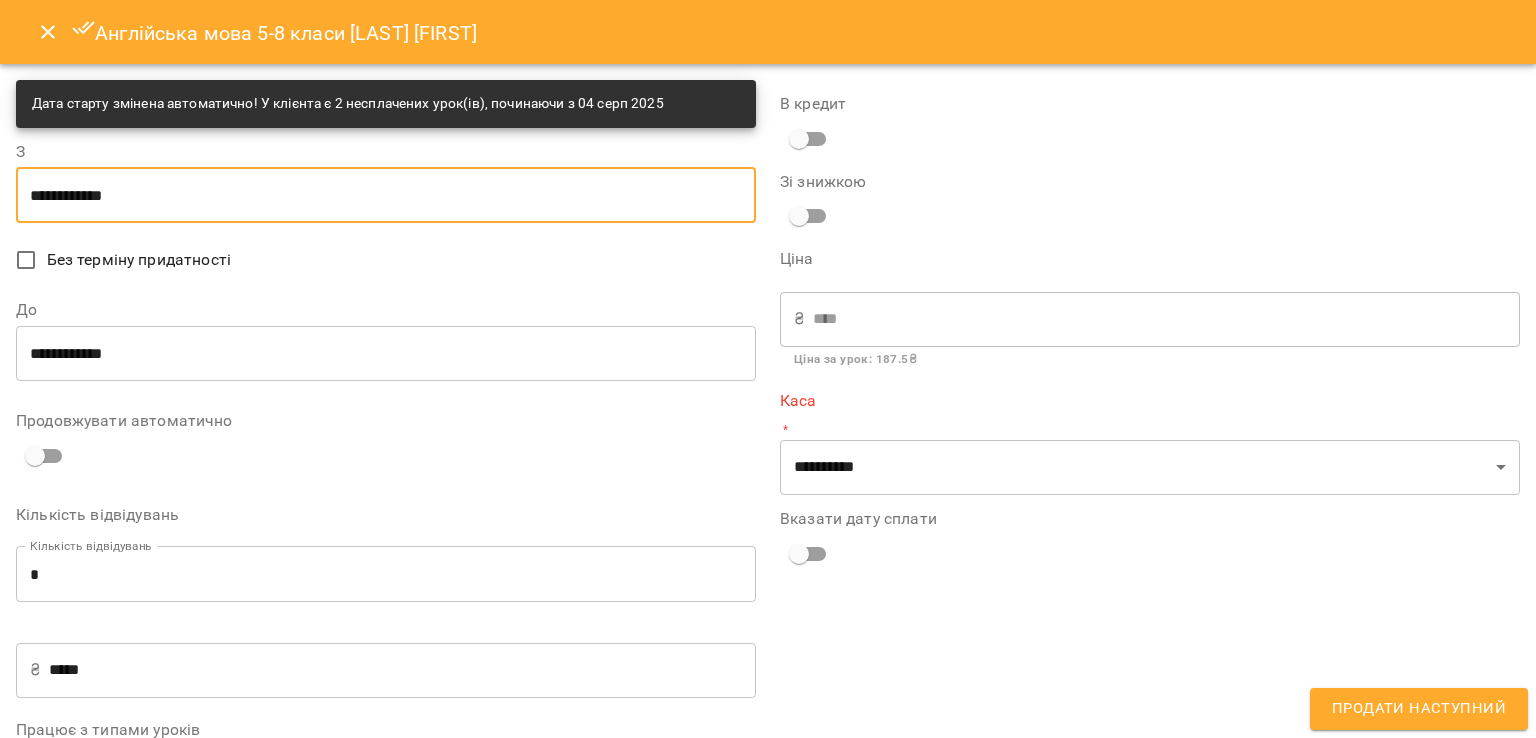 click on "**********" at bounding box center [386, 353] 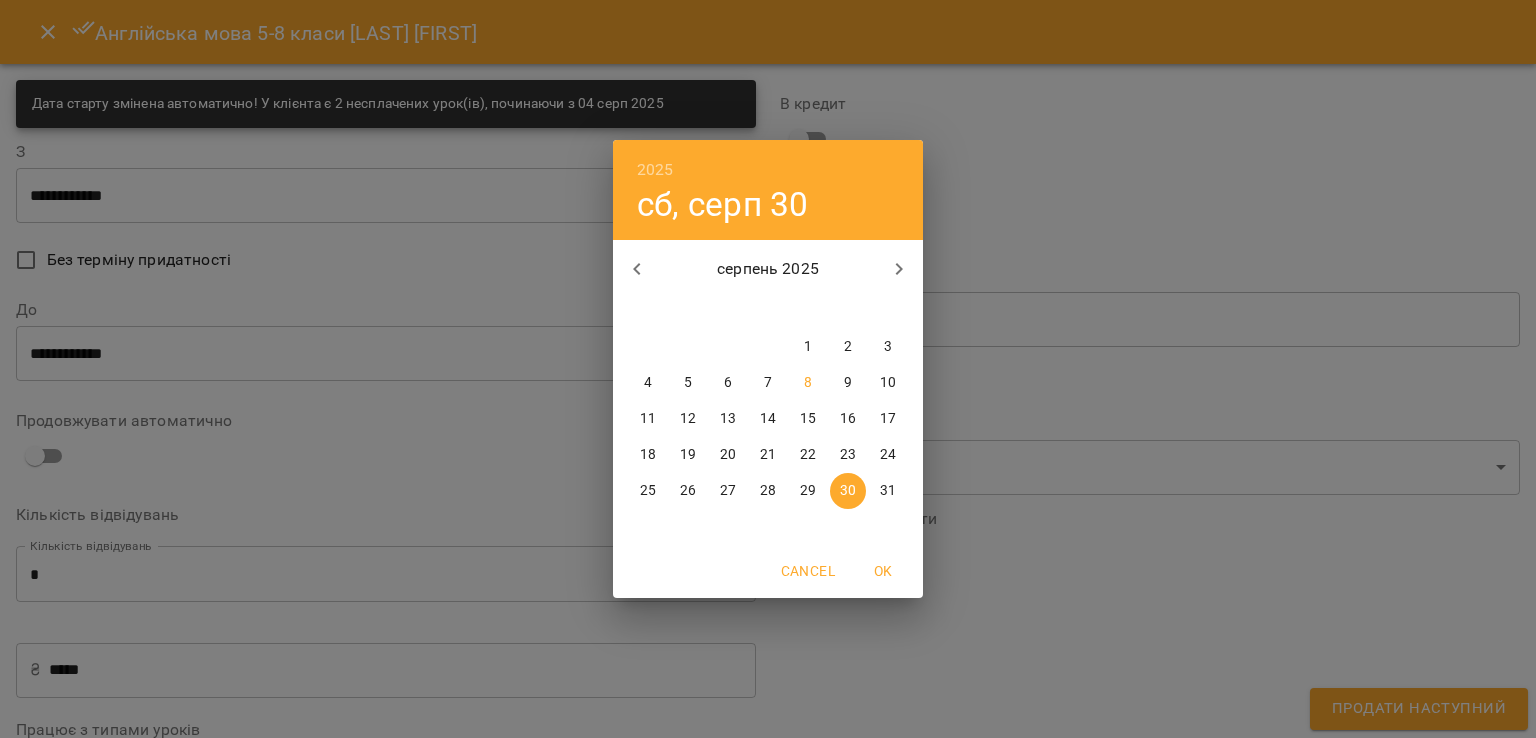 click on "27" at bounding box center (728, 491) 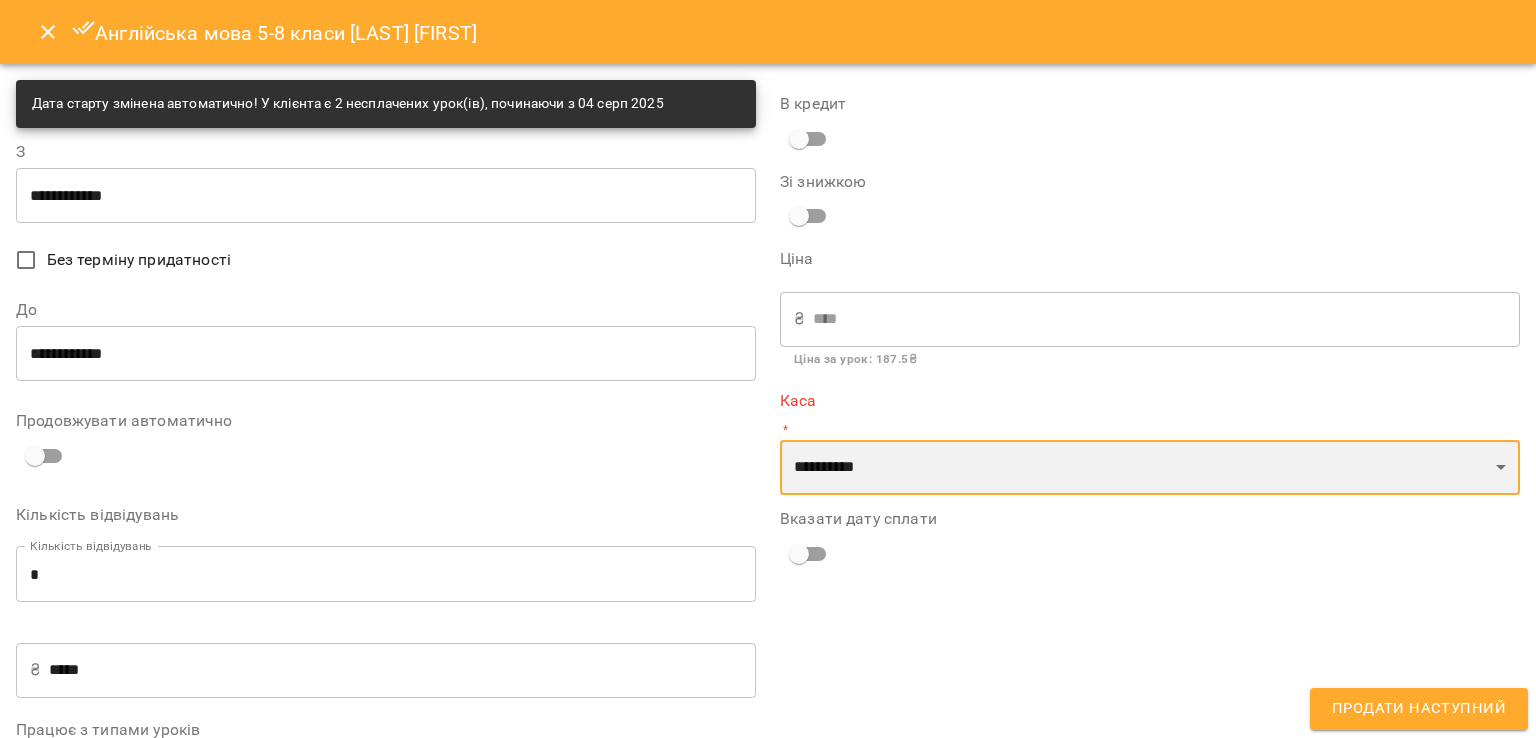 click on "**********" at bounding box center (1150, 468) 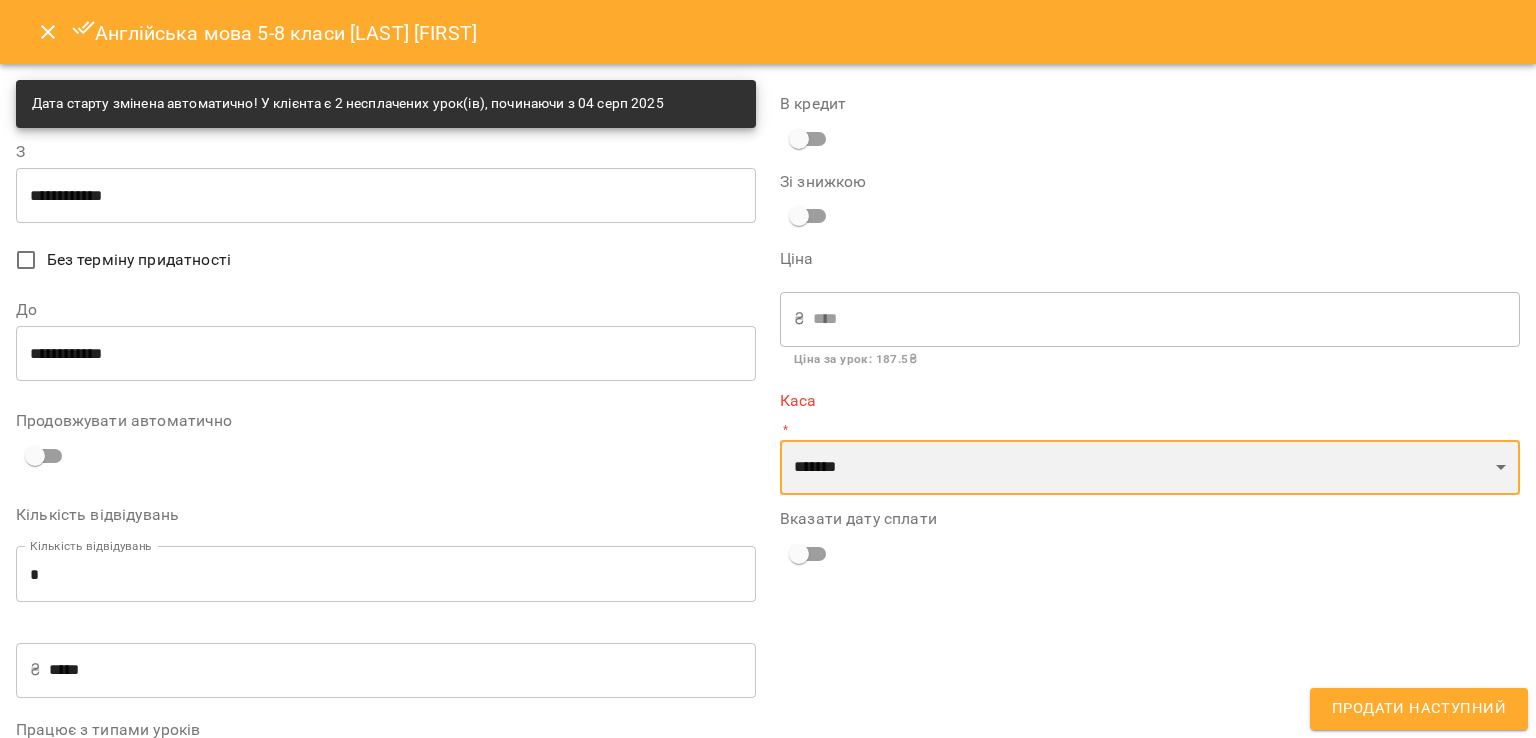 click on "**********" at bounding box center (1150, 468) 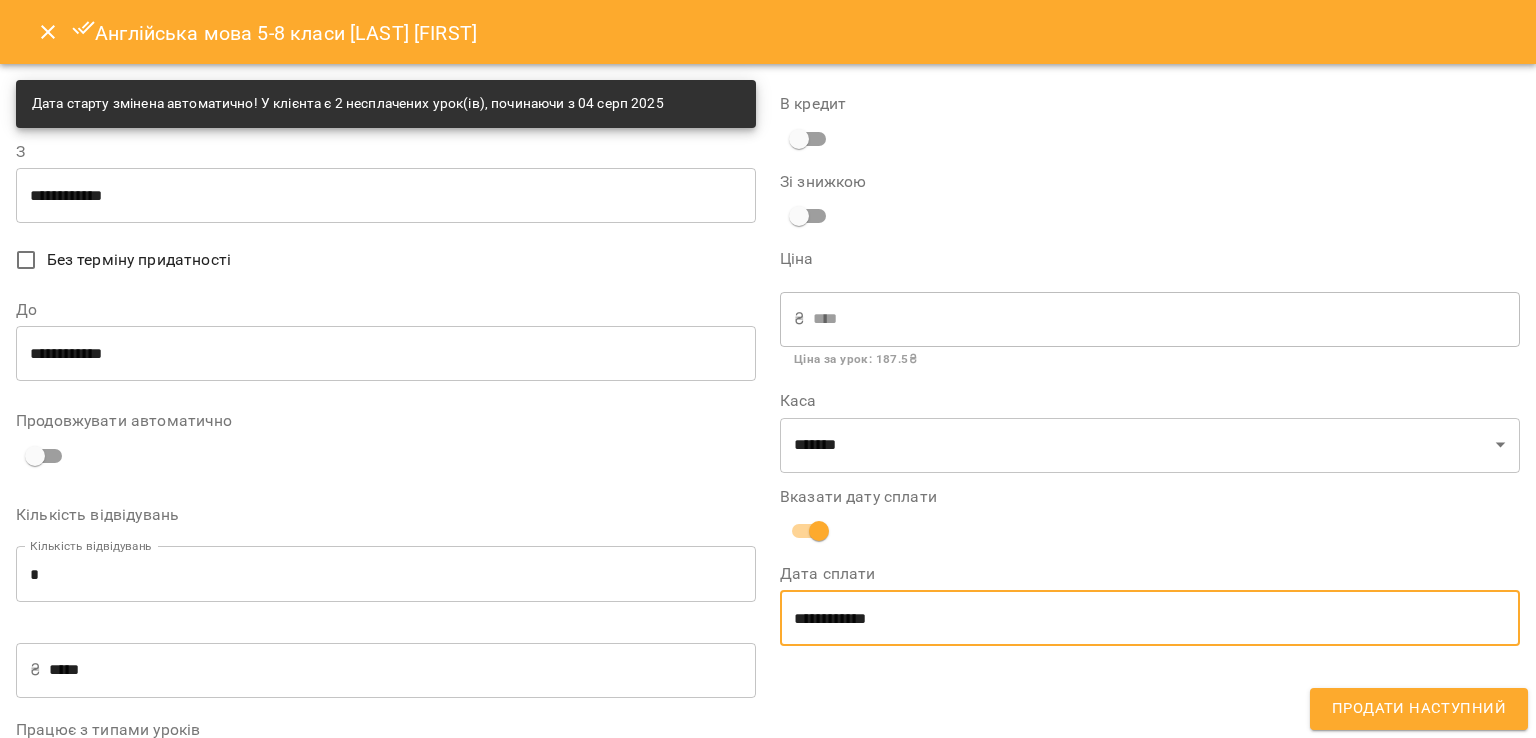 click on "**********" at bounding box center [1150, 618] 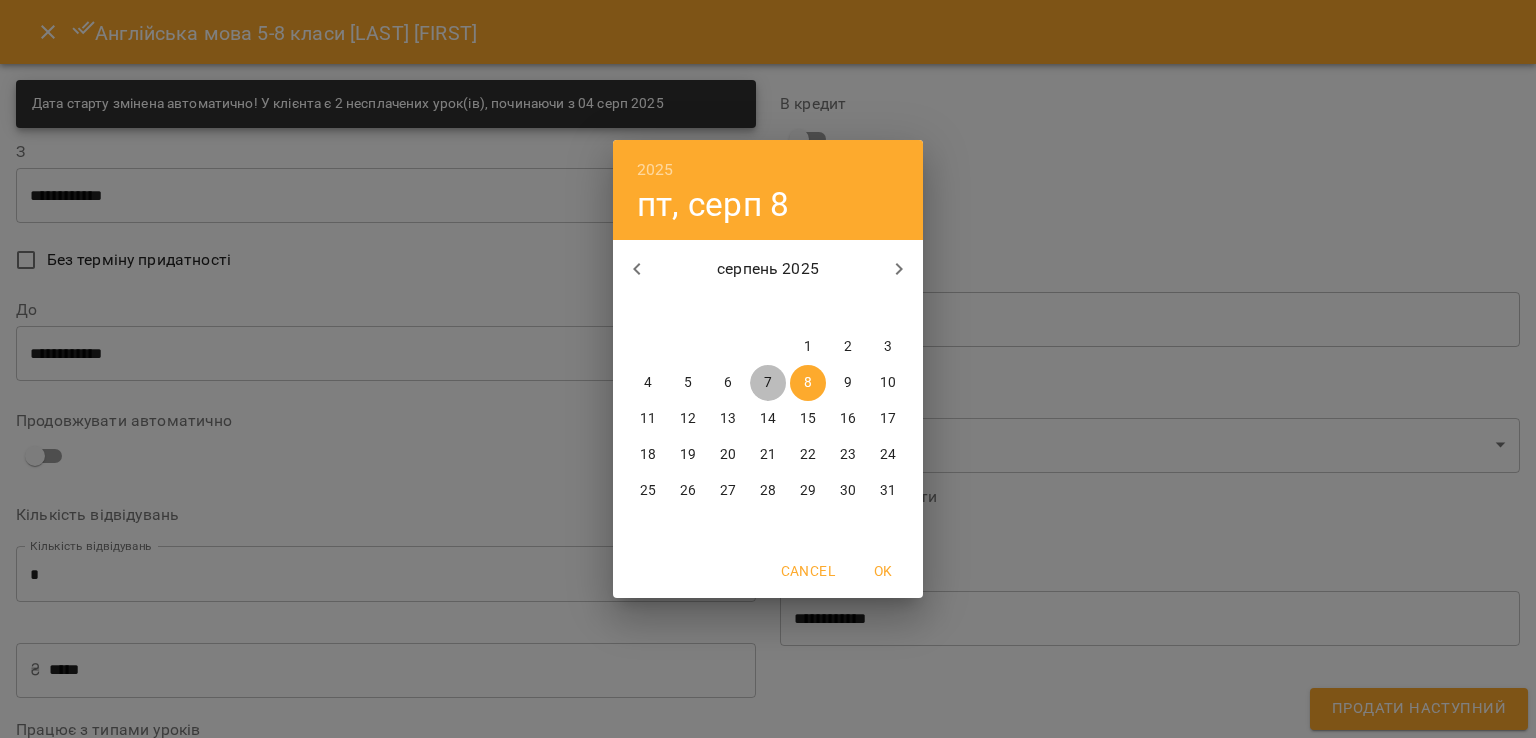 click on "7" at bounding box center (768, 383) 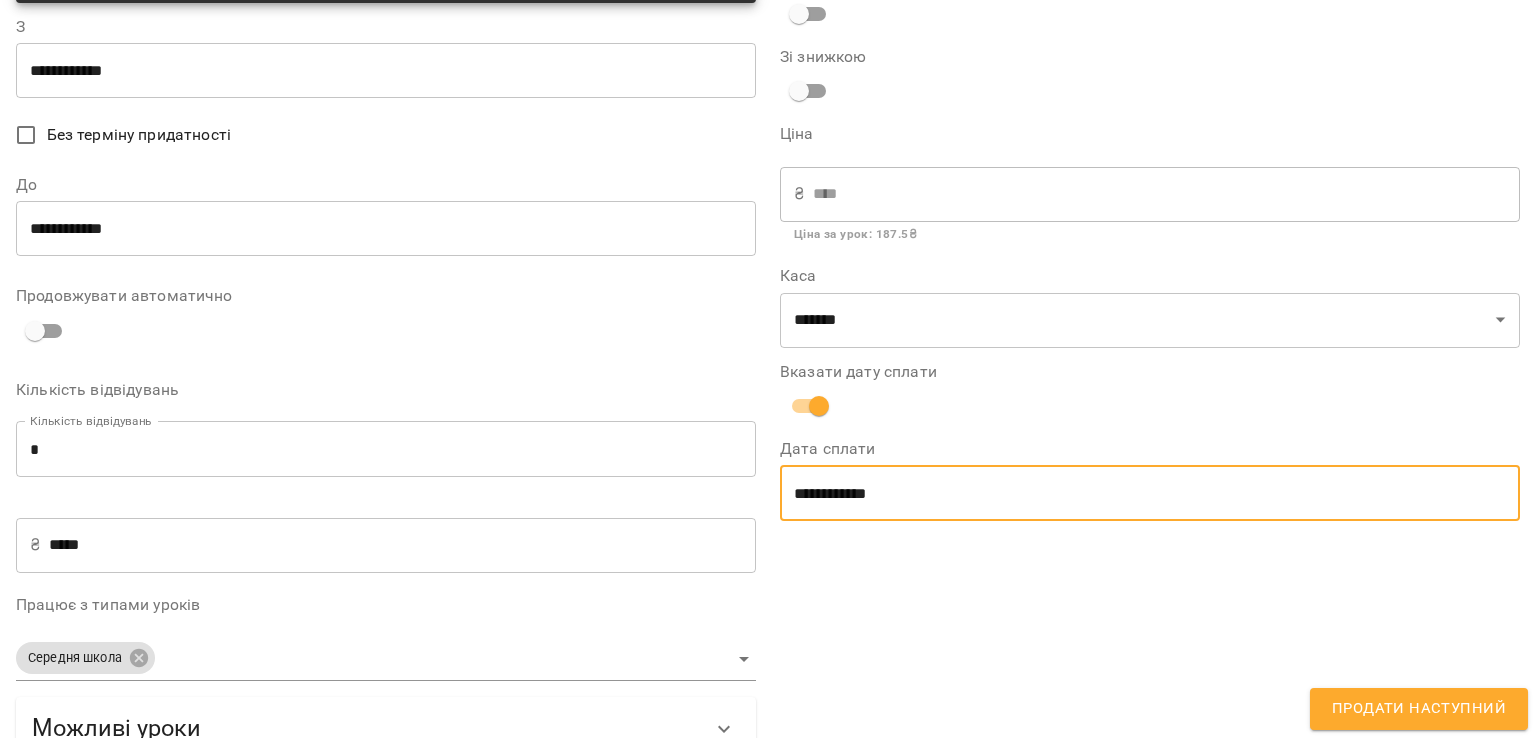 scroll, scrollTop: 188, scrollLeft: 0, axis: vertical 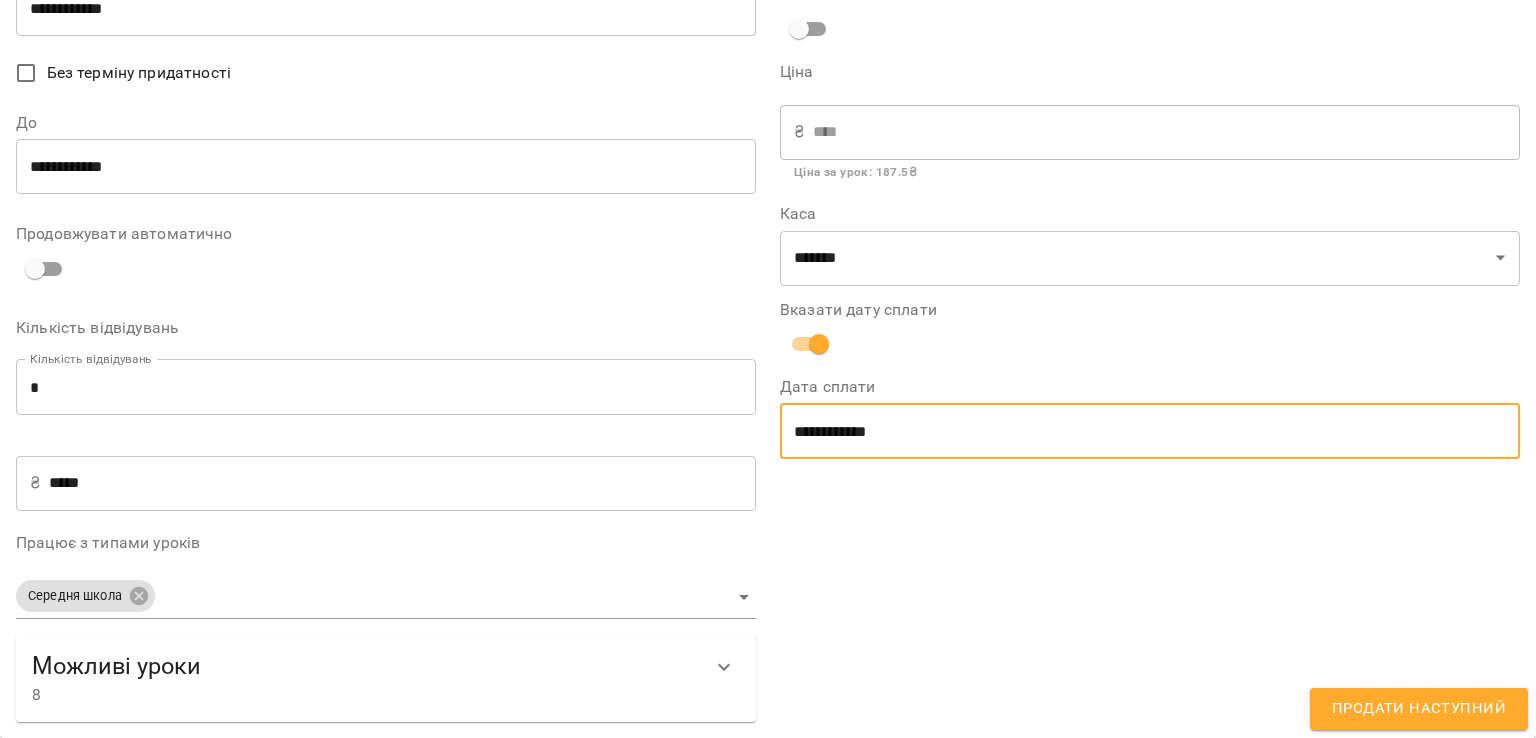 click on "Продати наступний" at bounding box center [1419, 709] 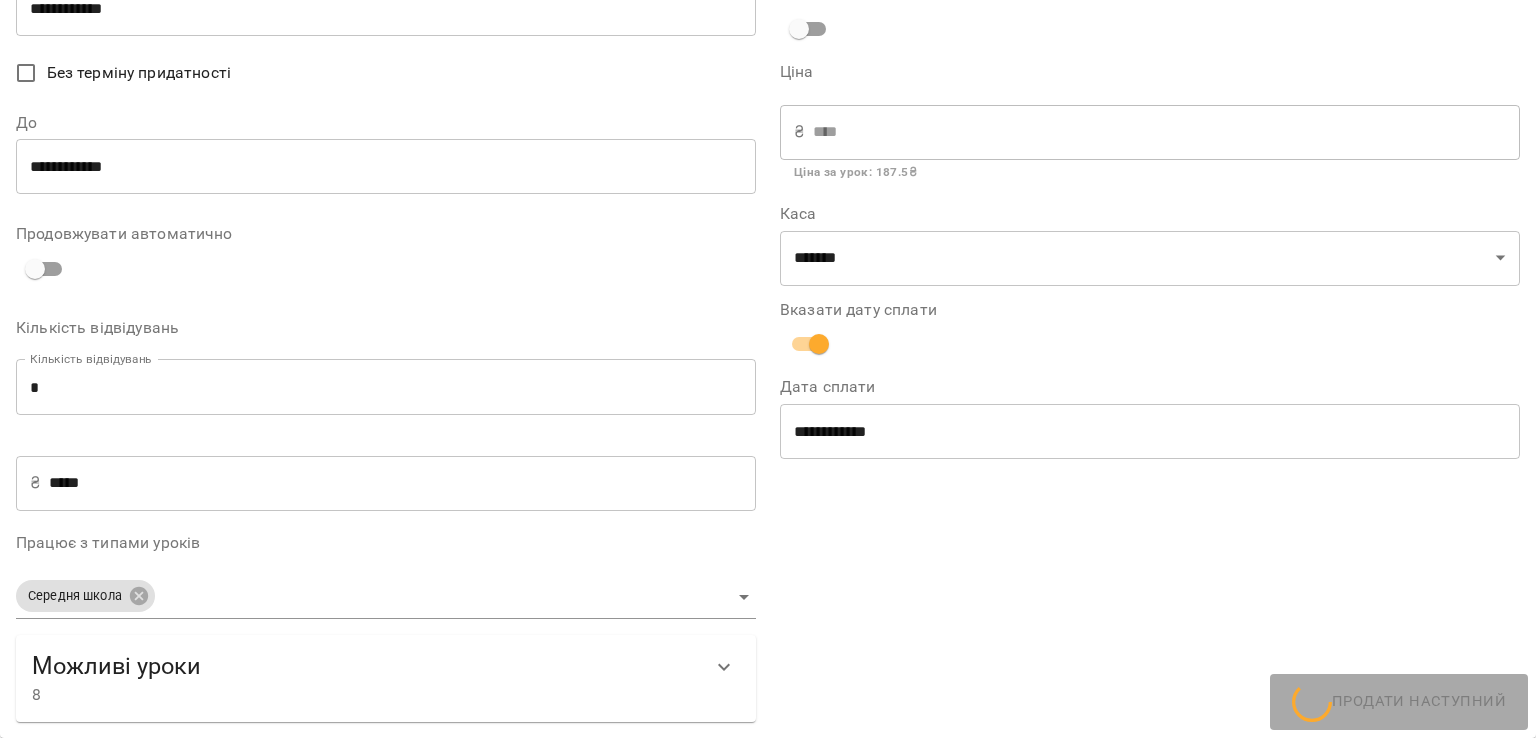 scroll, scrollTop: 0, scrollLeft: 0, axis: both 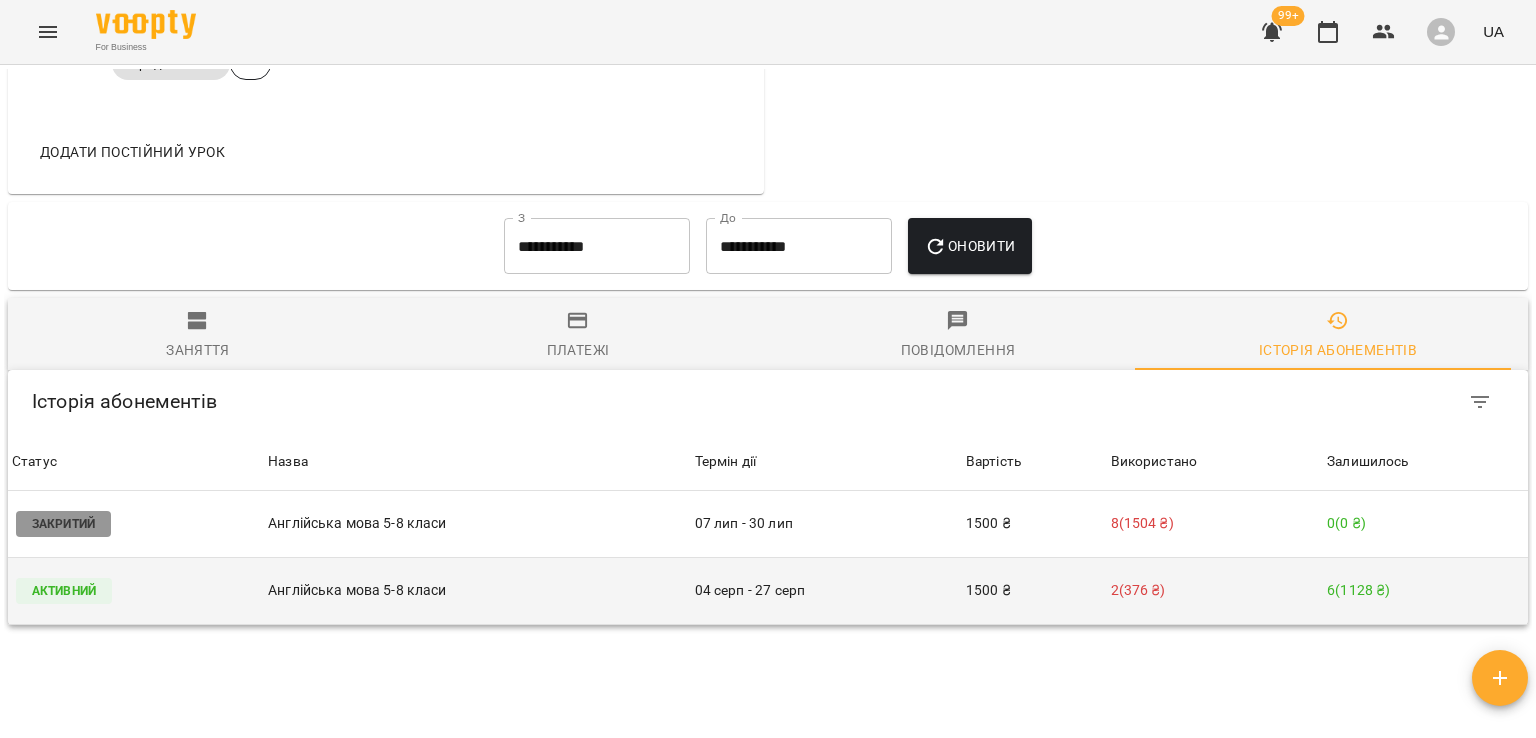 click on "04 серп - 27 серп" at bounding box center (826, 590) 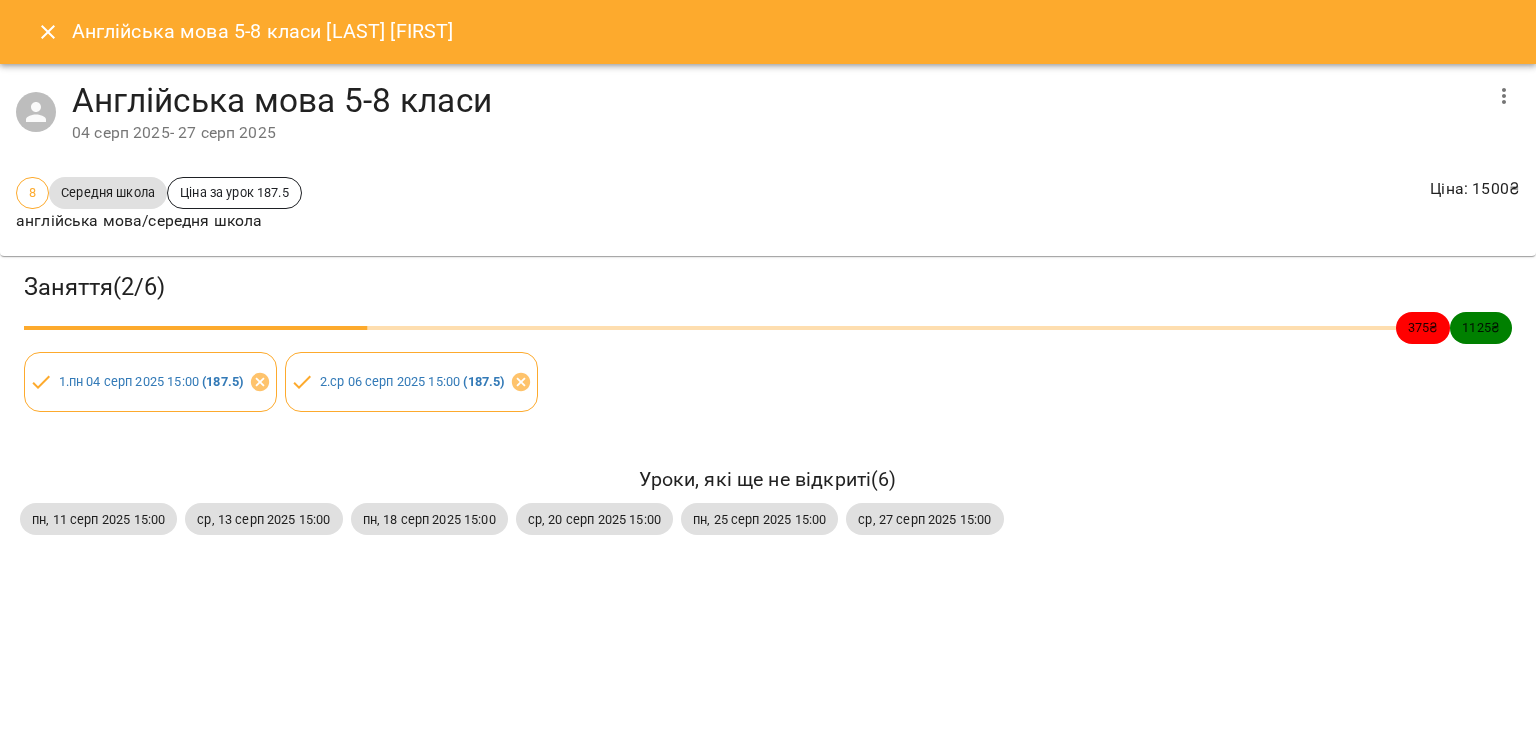 click 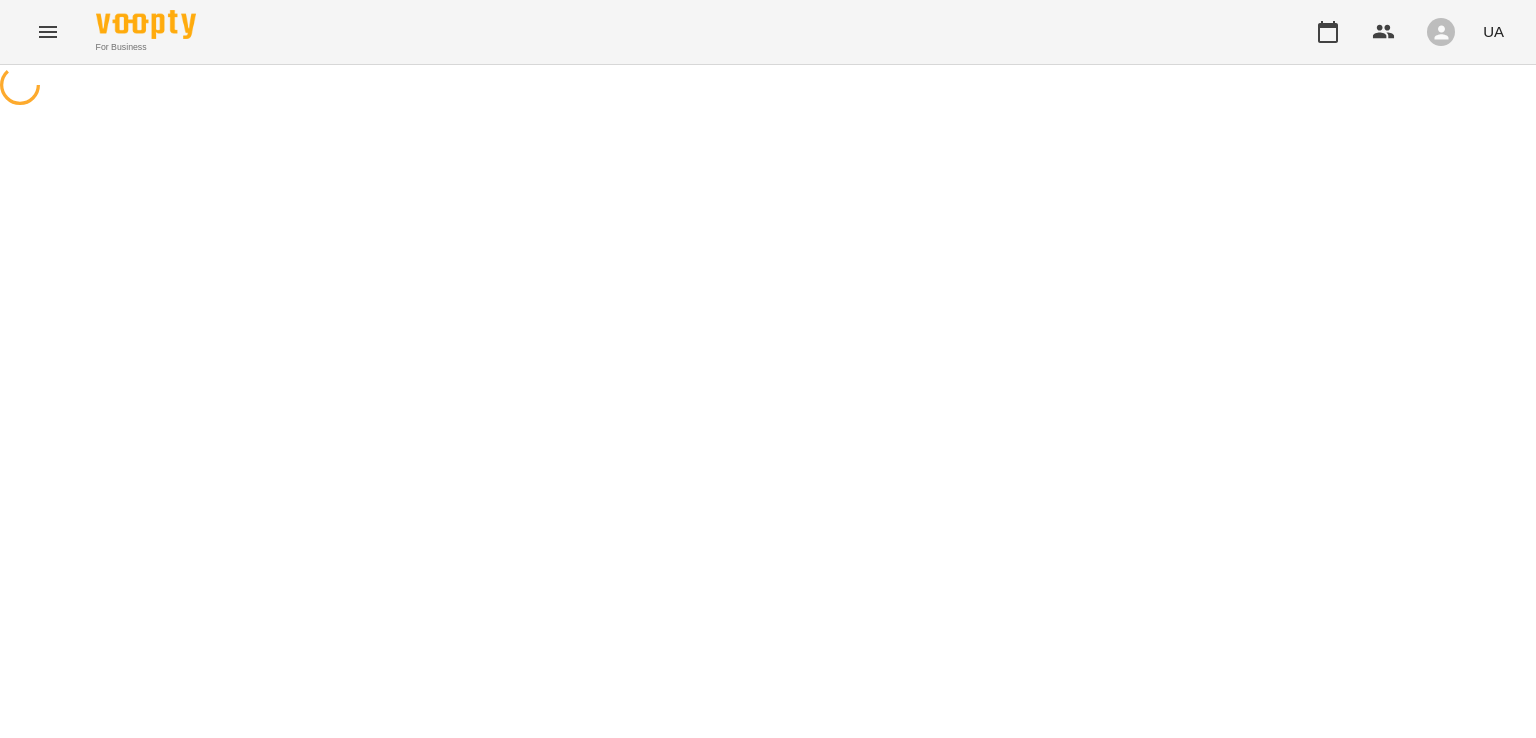 scroll, scrollTop: 0, scrollLeft: 0, axis: both 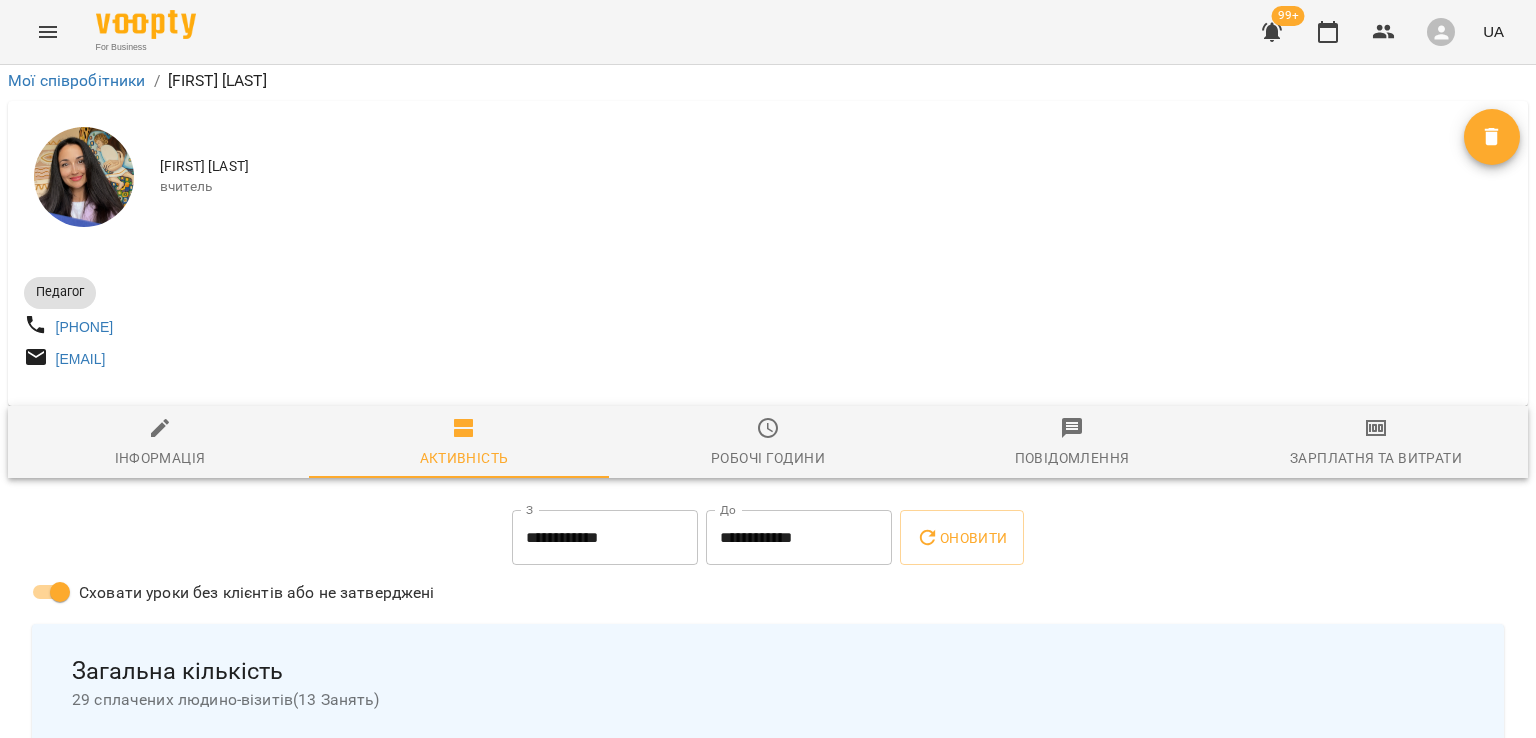 click on "Зарплатня та Витрати" at bounding box center (1376, 443) 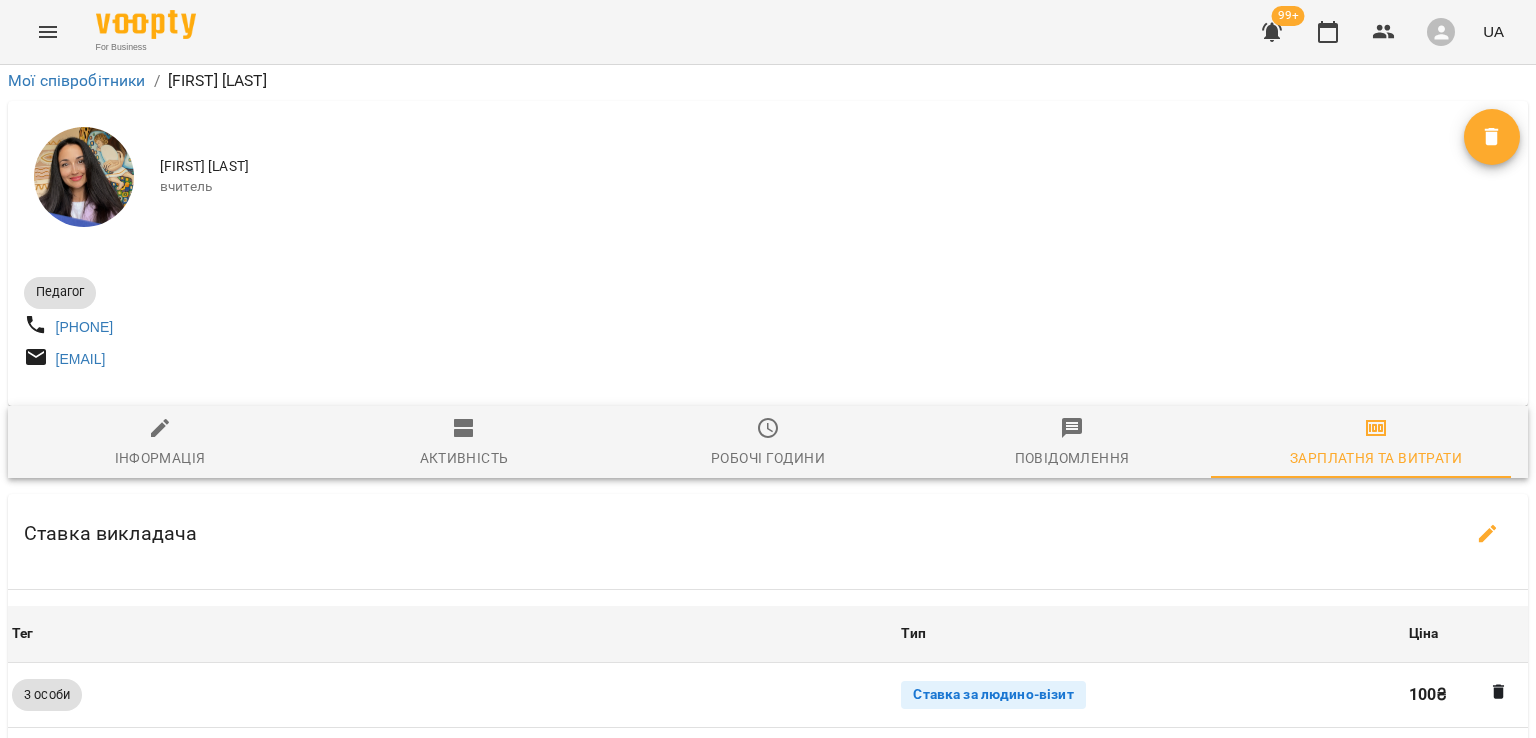 scroll, scrollTop: 800, scrollLeft: 0, axis: vertical 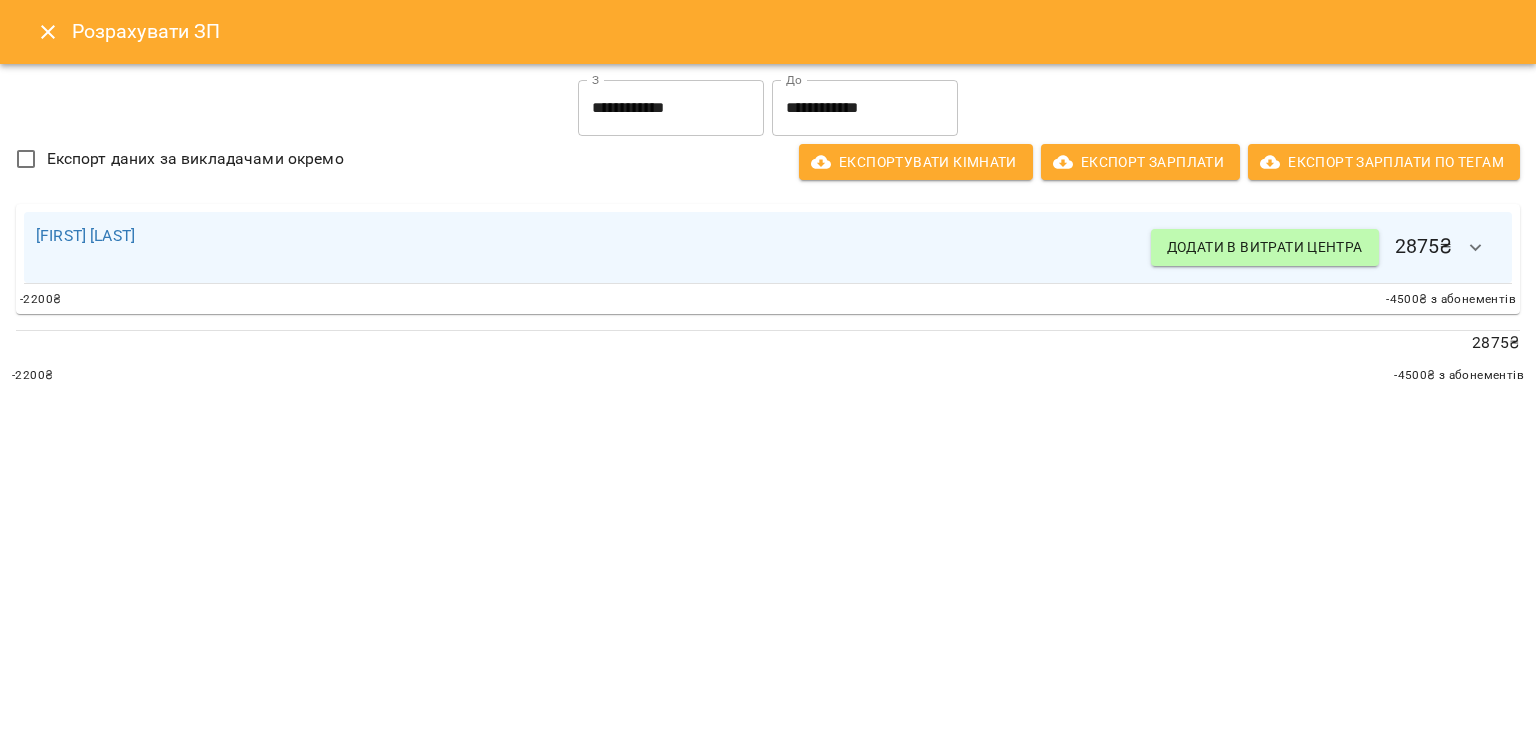 click on "**********" at bounding box center (671, 108) 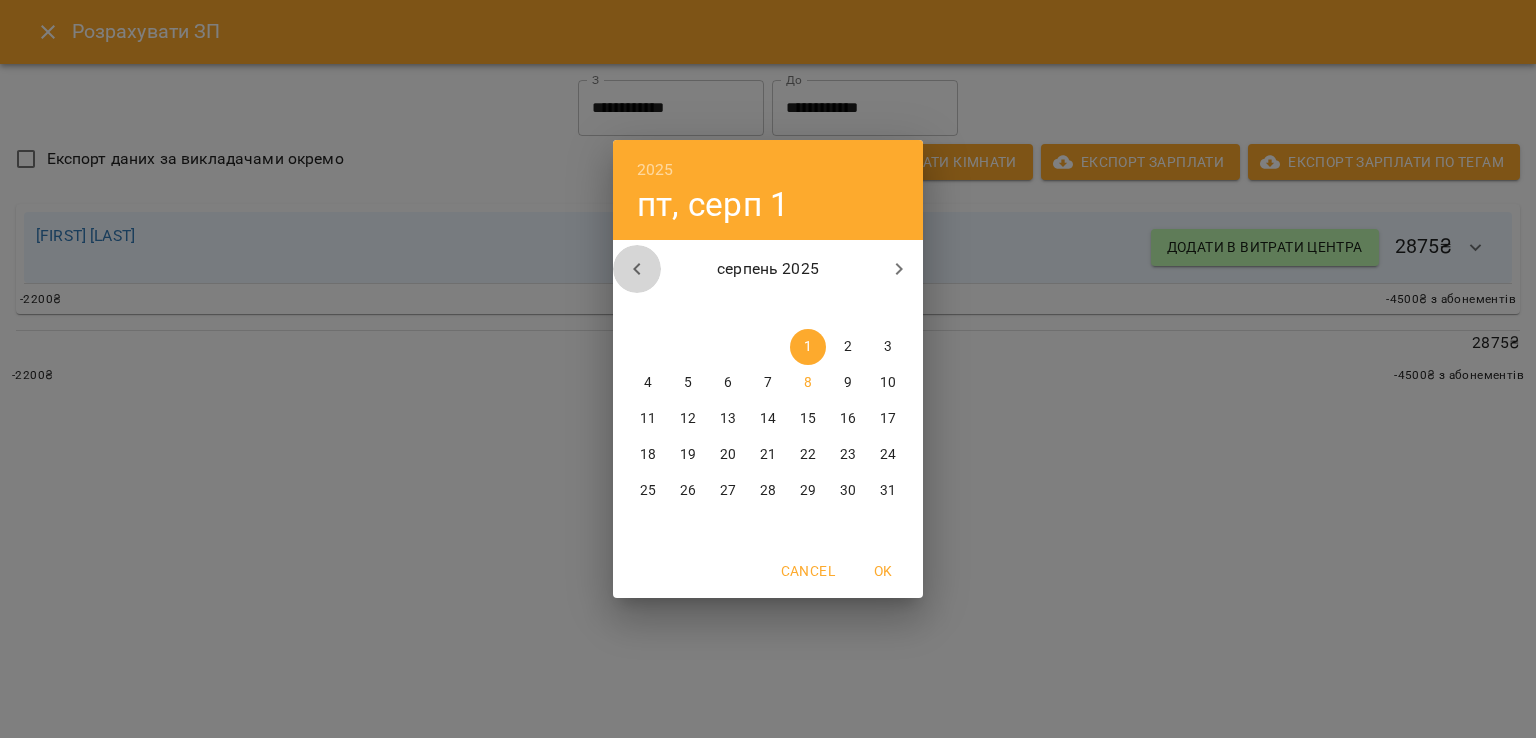 click 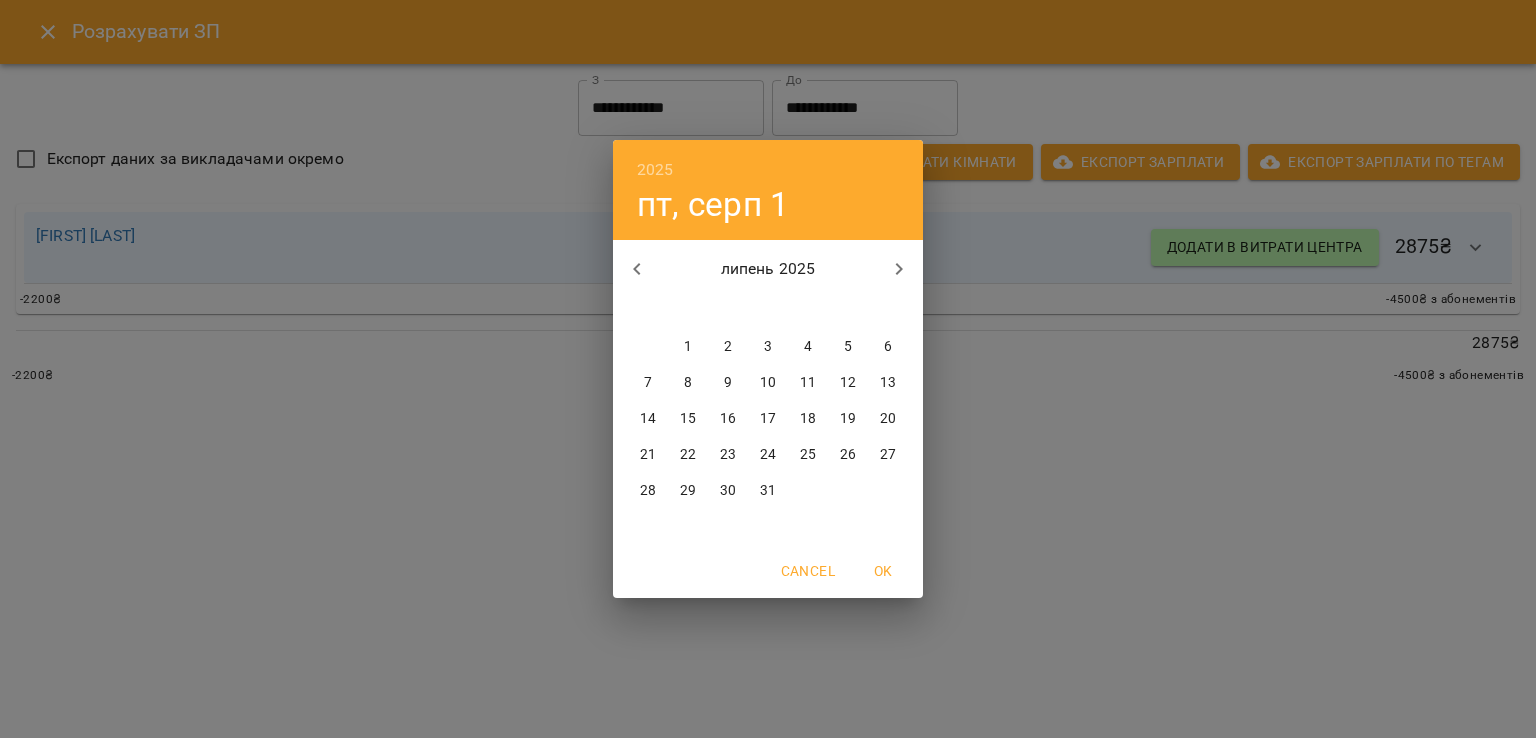 click on "28" at bounding box center [648, 491] 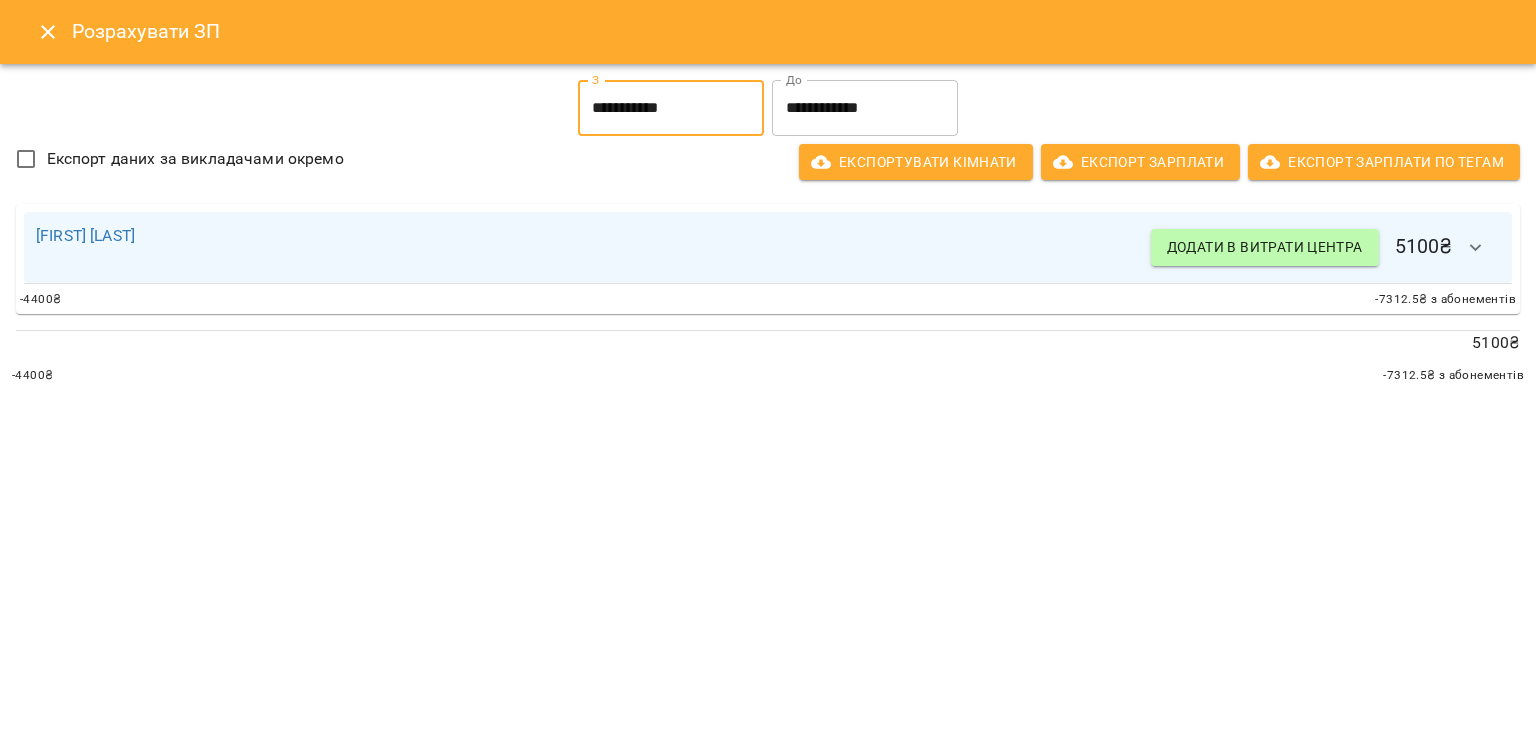 click on "**********" at bounding box center [865, 108] 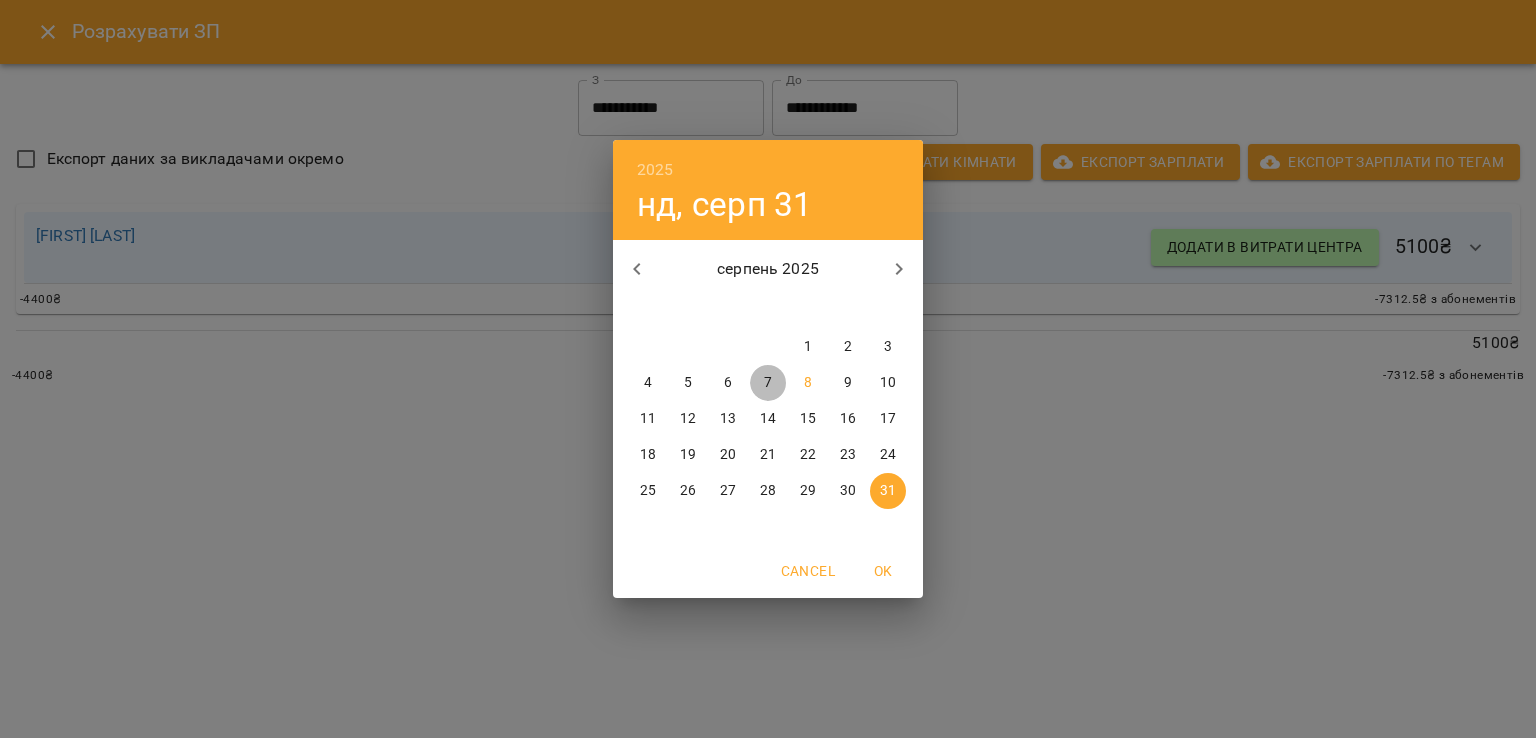 click on "7" at bounding box center [768, 383] 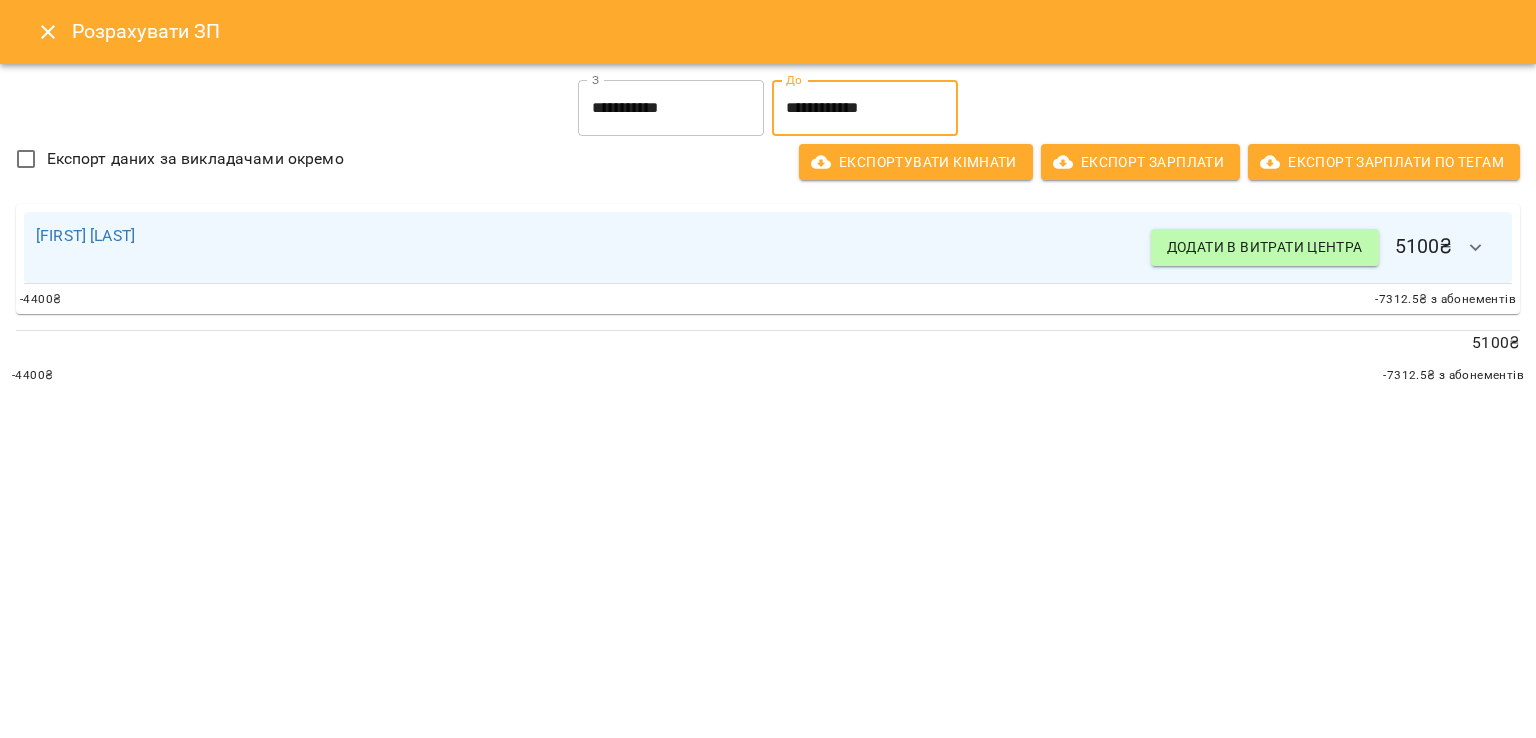 drag, startPoint x: 692, startPoint y: 409, endPoint x: 686, endPoint y: 392, distance: 18.027756 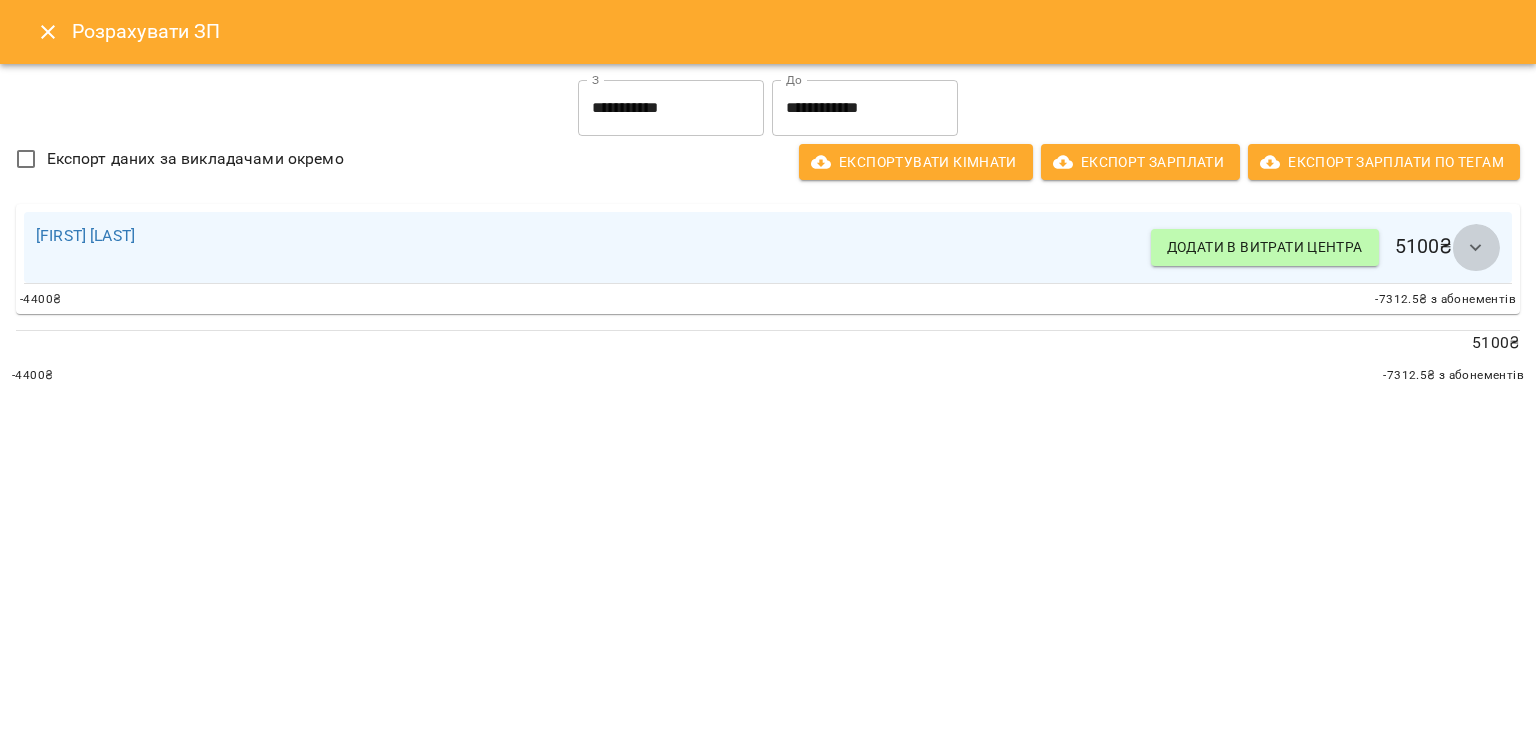 click 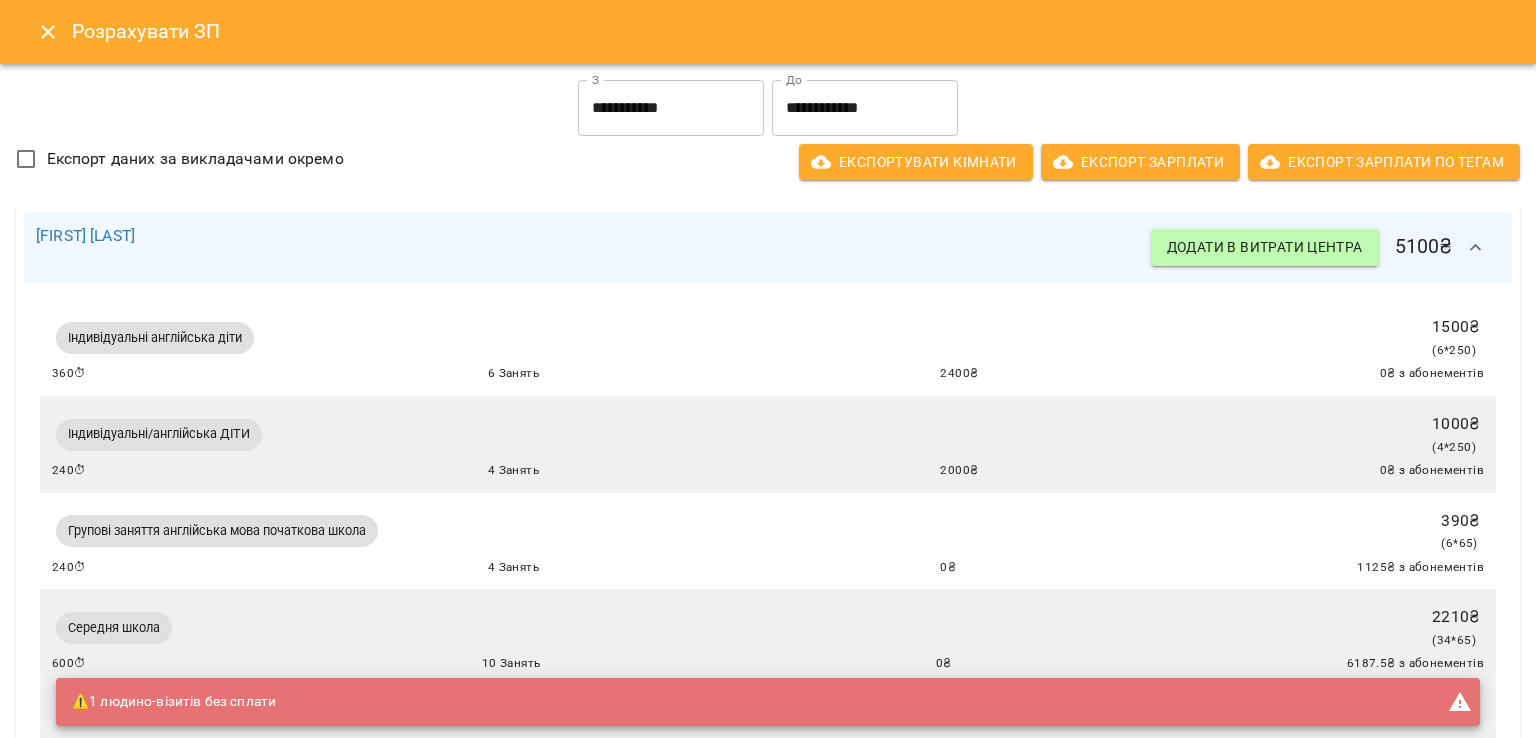 click 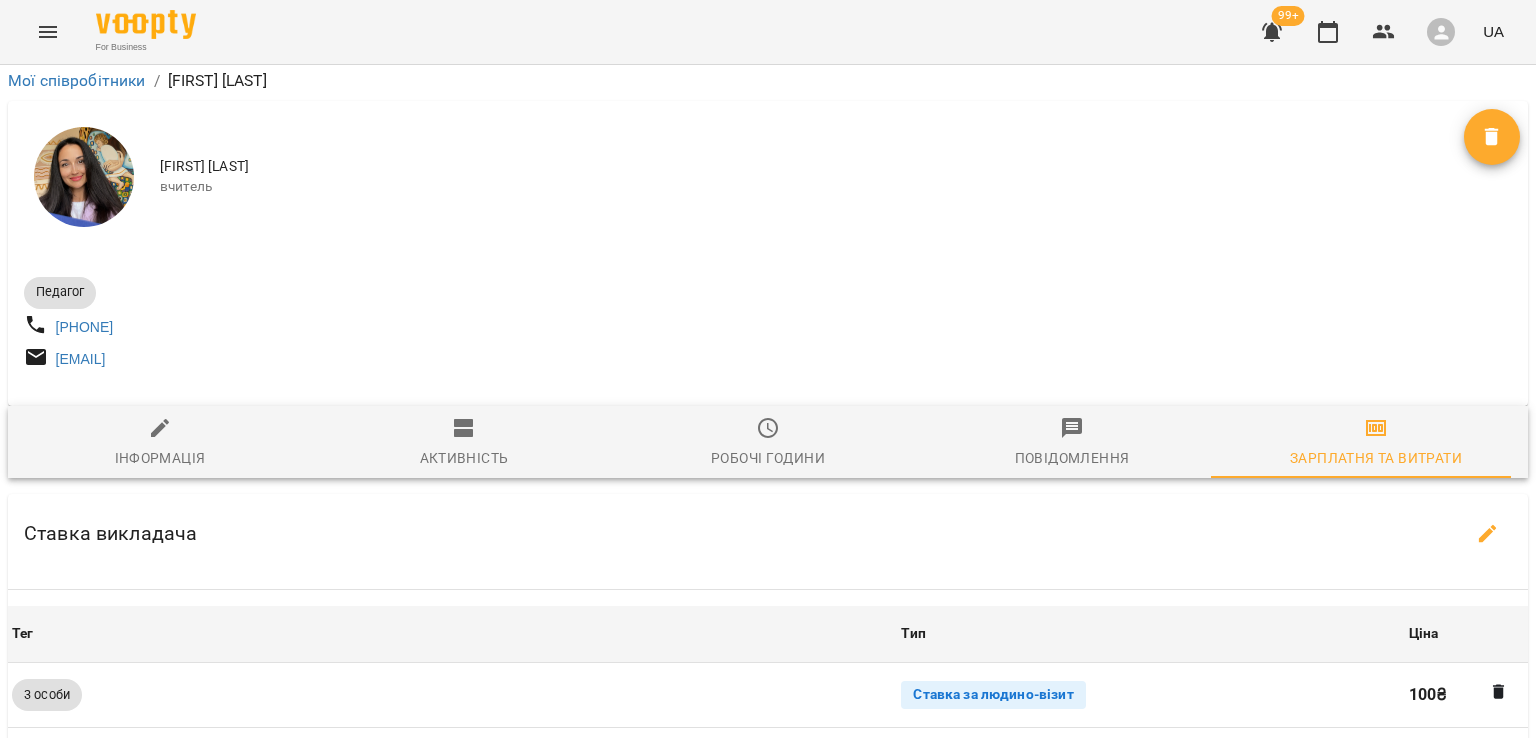 click on "Розрахувати ЗП" at bounding box center (768, 1095) 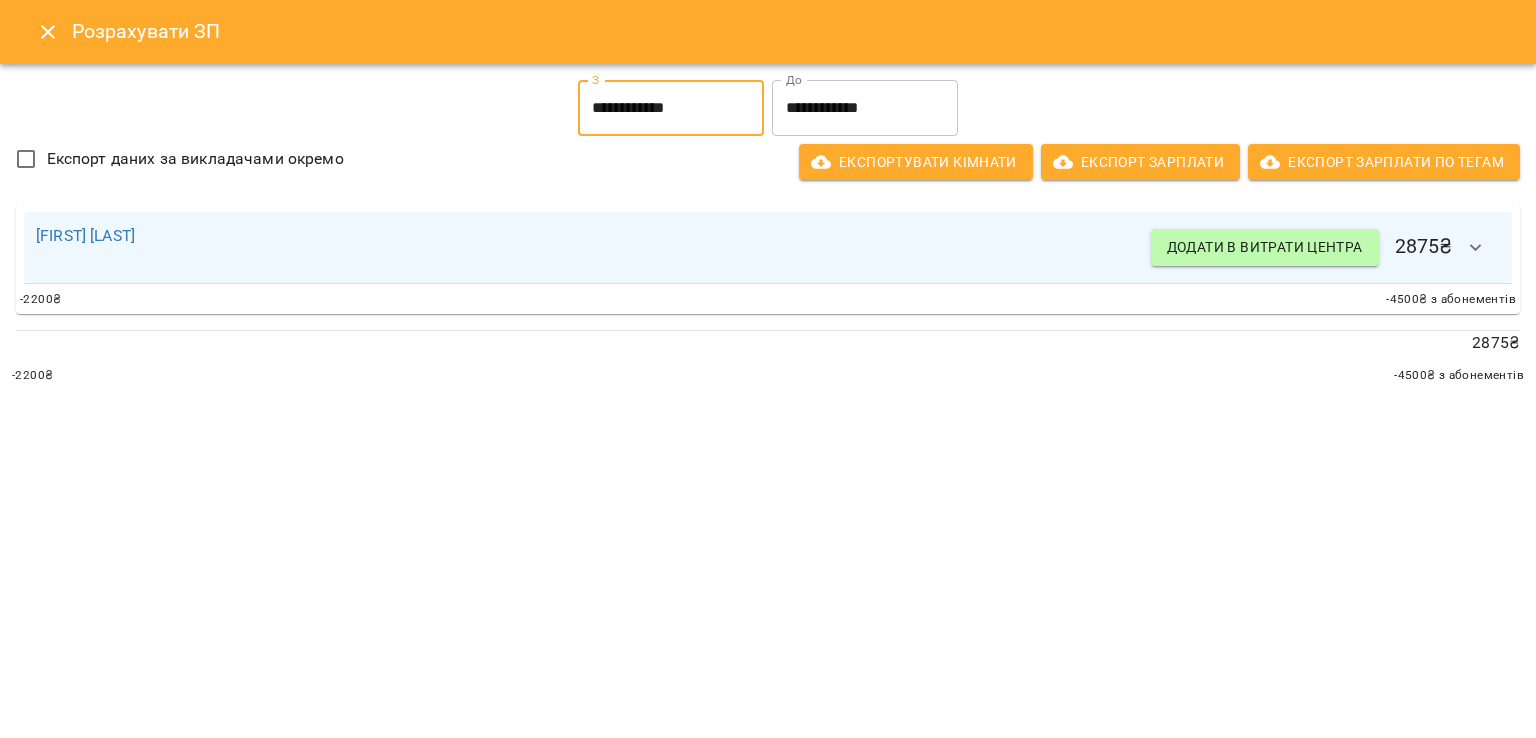 click on "**********" at bounding box center [671, 108] 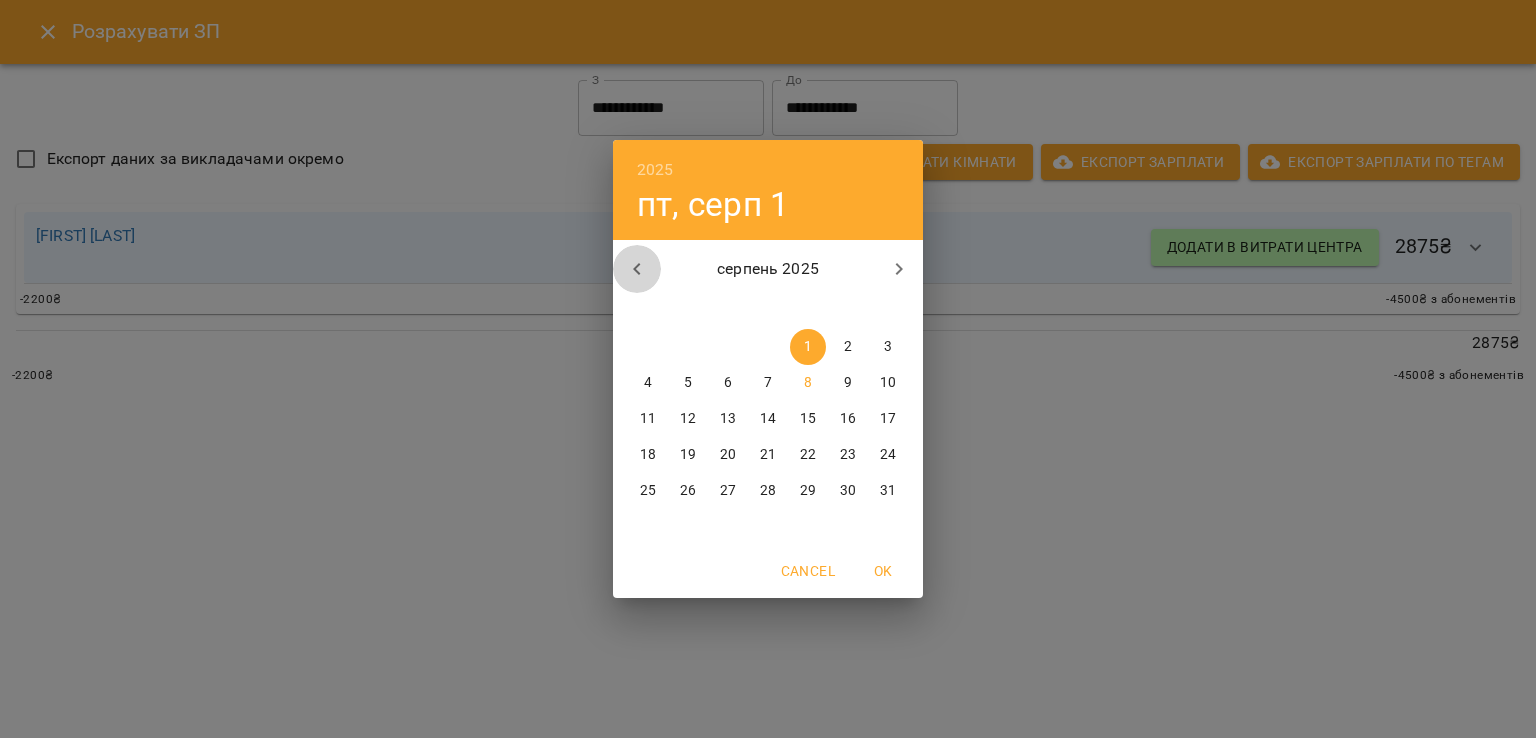 click 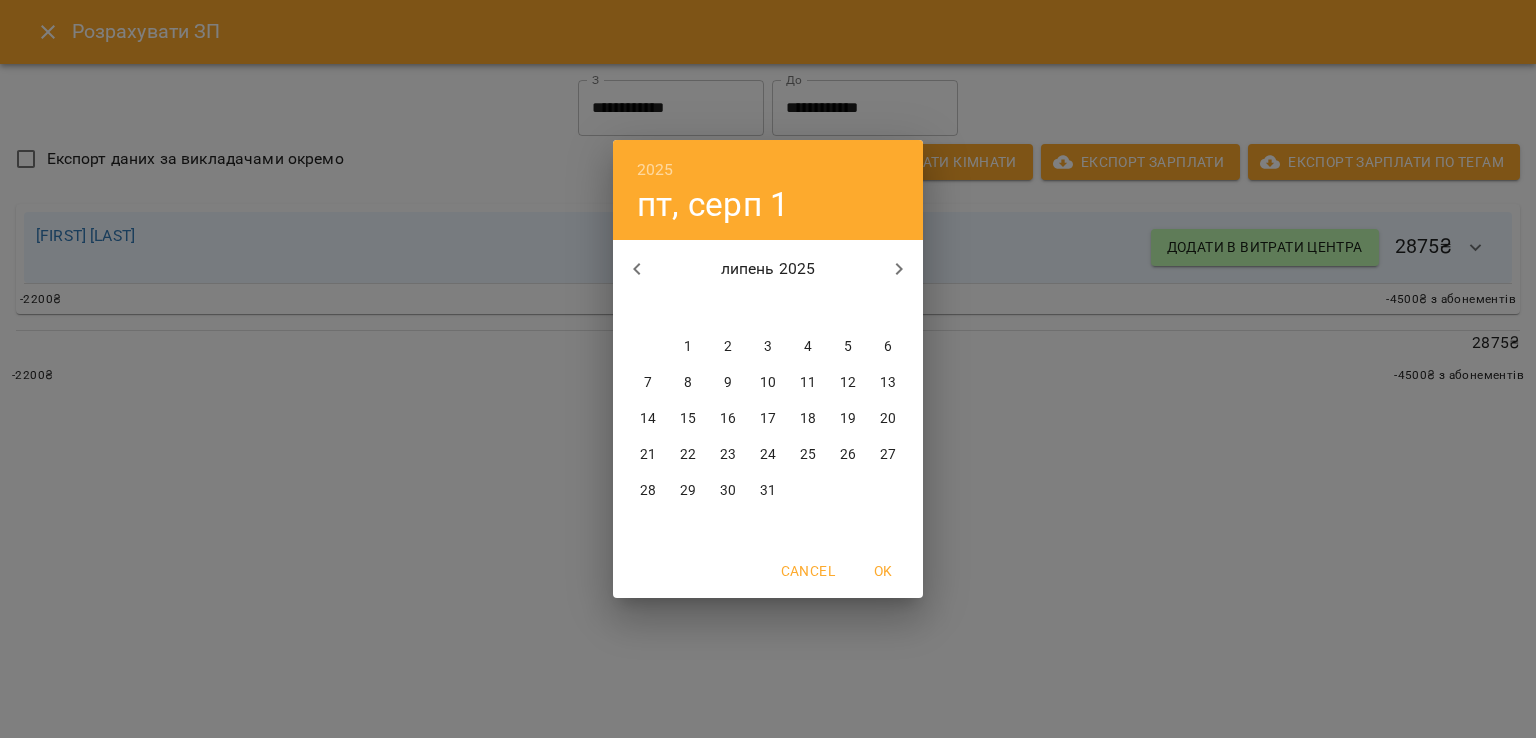 click on "28" at bounding box center (648, 491) 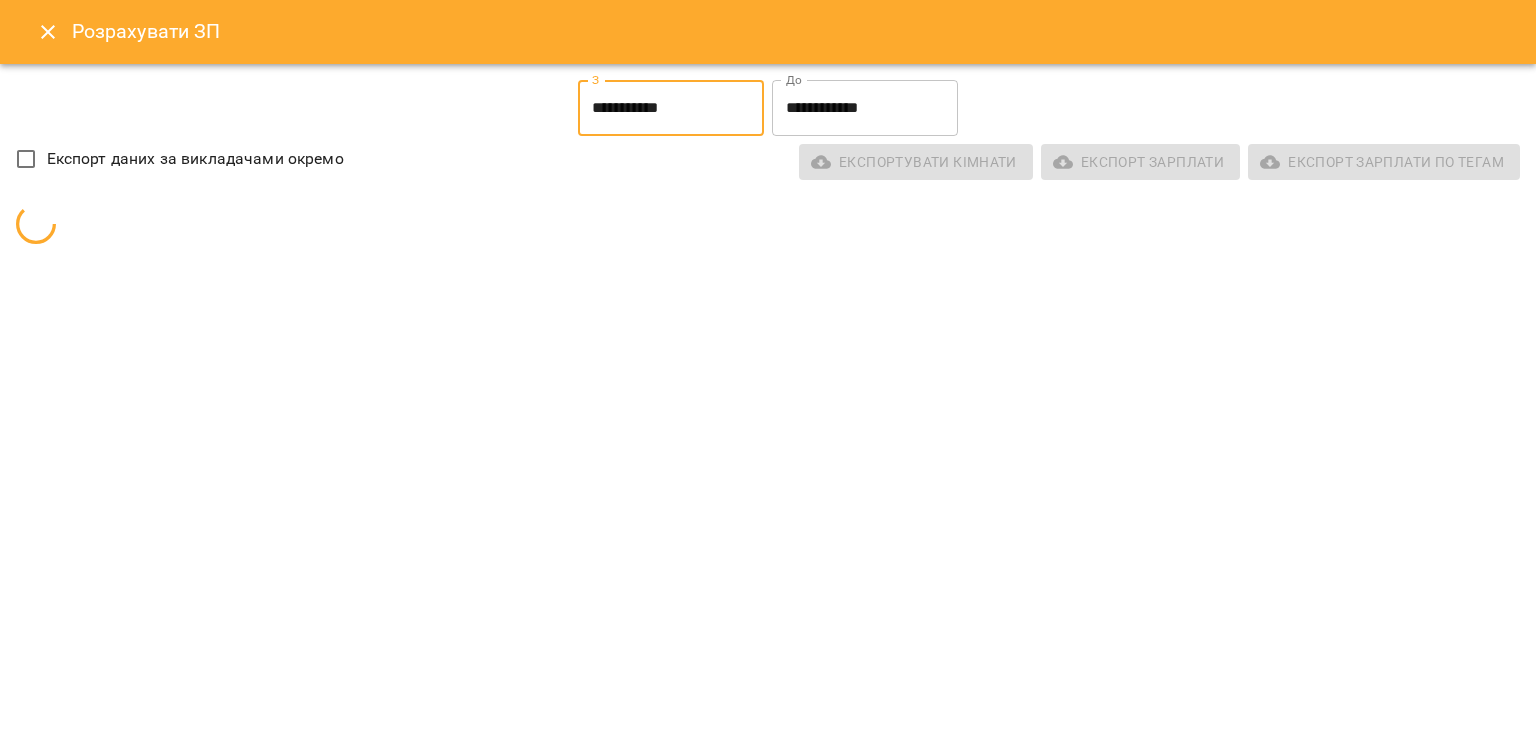 type on "**********" 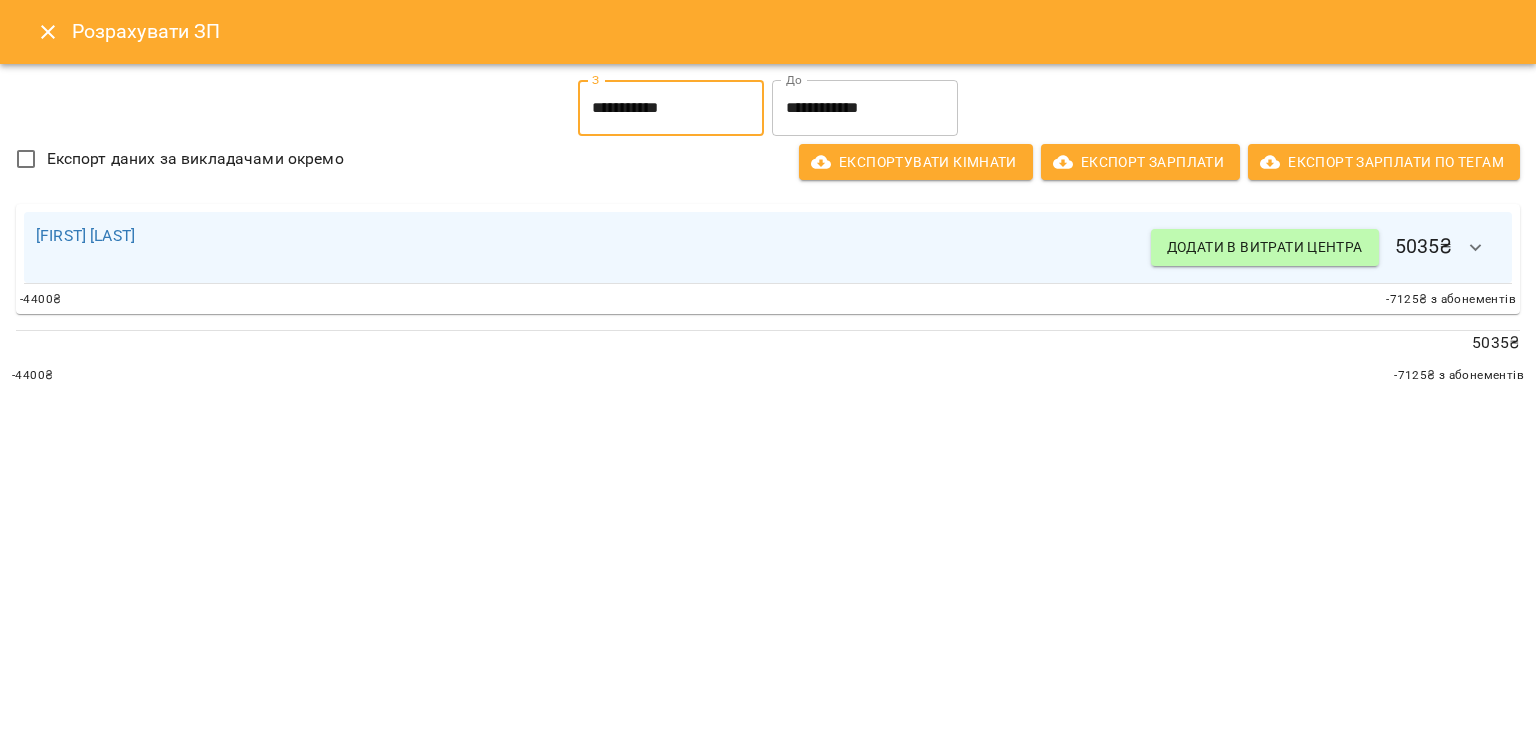 click on "**********" at bounding box center [865, 108] 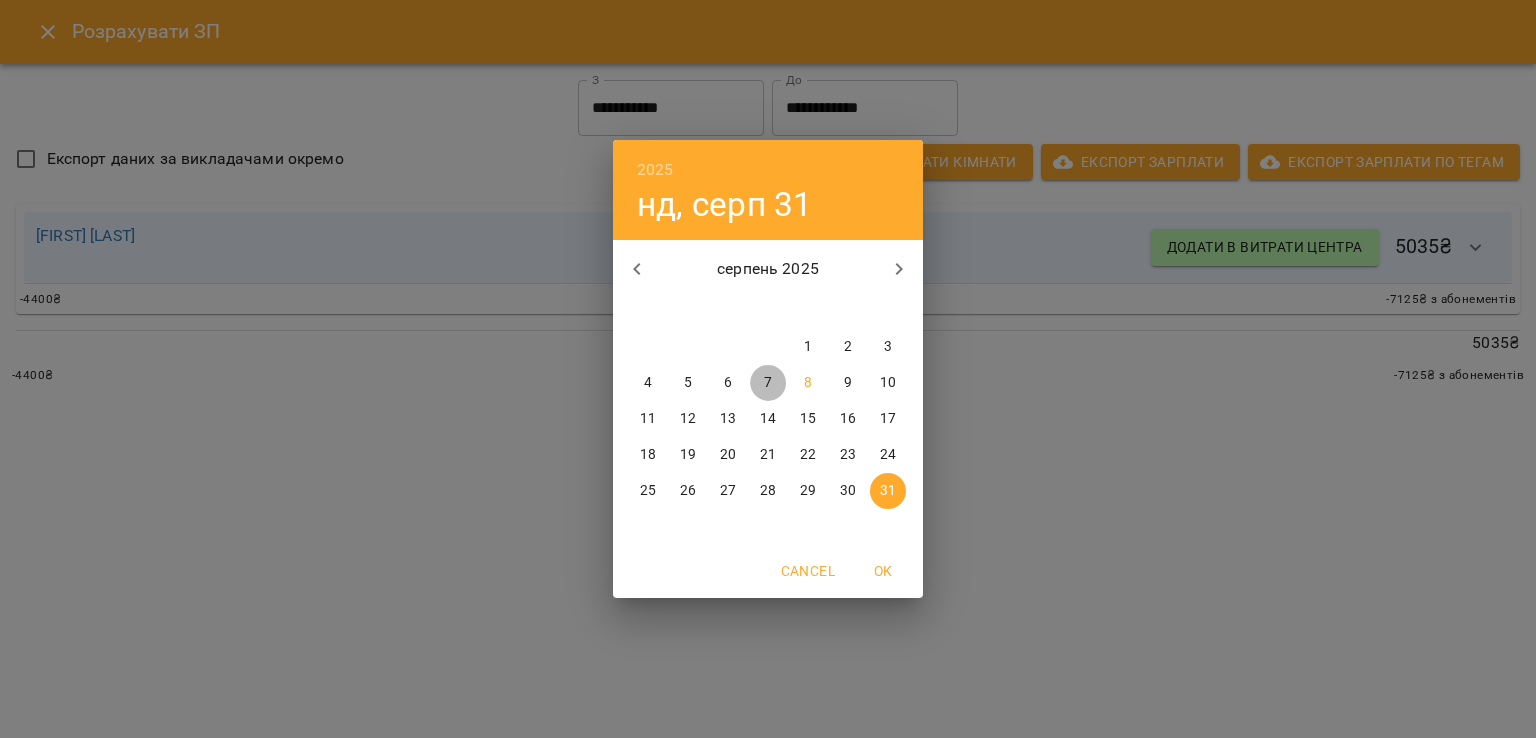 click on "7" at bounding box center [768, 383] 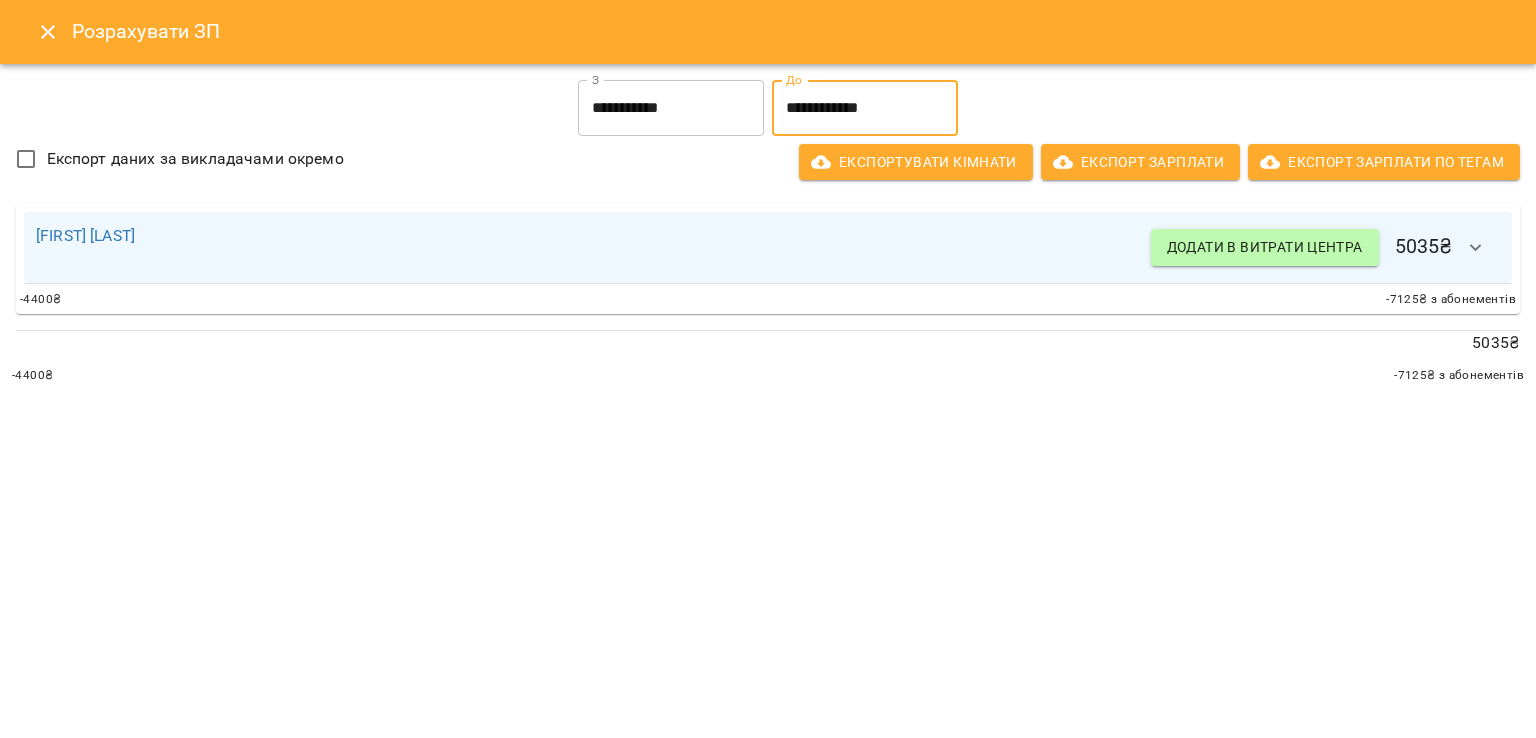 click on "Експорт Зарплати" at bounding box center [1140, 162] 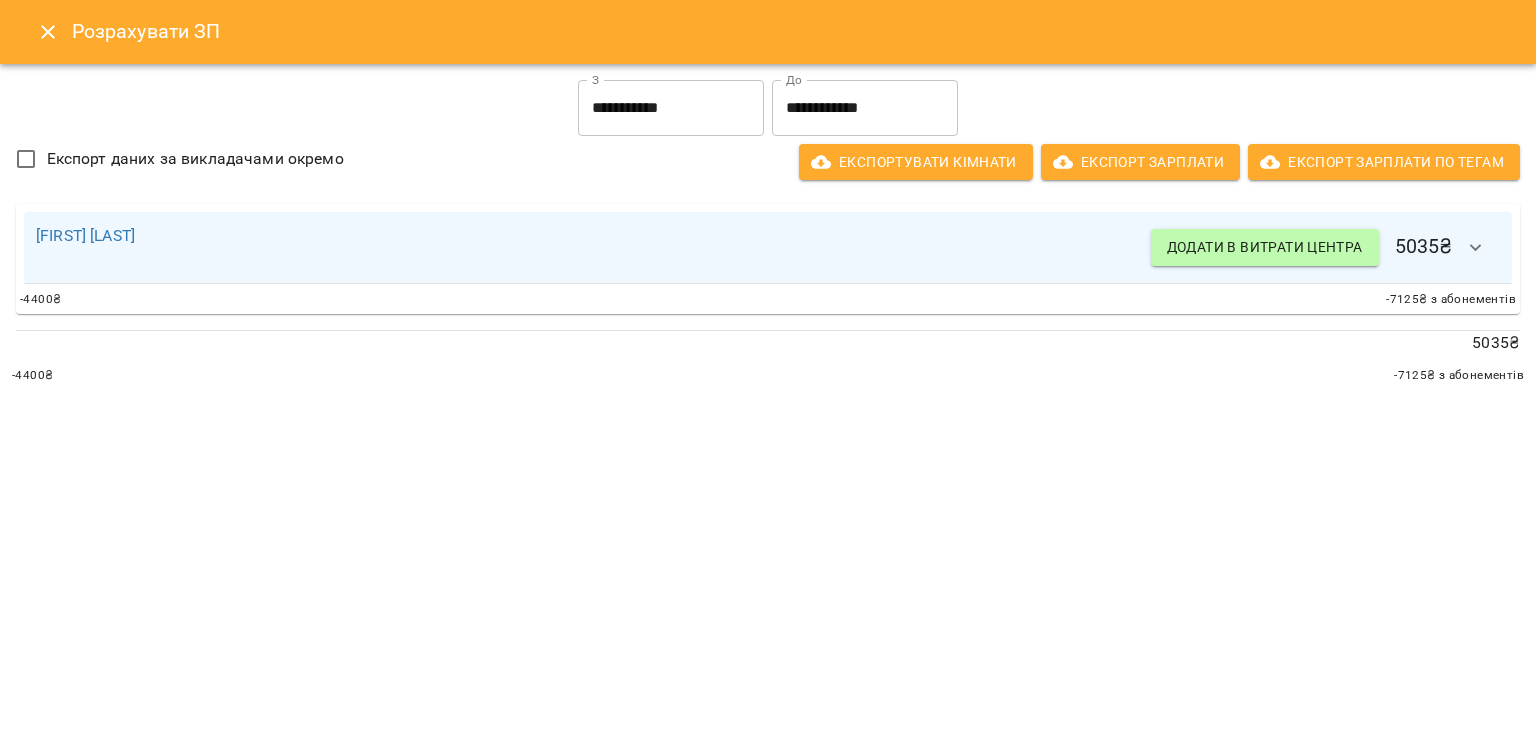 click on "Експорт даних за викладачами окремо" at bounding box center (195, 159) 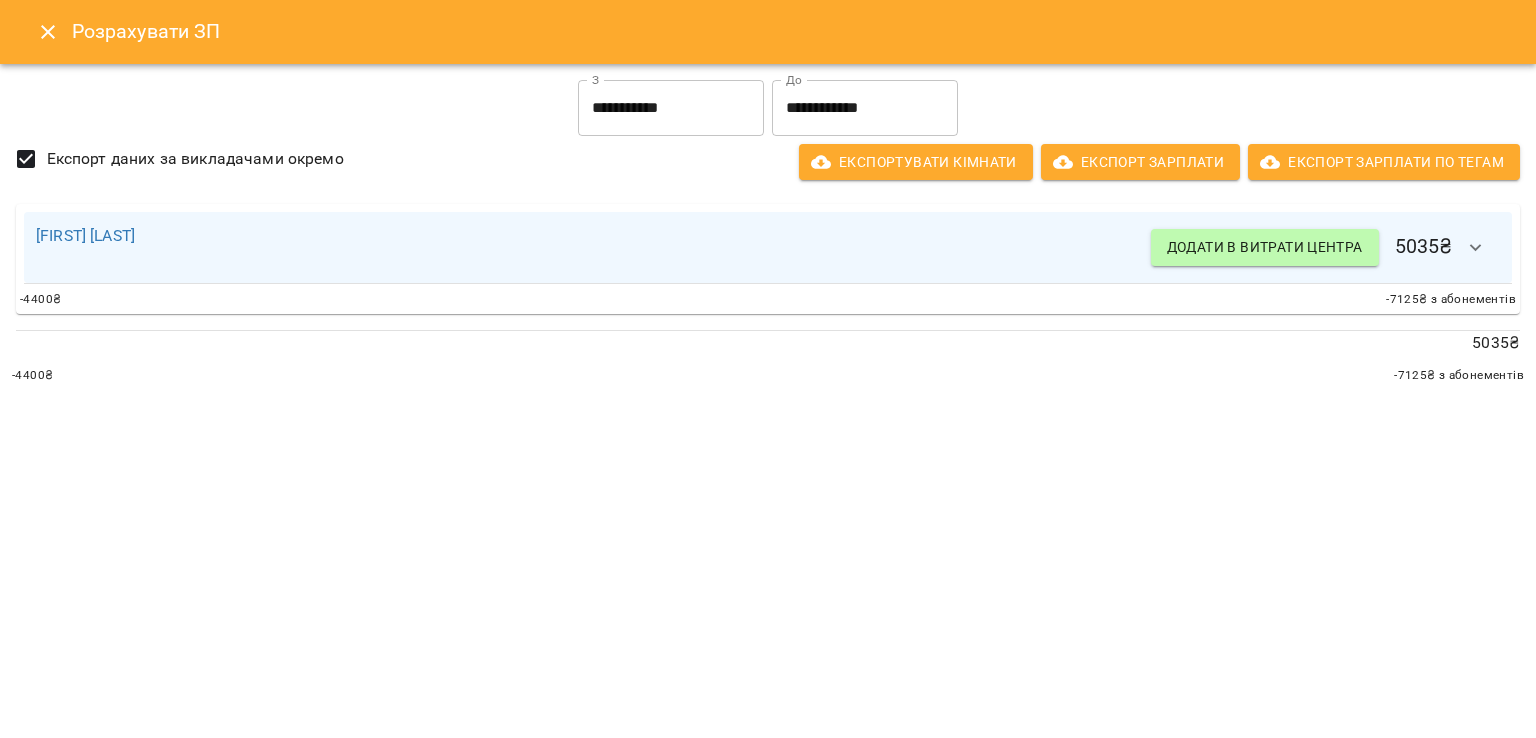 click on "Експорт даних за викладачами окремо Експортувати кімнати Експорт Зарплати Експорт Зарплати по тегам" at bounding box center (768, 162) 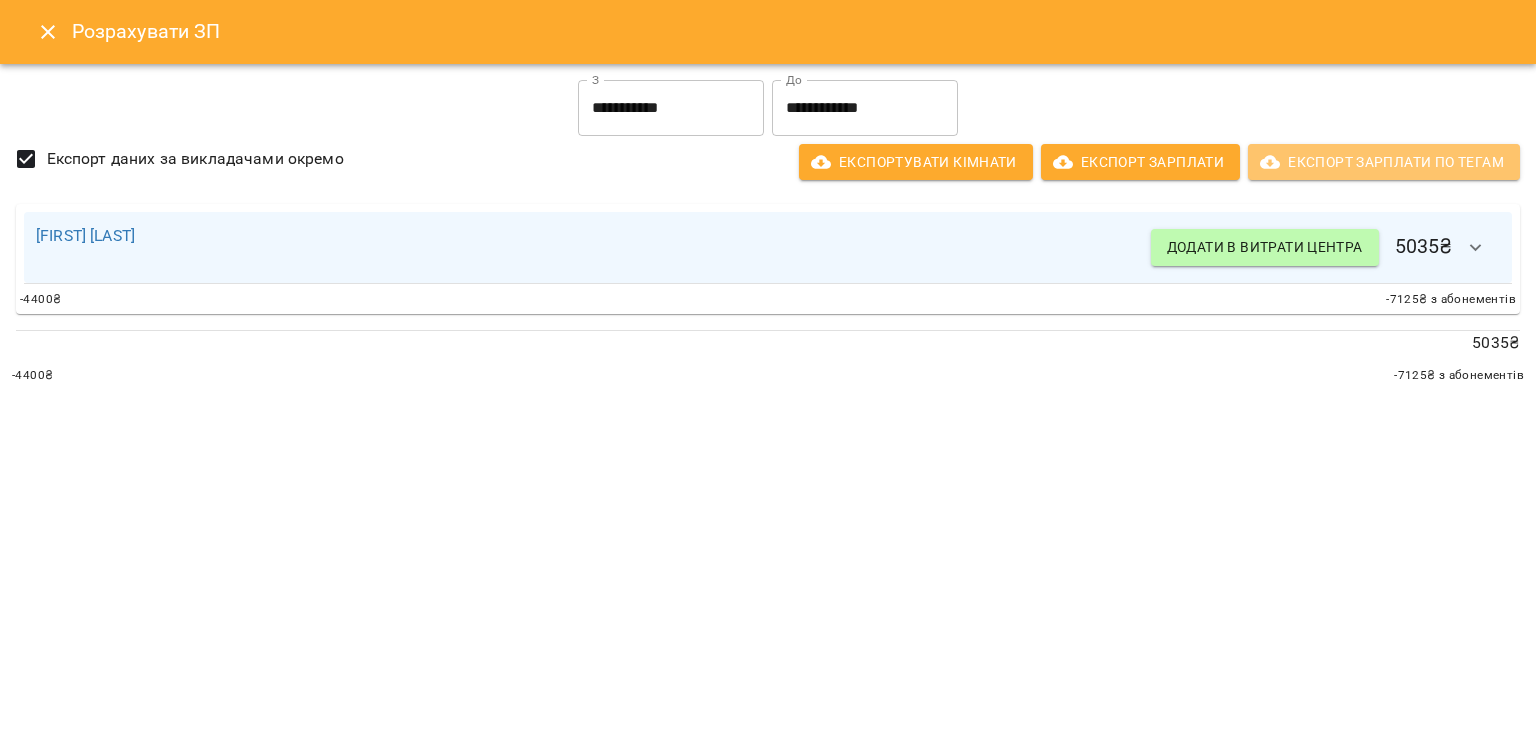 click on "Експорт Зарплати по тегам" at bounding box center (1384, 162) 